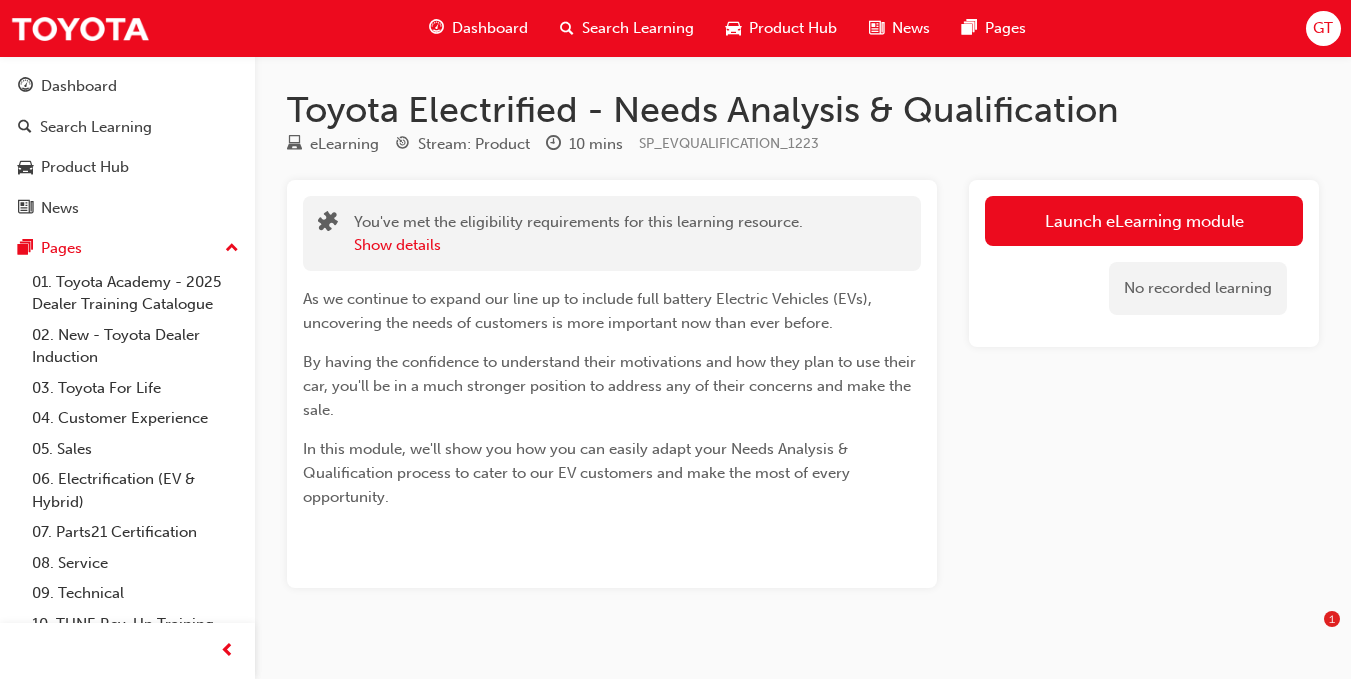 scroll, scrollTop: 0, scrollLeft: 0, axis: both 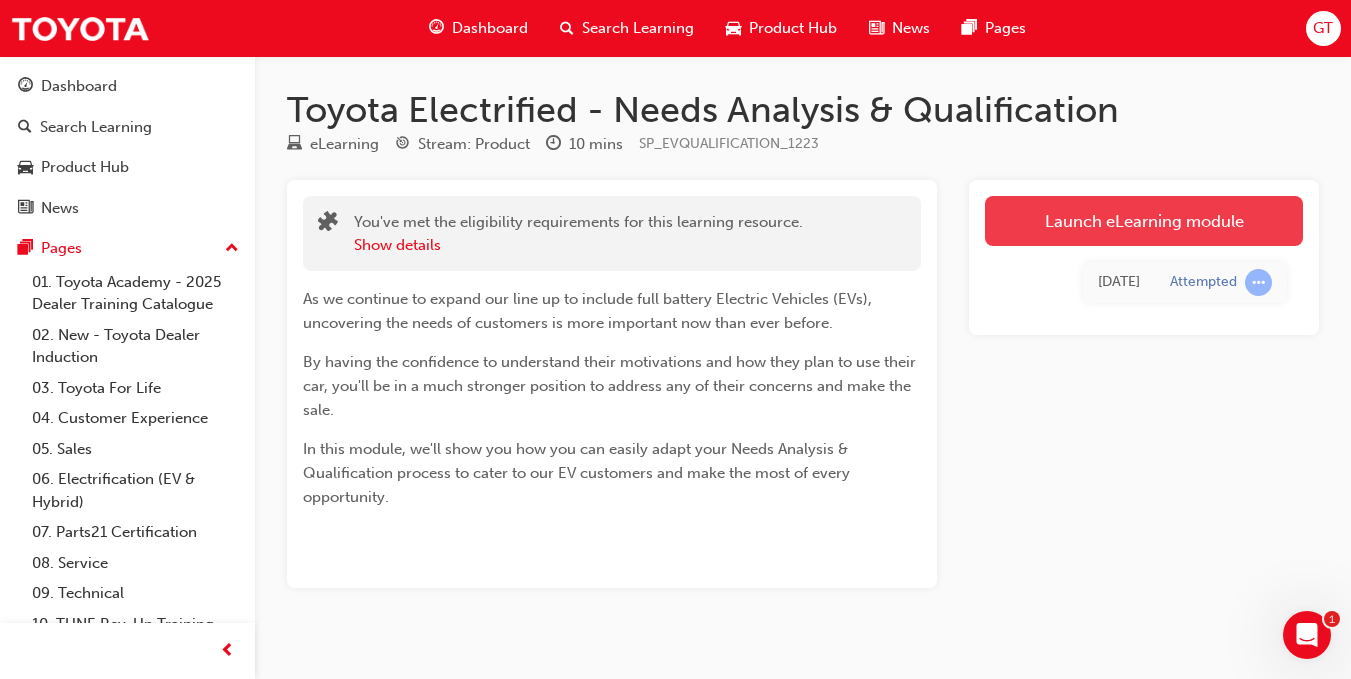click on "Launch eLearning module" at bounding box center (1144, 221) 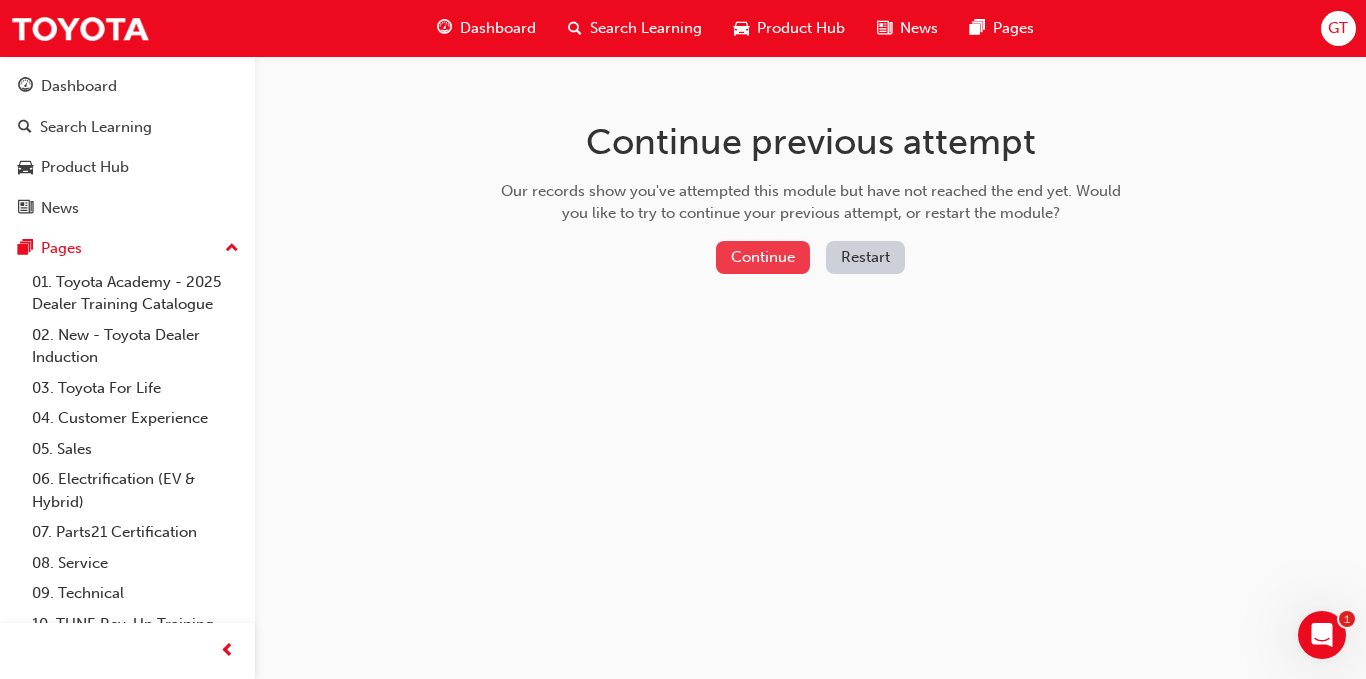 click on "Continue" at bounding box center (763, 257) 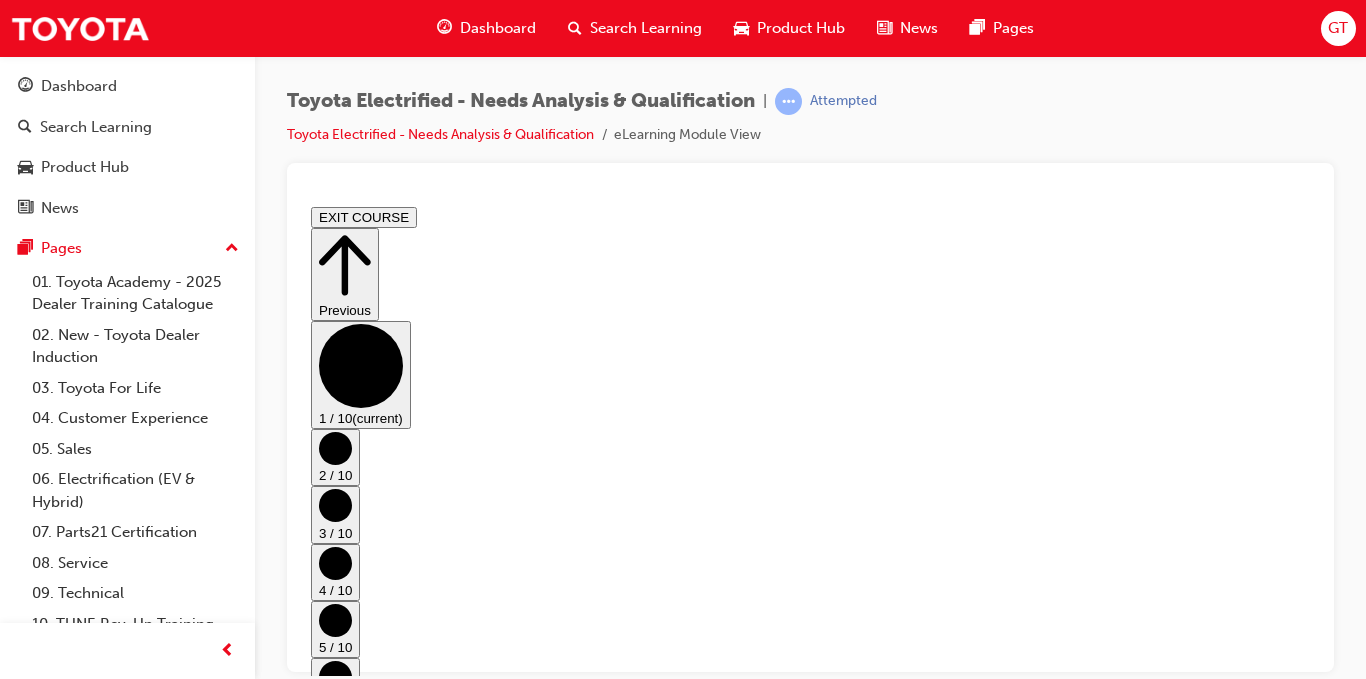 scroll, scrollTop: 0, scrollLeft: 0, axis: both 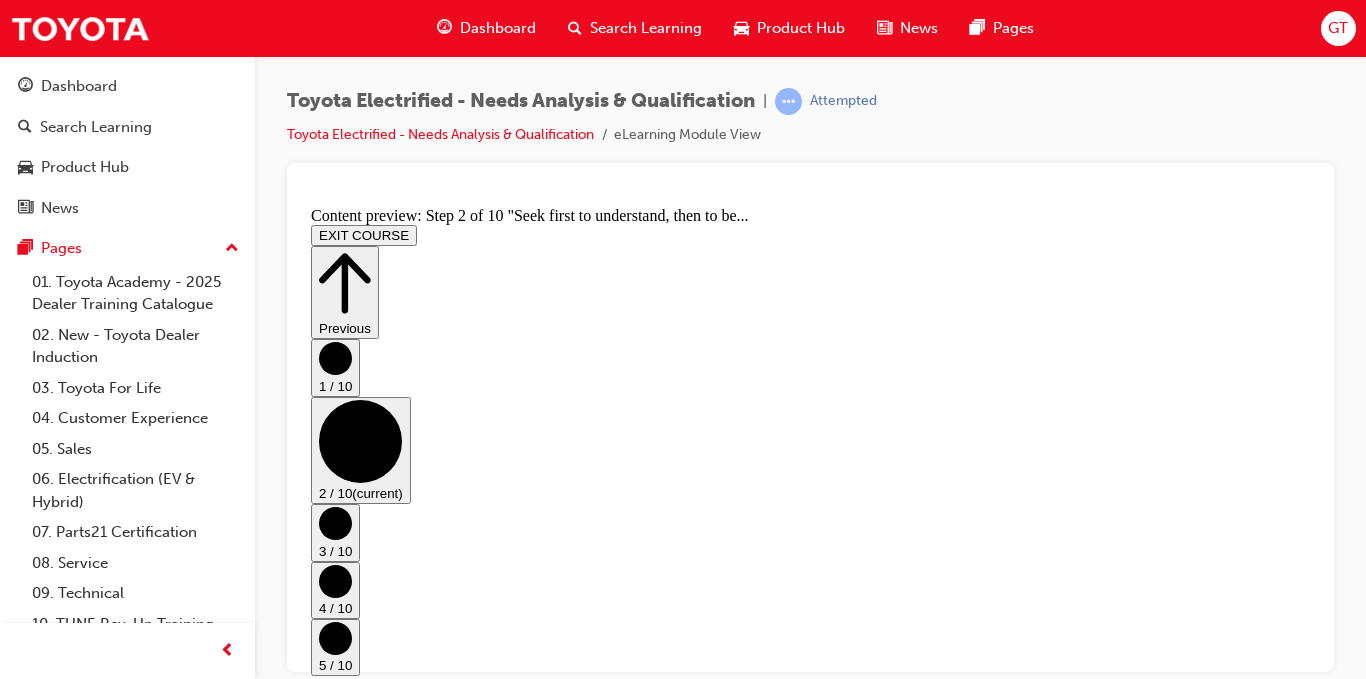 click 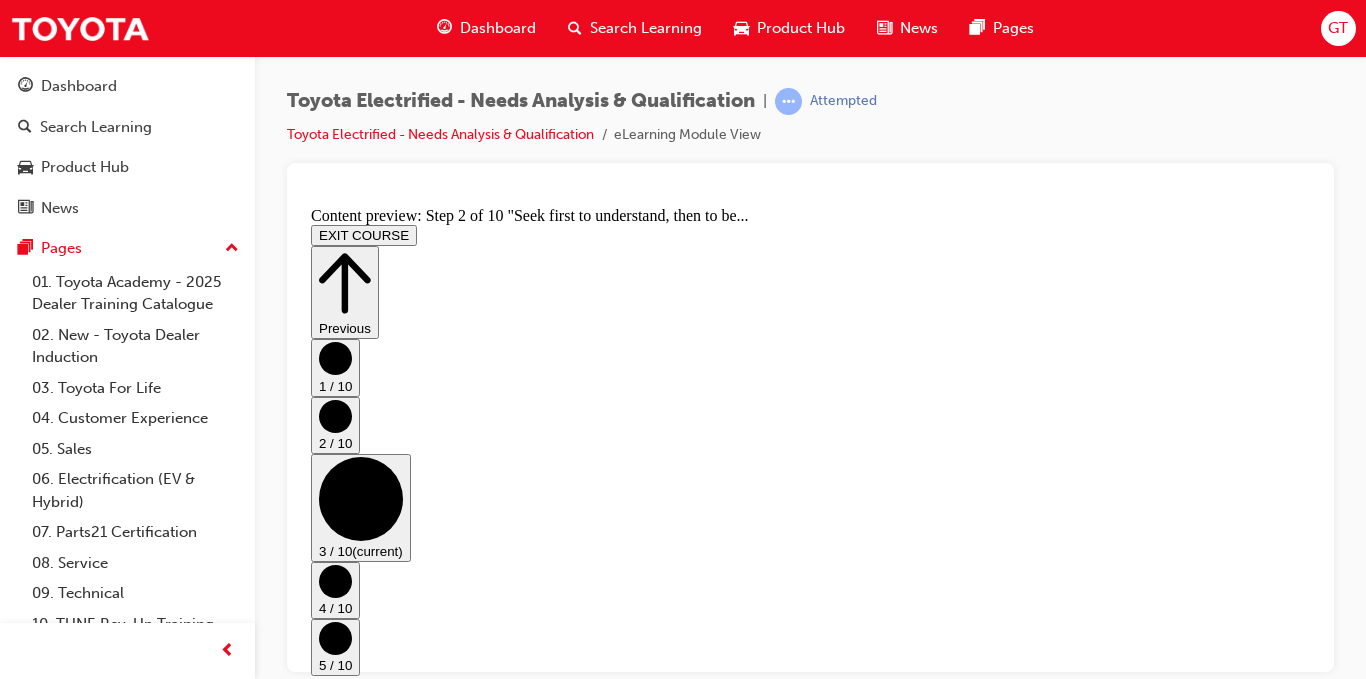 scroll, scrollTop: 0, scrollLeft: 0, axis: both 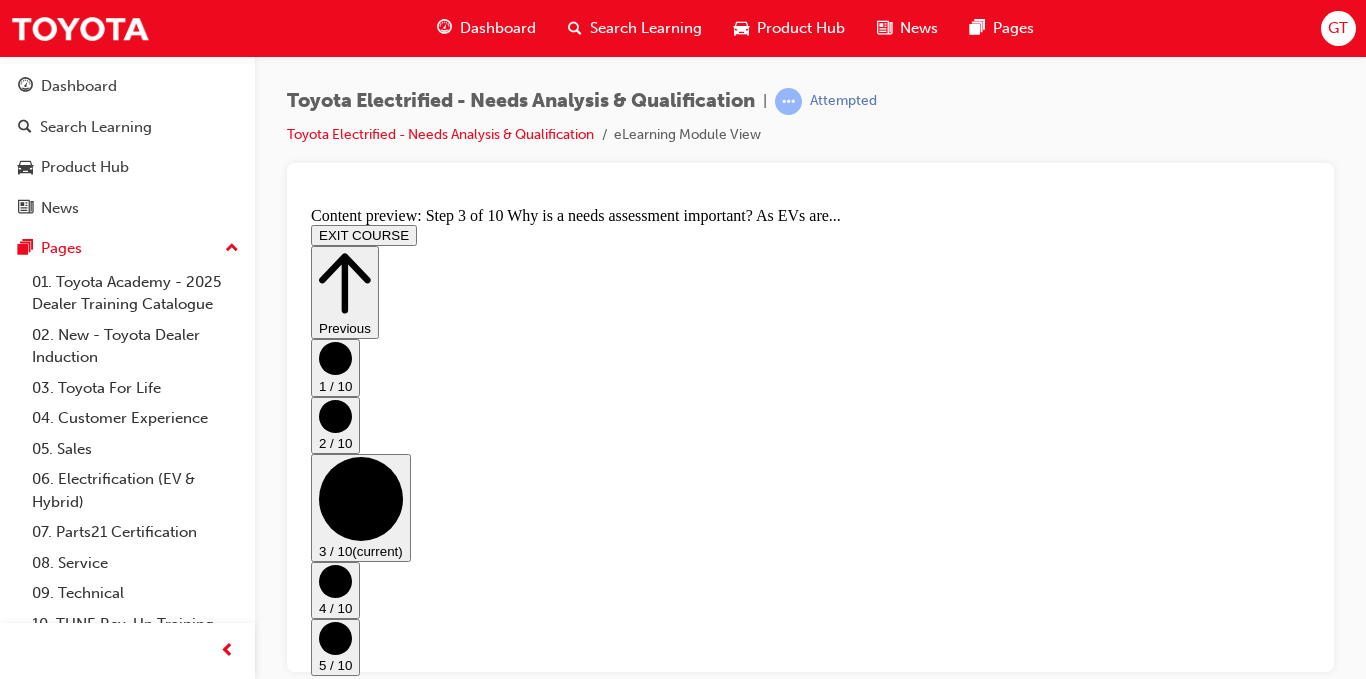 click 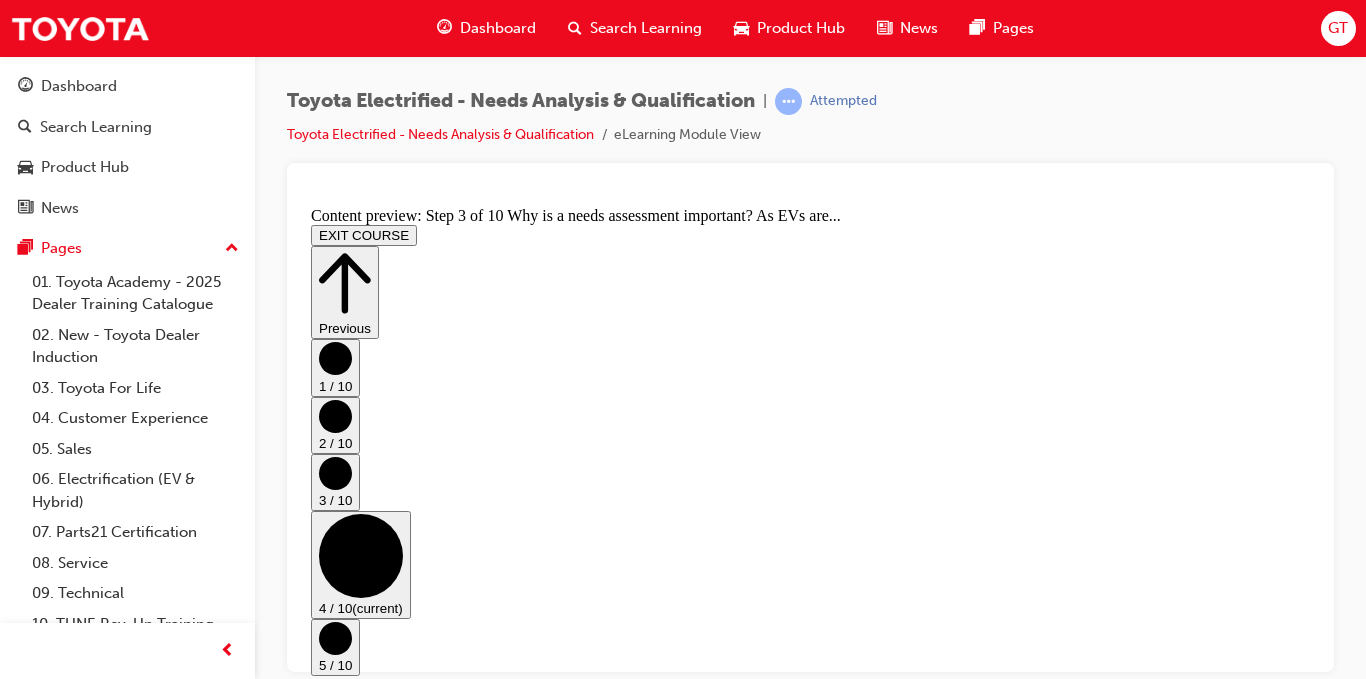 scroll, scrollTop: 0, scrollLeft: 0, axis: both 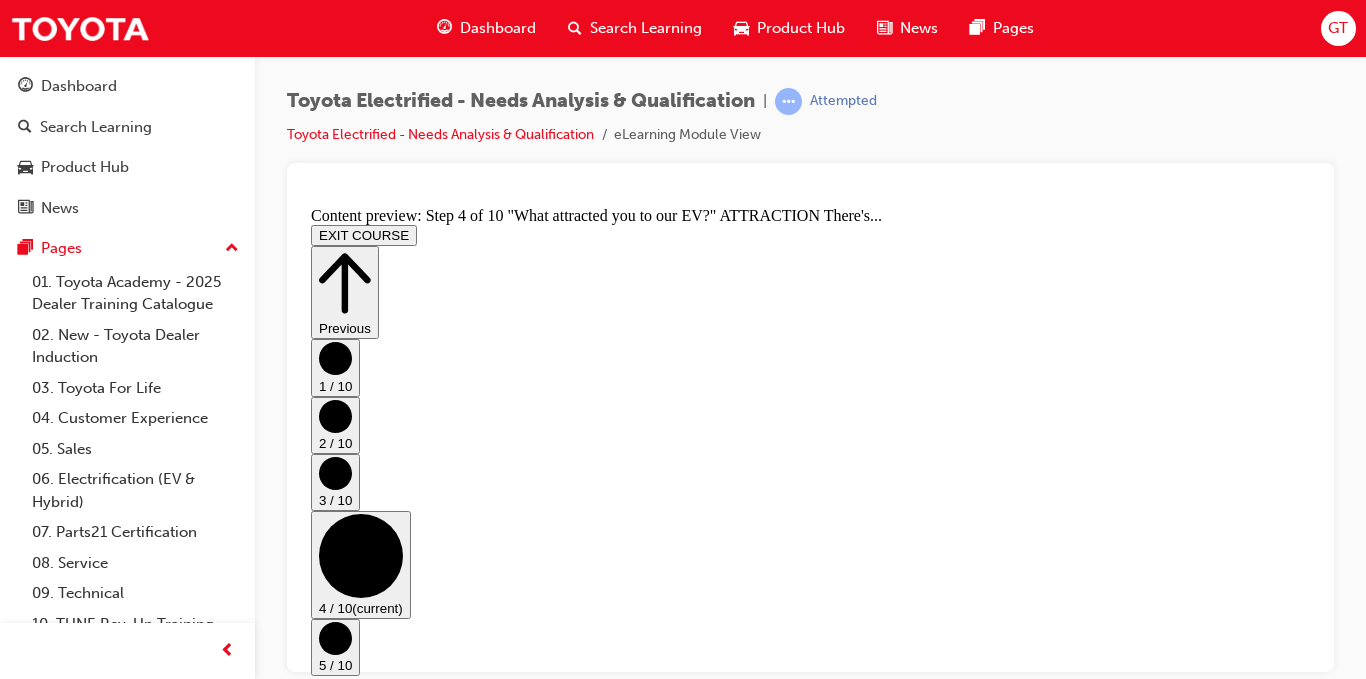click 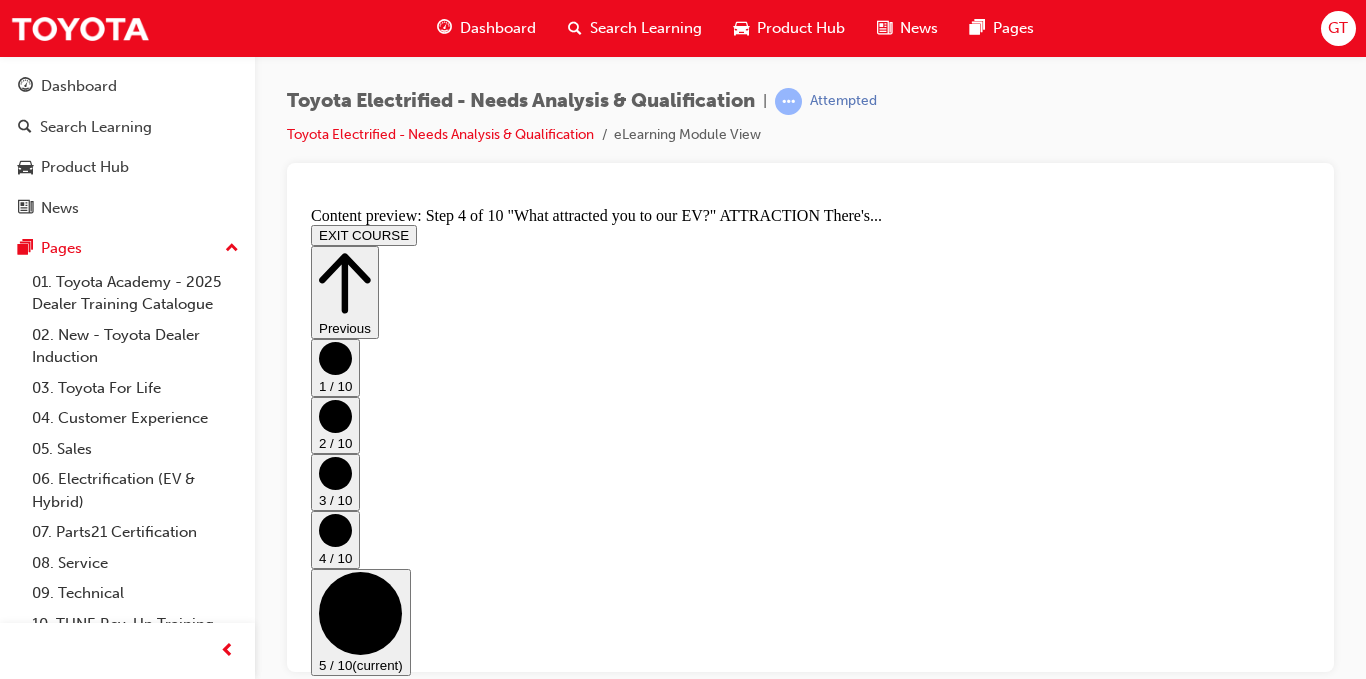 scroll, scrollTop: 0, scrollLeft: 0, axis: both 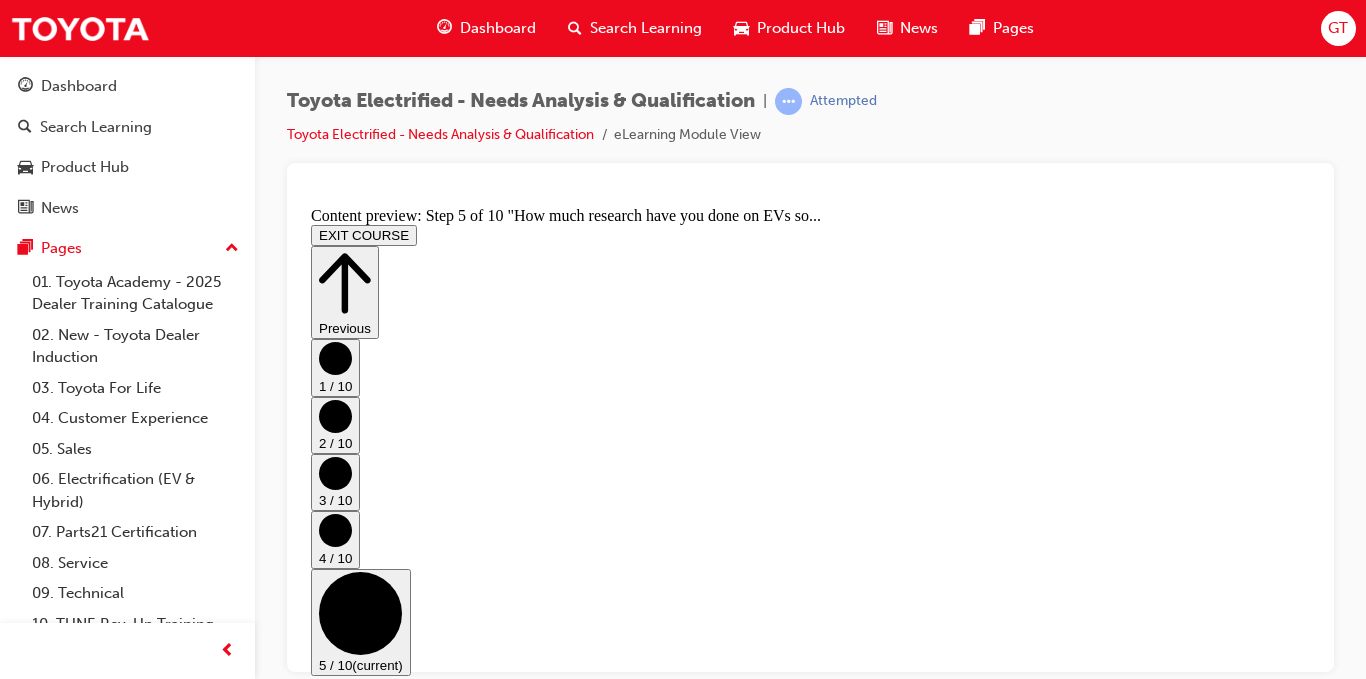 click 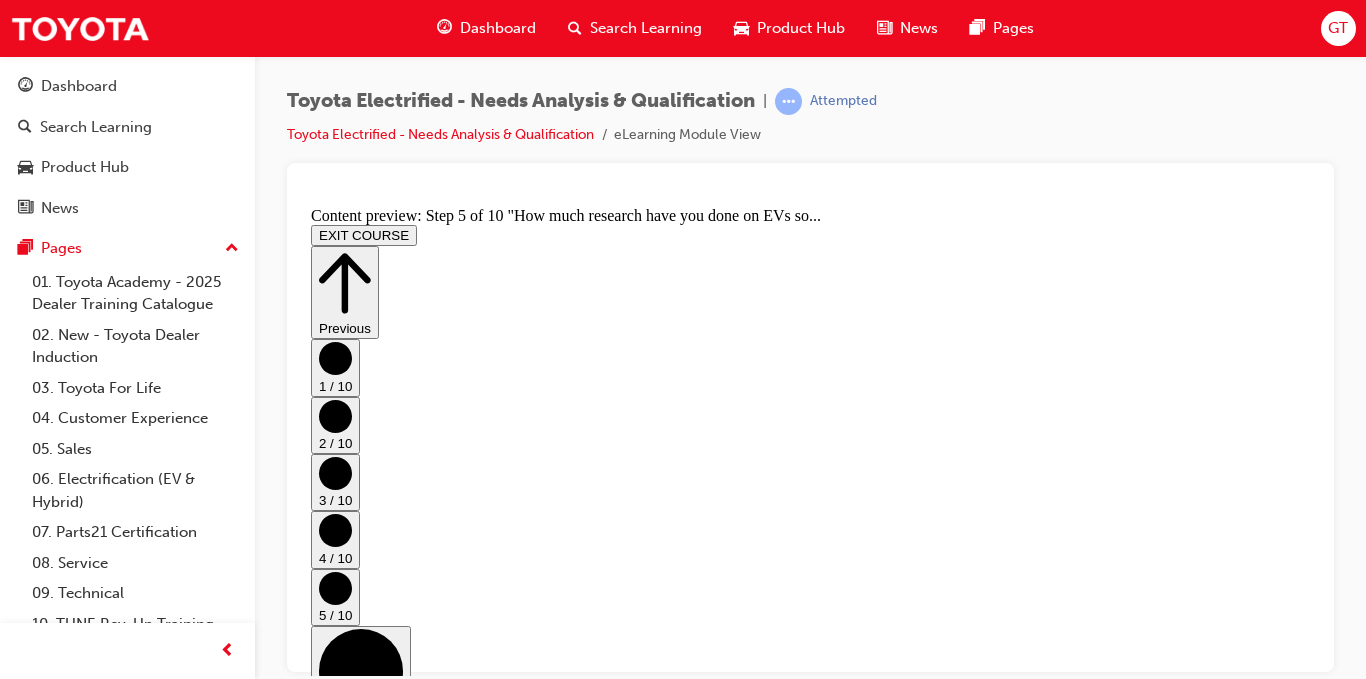 scroll, scrollTop: 0, scrollLeft: 0, axis: both 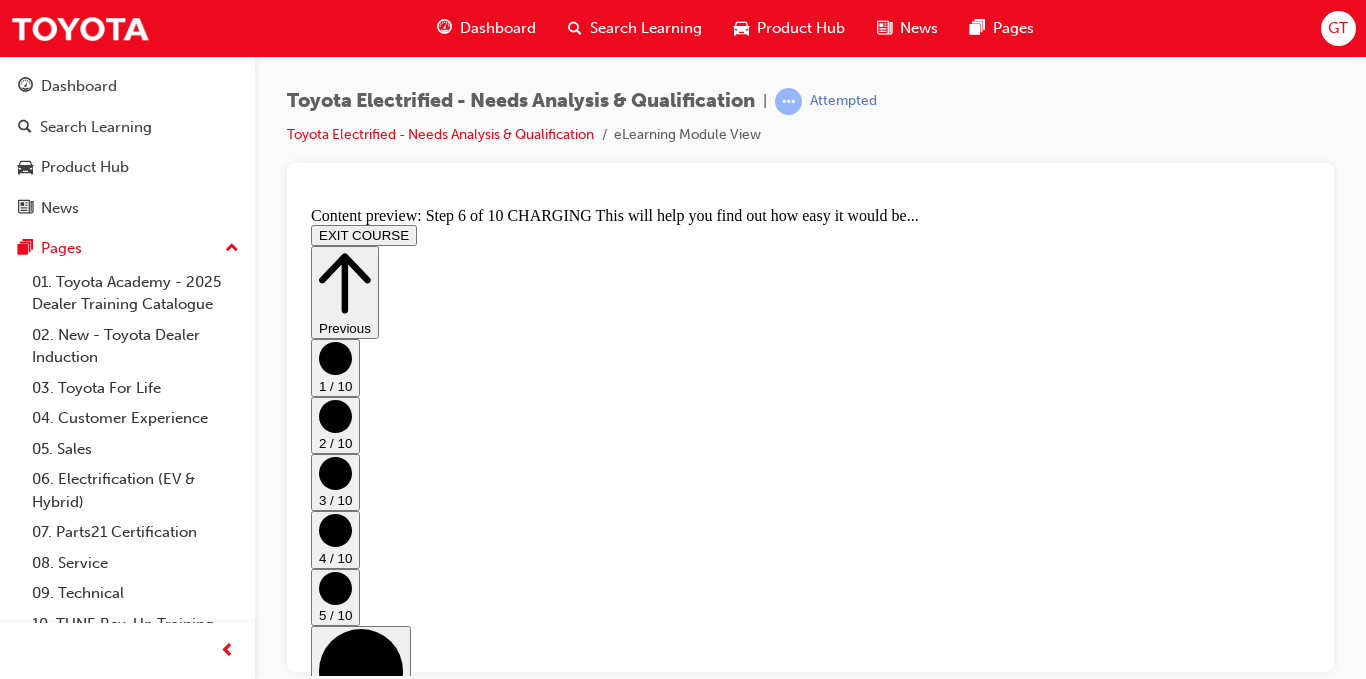 click 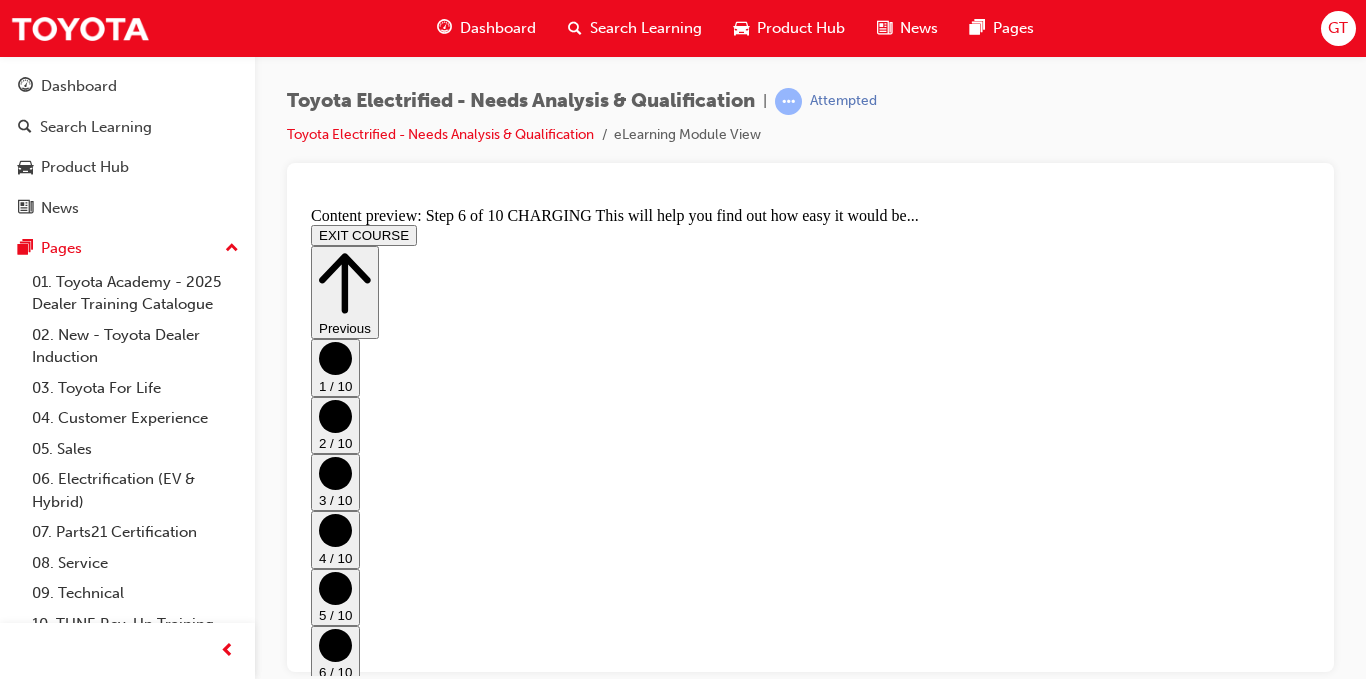 scroll, scrollTop: 0, scrollLeft: 0, axis: both 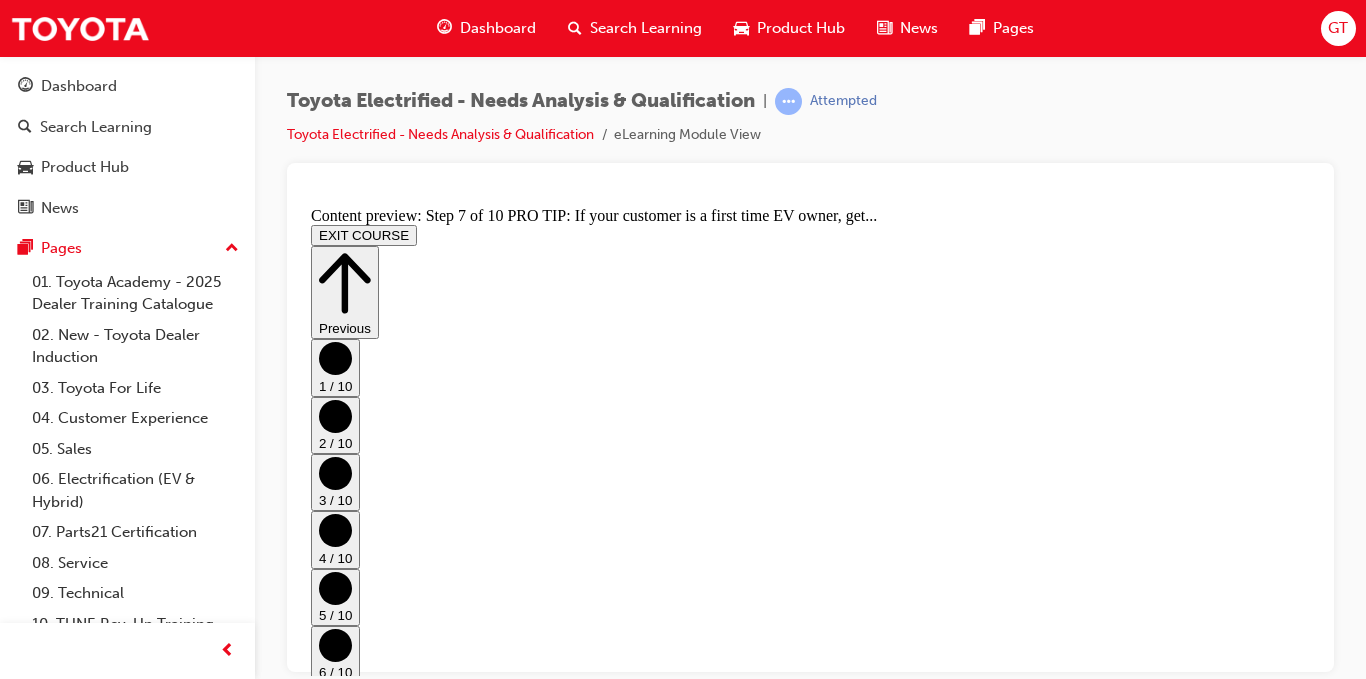 click 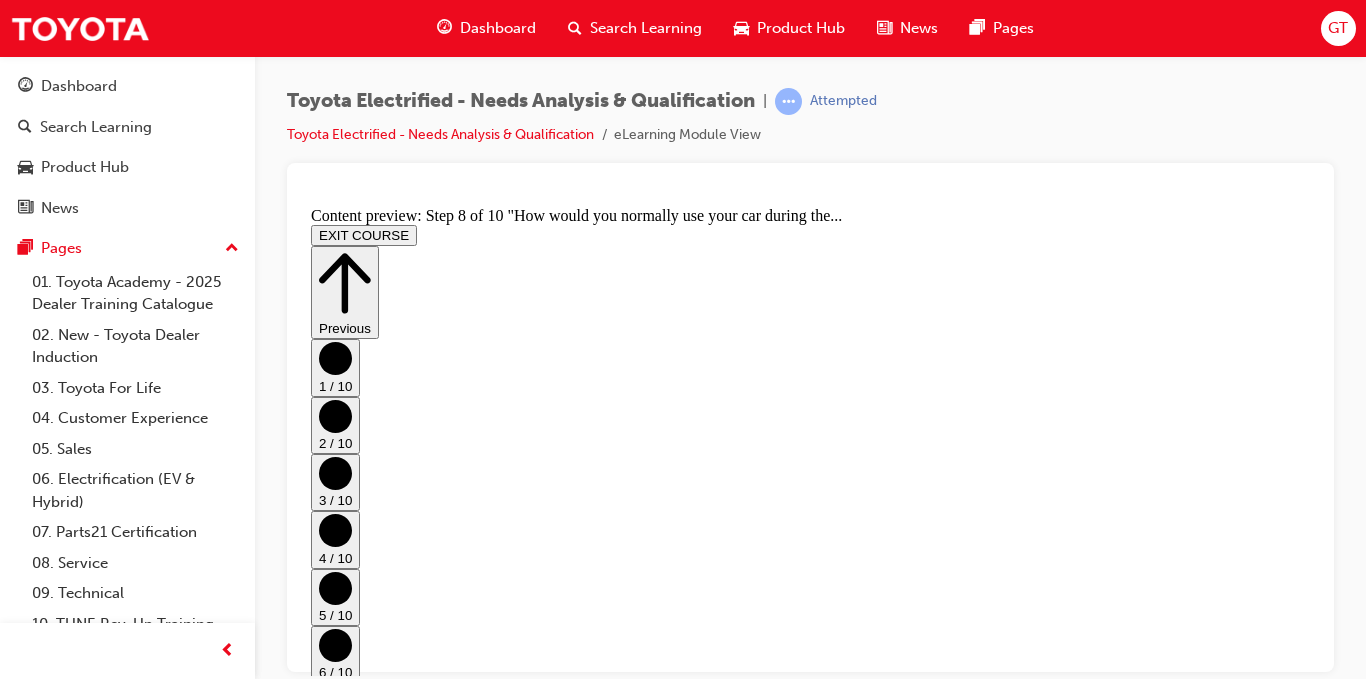 click 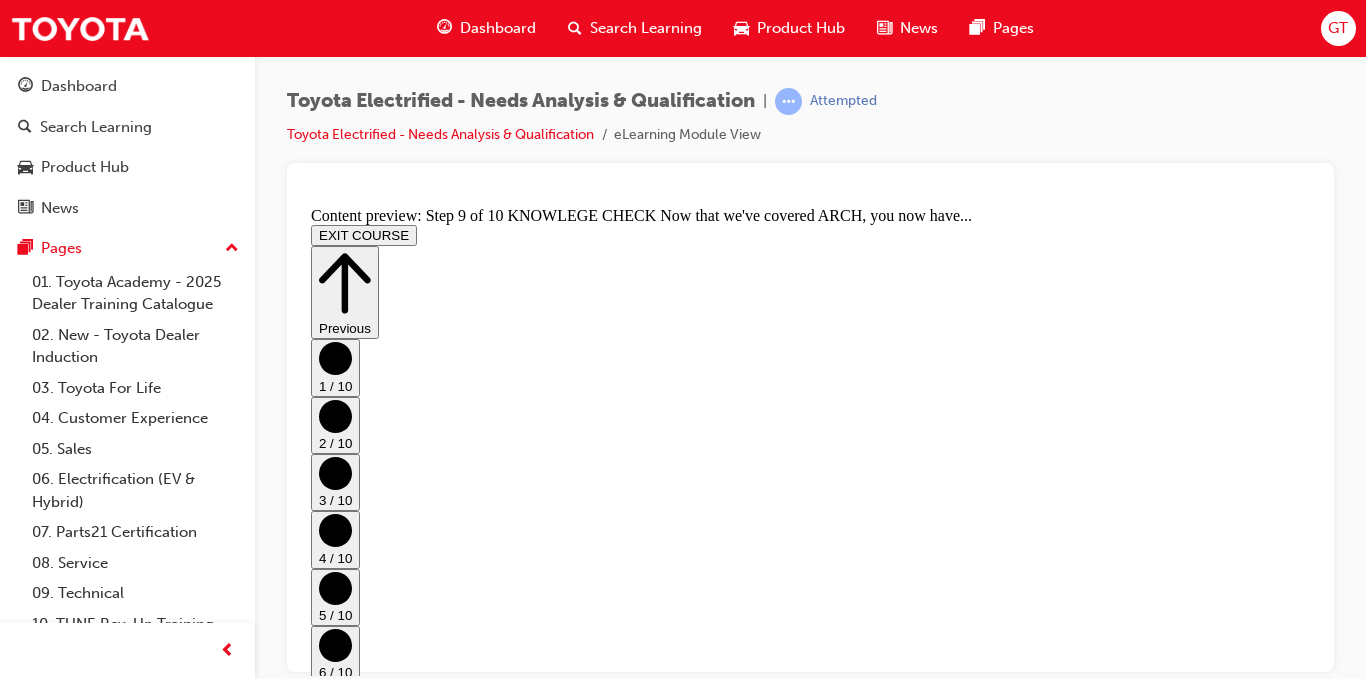 click 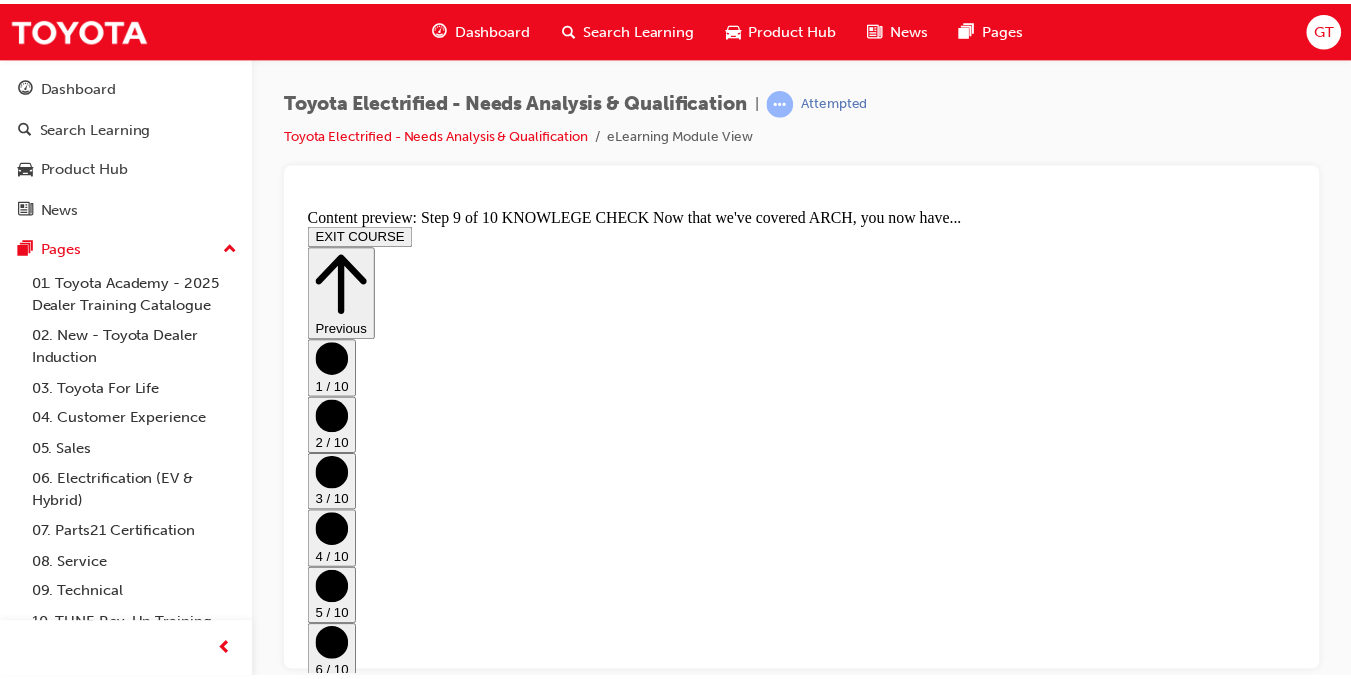 scroll, scrollTop: 1314, scrollLeft: 0, axis: vertical 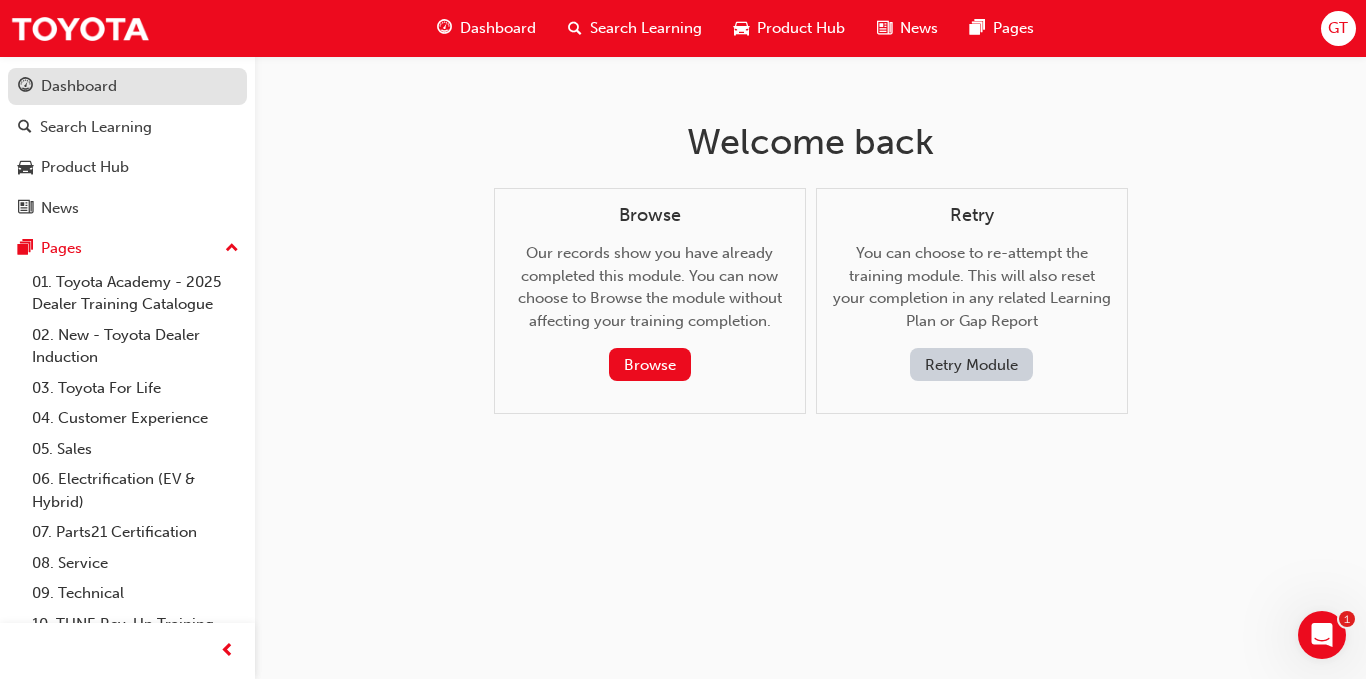 click on "Dashboard" at bounding box center (79, 86) 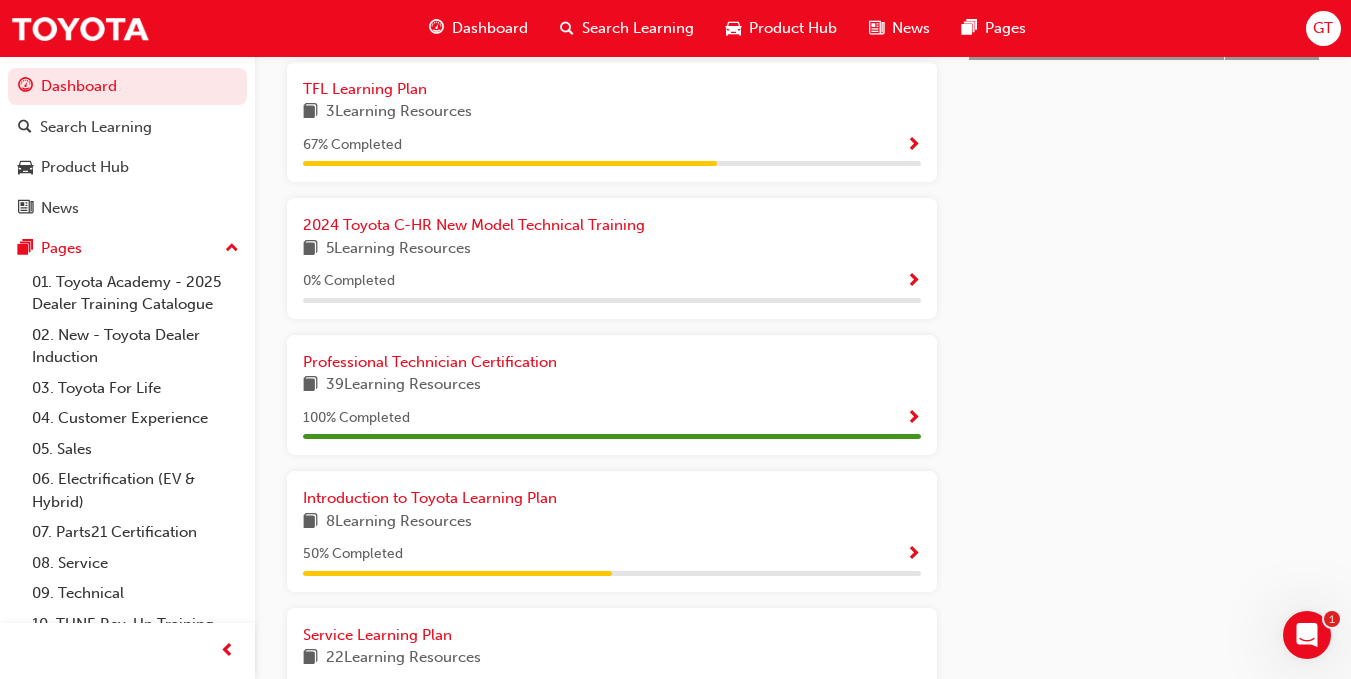 scroll, scrollTop: 1325, scrollLeft: 0, axis: vertical 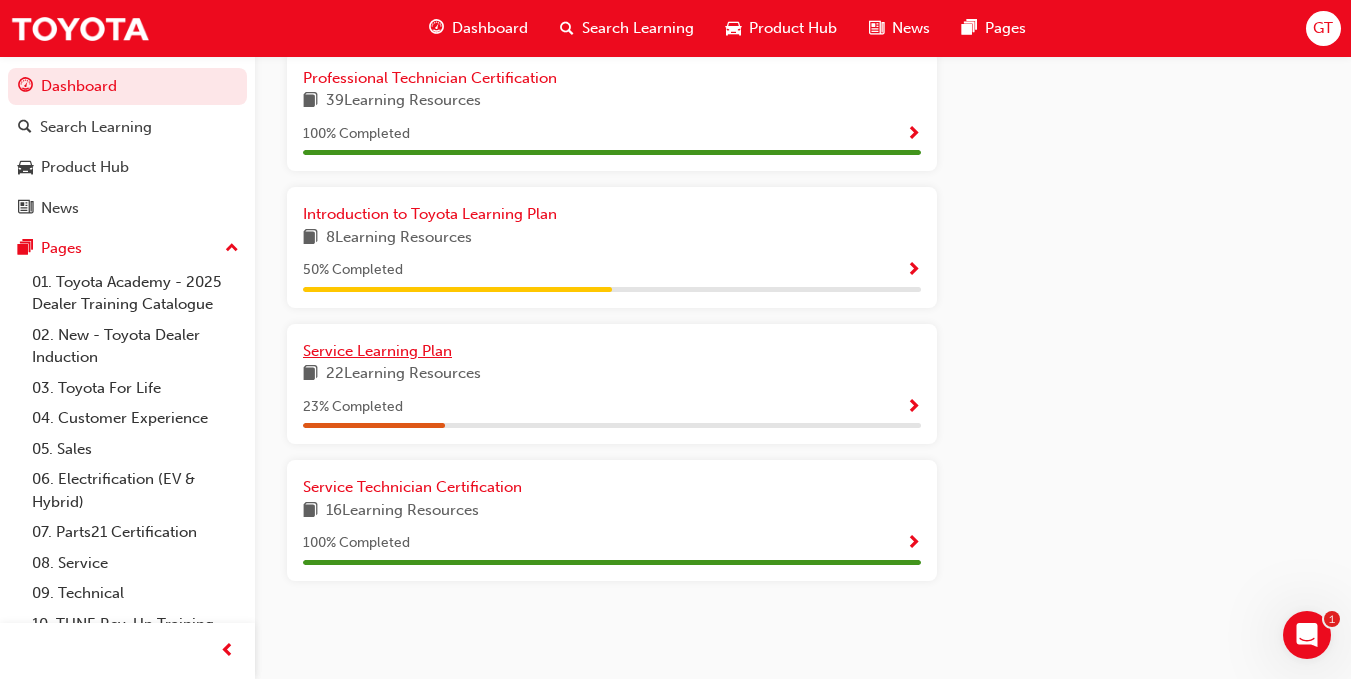 click on "Service Learning Plan" at bounding box center [377, 351] 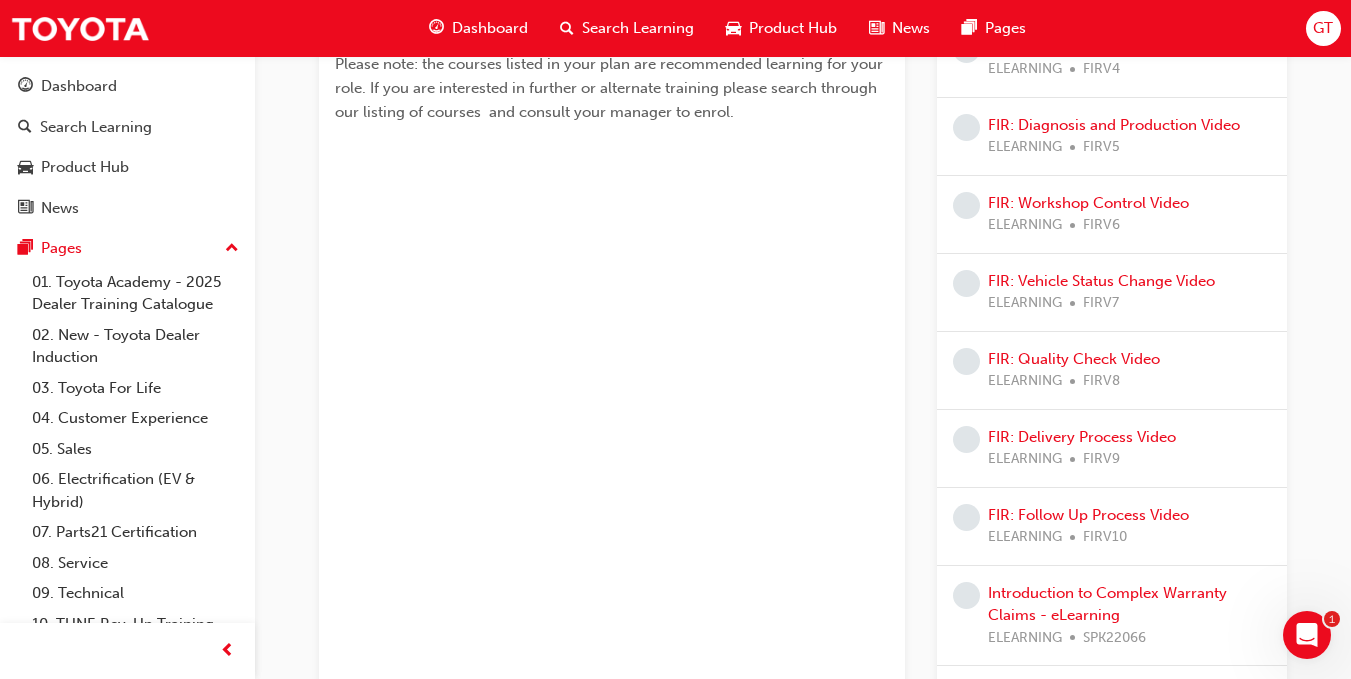 scroll, scrollTop: 506, scrollLeft: 0, axis: vertical 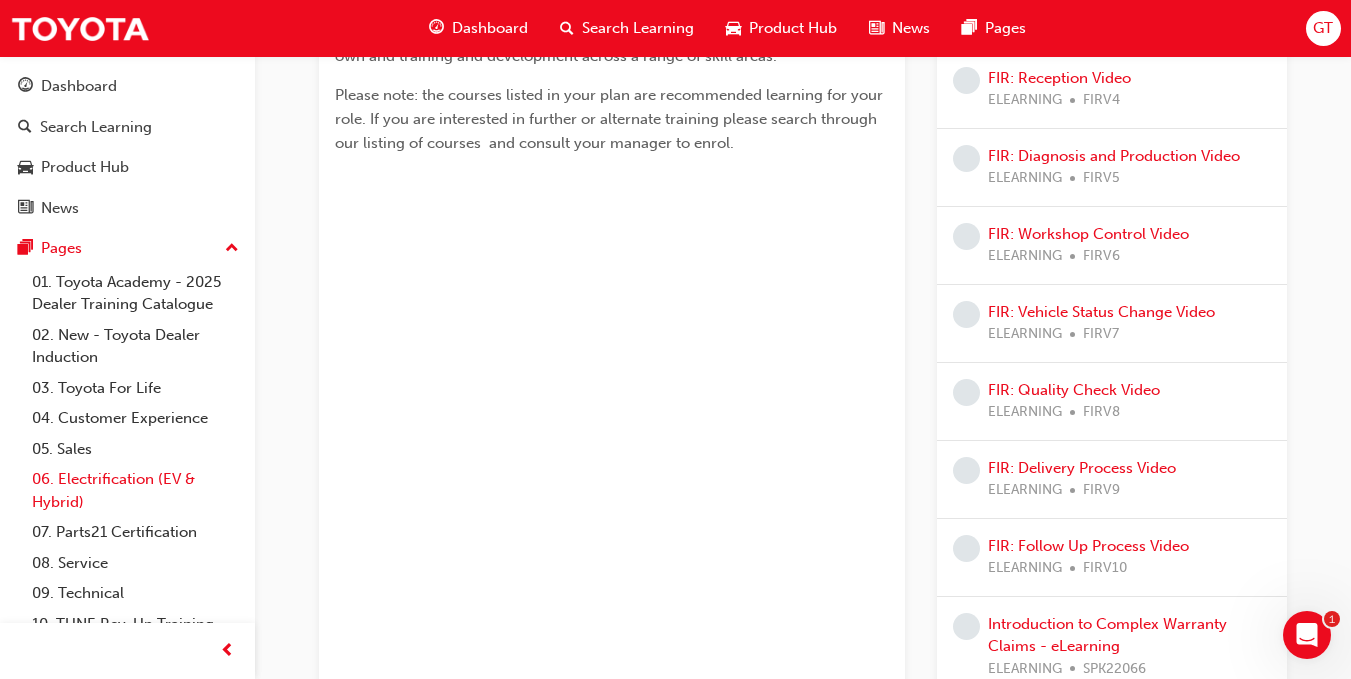 click on "06. Electrification (EV & Hybrid)" at bounding box center [135, 490] 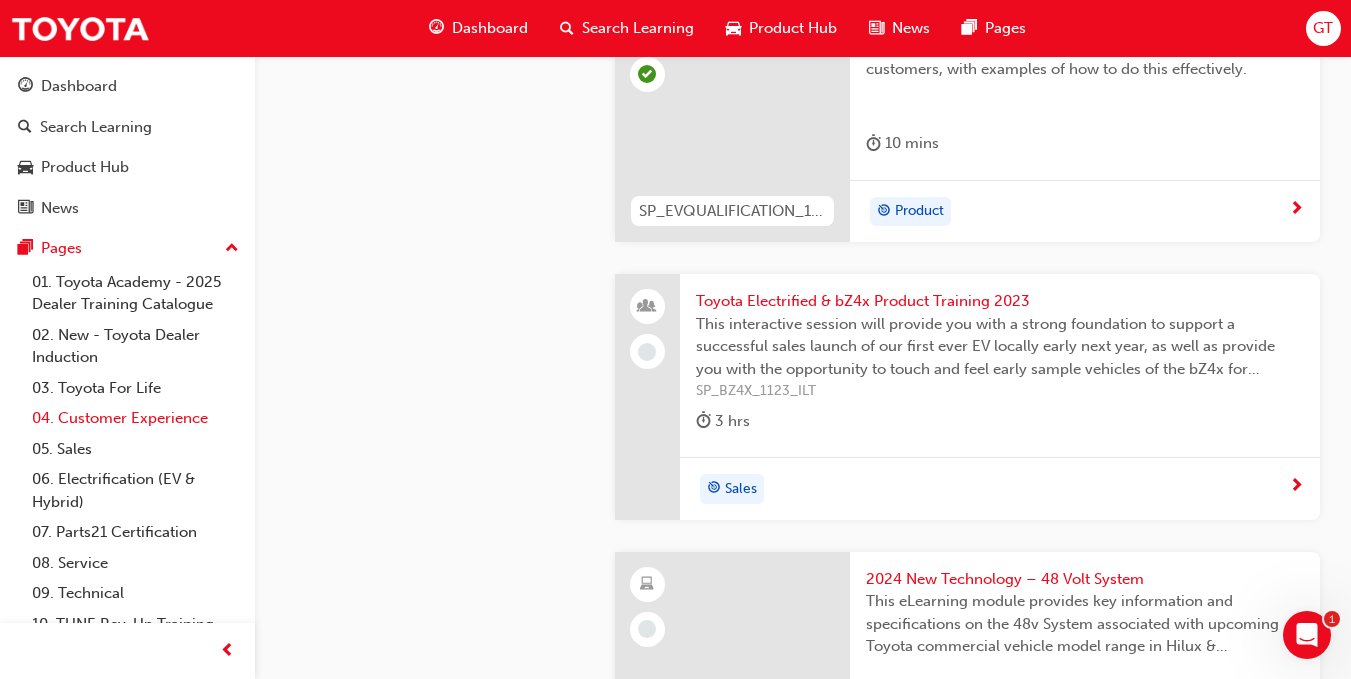 scroll, scrollTop: 900, scrollLeft: 0, axis: vertical 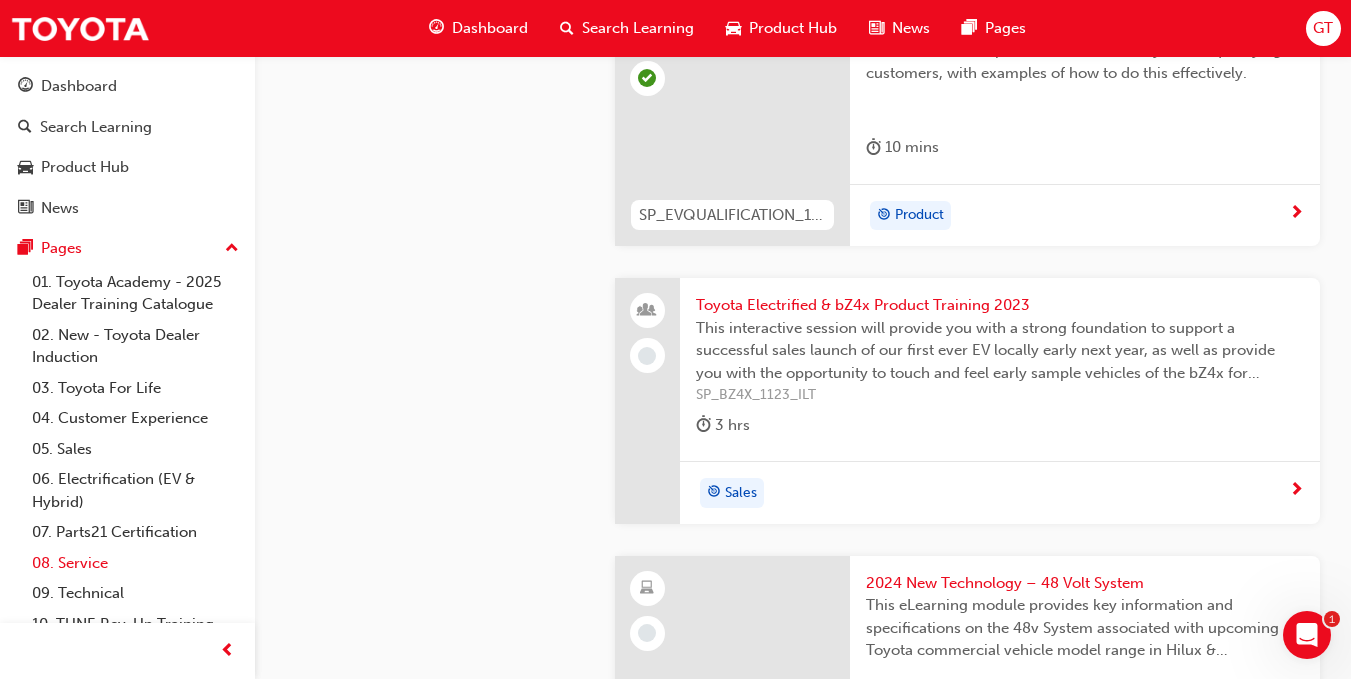 click on "08. Service" at bounding box center (135, 563) 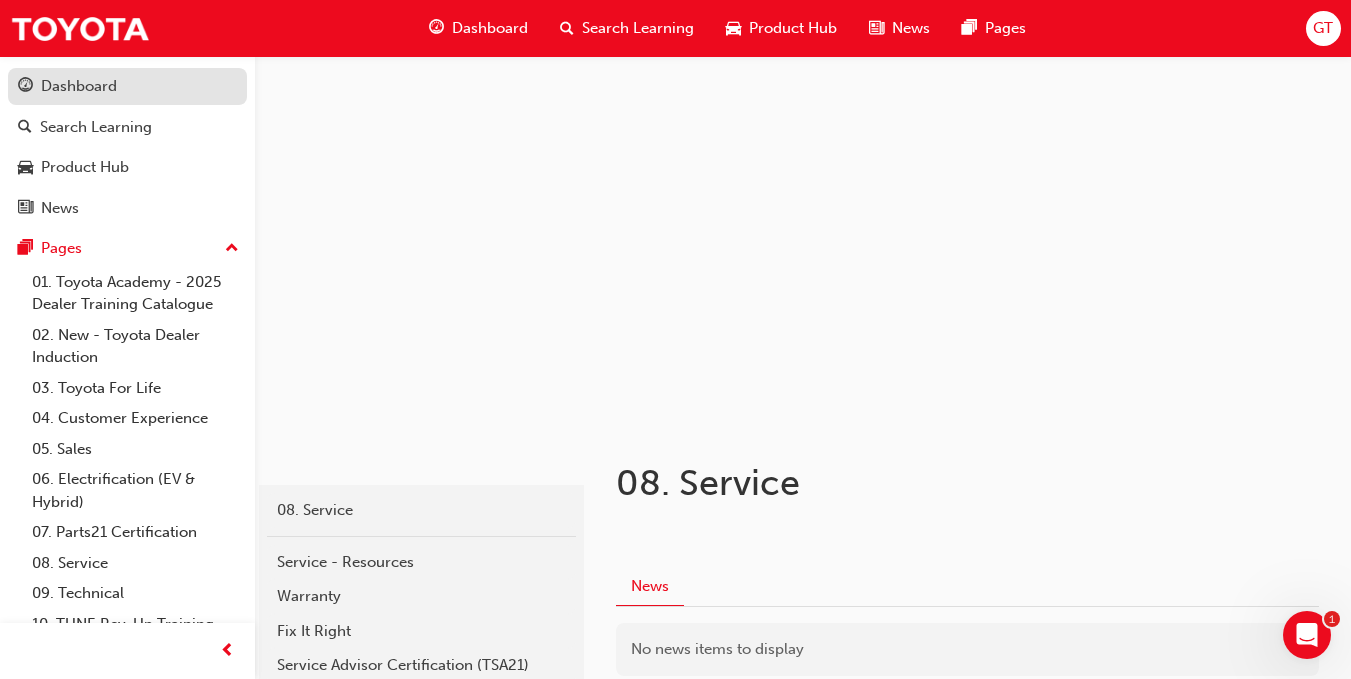 click on "Dashboard" at bounding box center (79, 86) 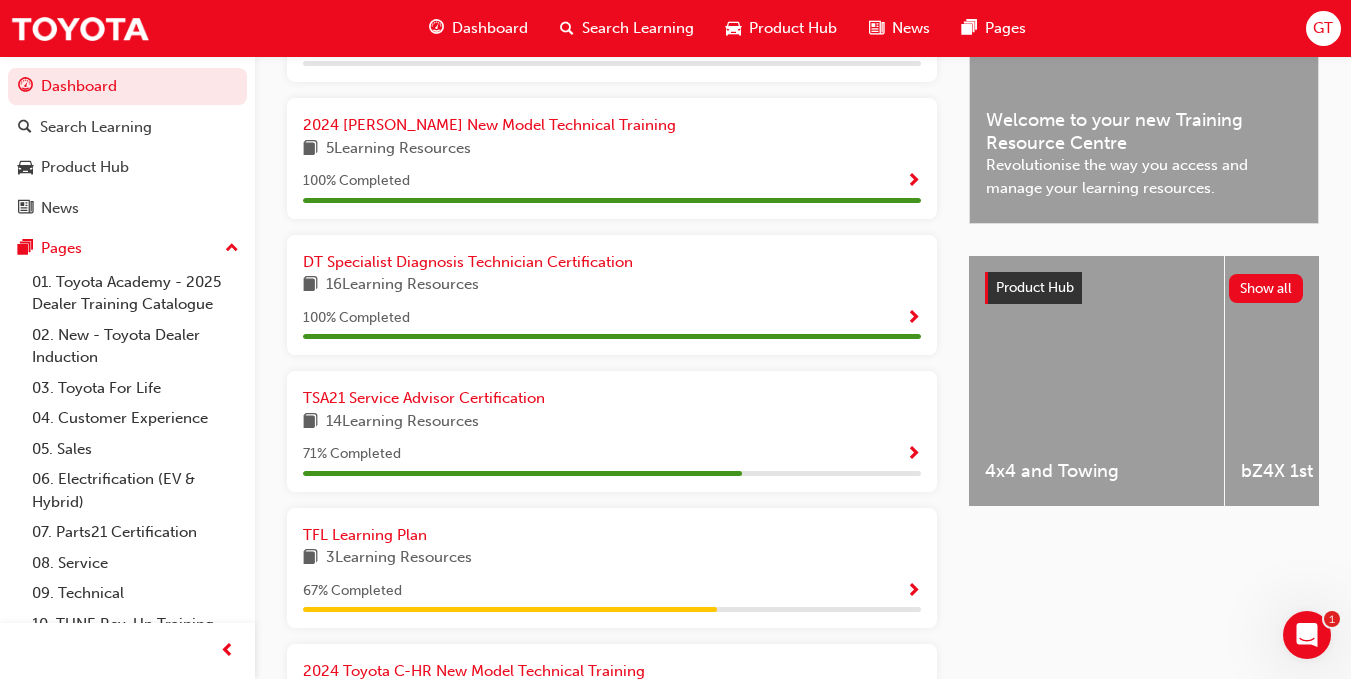 scroll, scrollTop: 600, scrollLeft: 0, axis: vertical 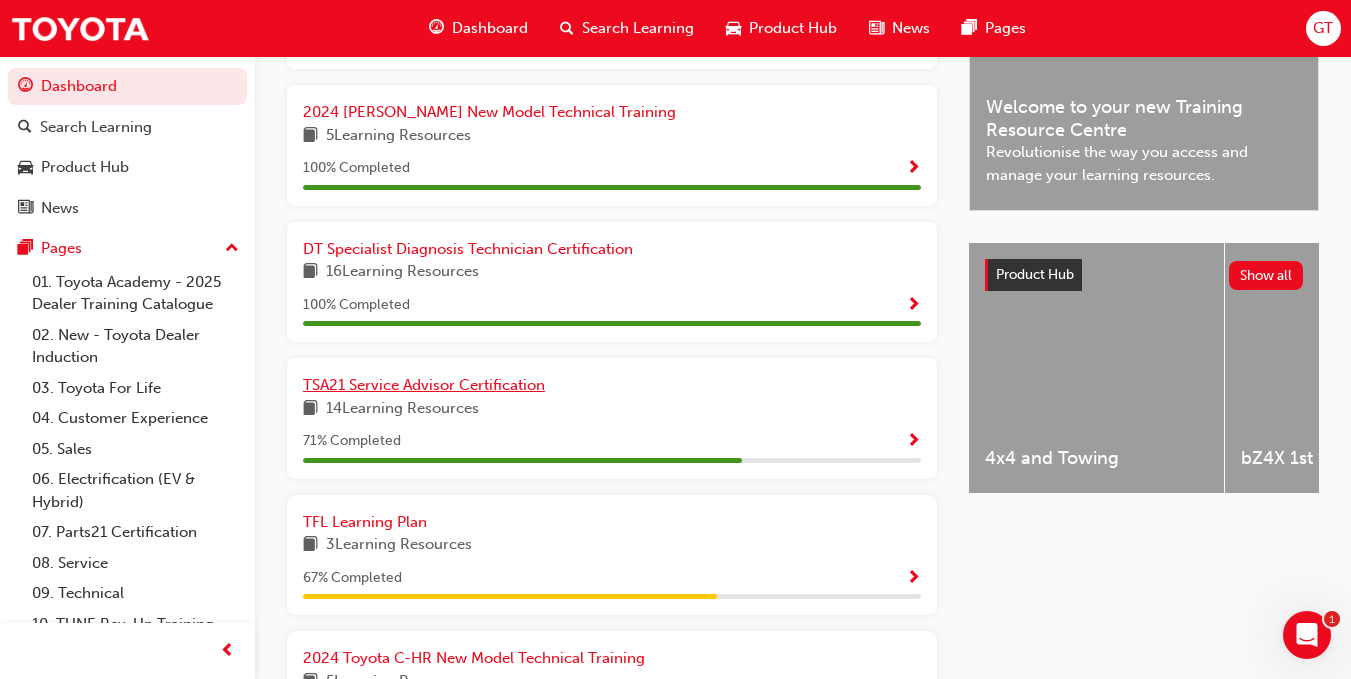 click on "TSA21 Service Advisor Certification" at bounding box center [424, 385] 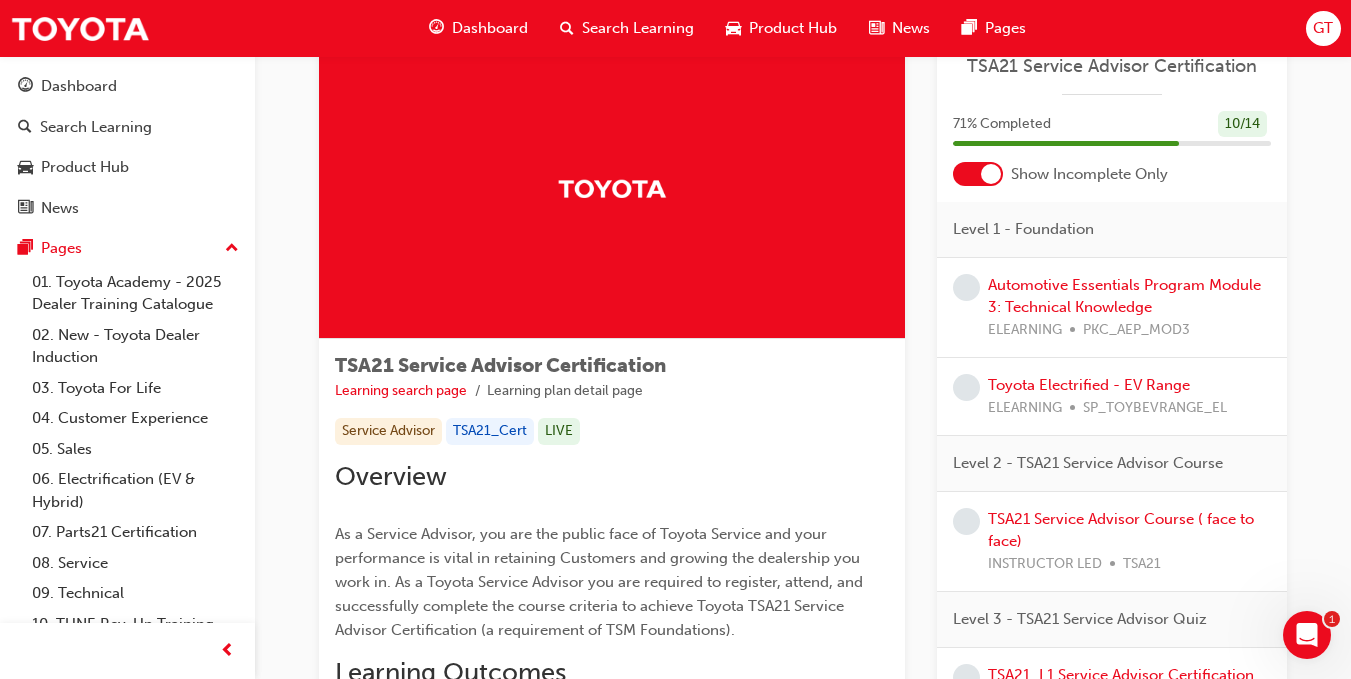 scroll, scrollTop: 100, scrollLeft: 0, axis: vertical 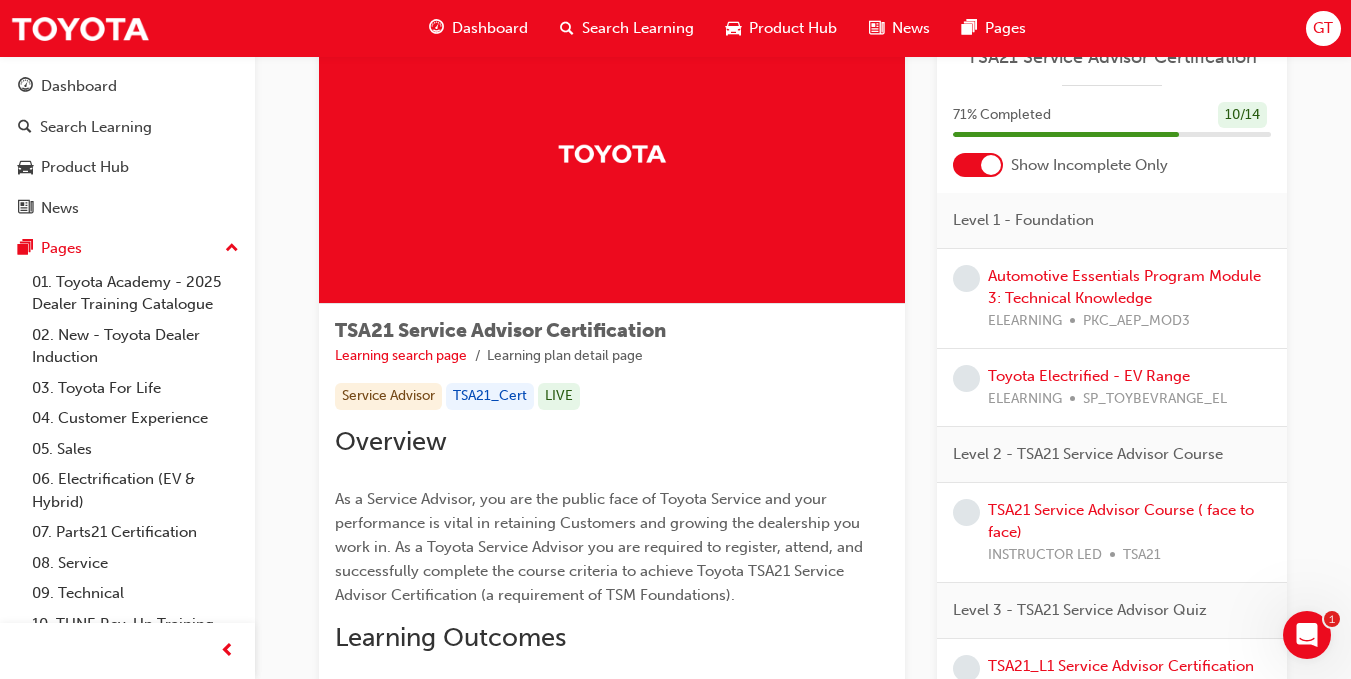 click at bounding box center (966, 378) 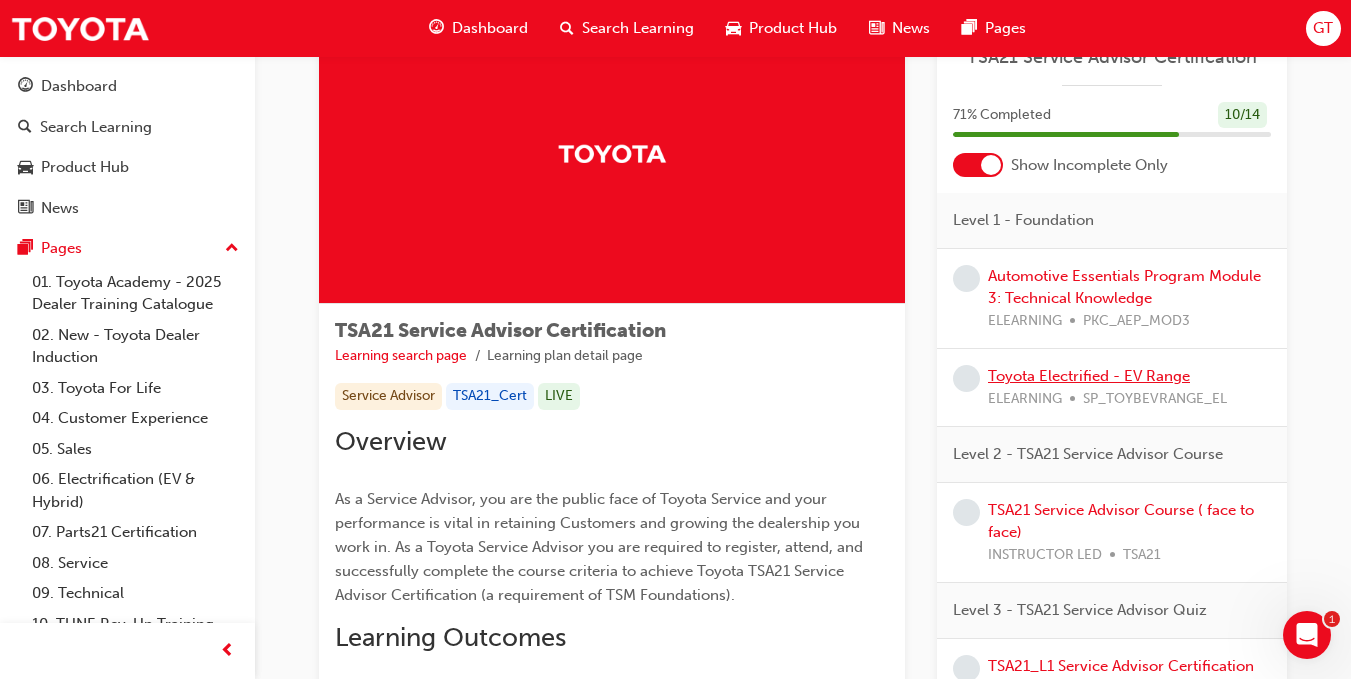 click on "Toyota Electrified - EV Range" at bounding box center [1089, 376] 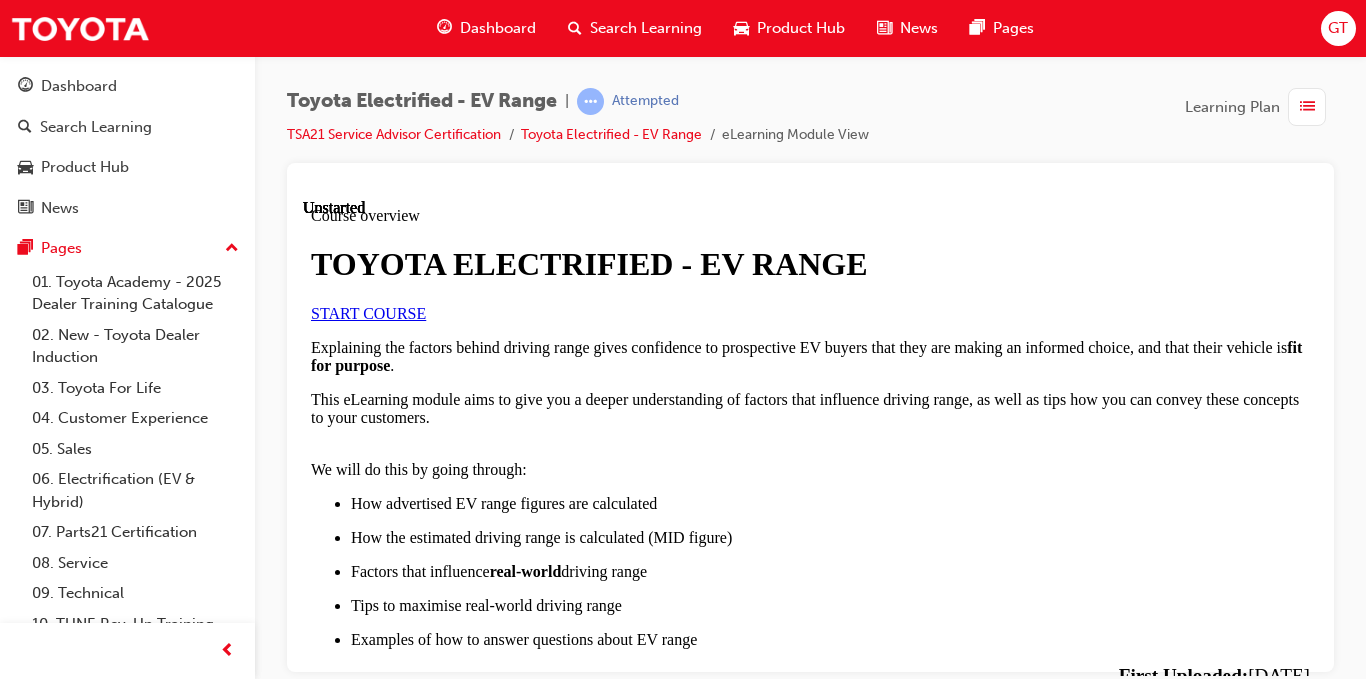 scroll, scrollTop: 0, scrollLeft: 0, axis: both 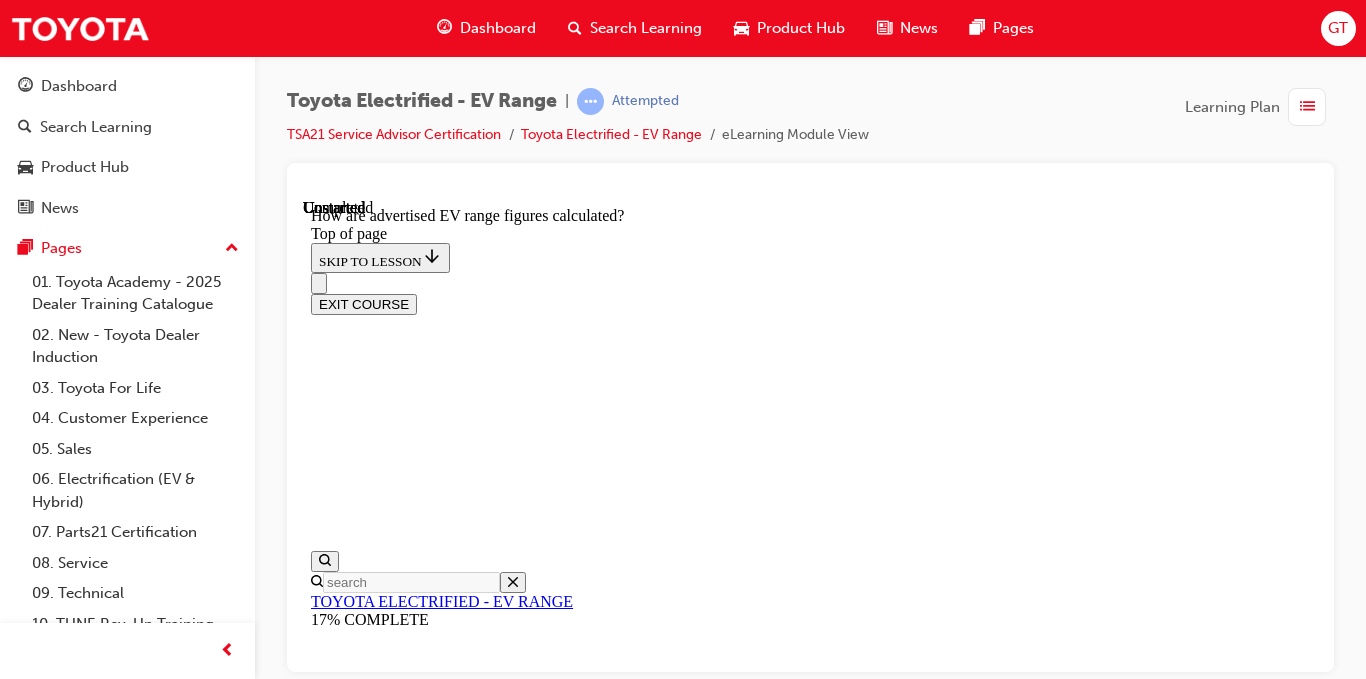 click 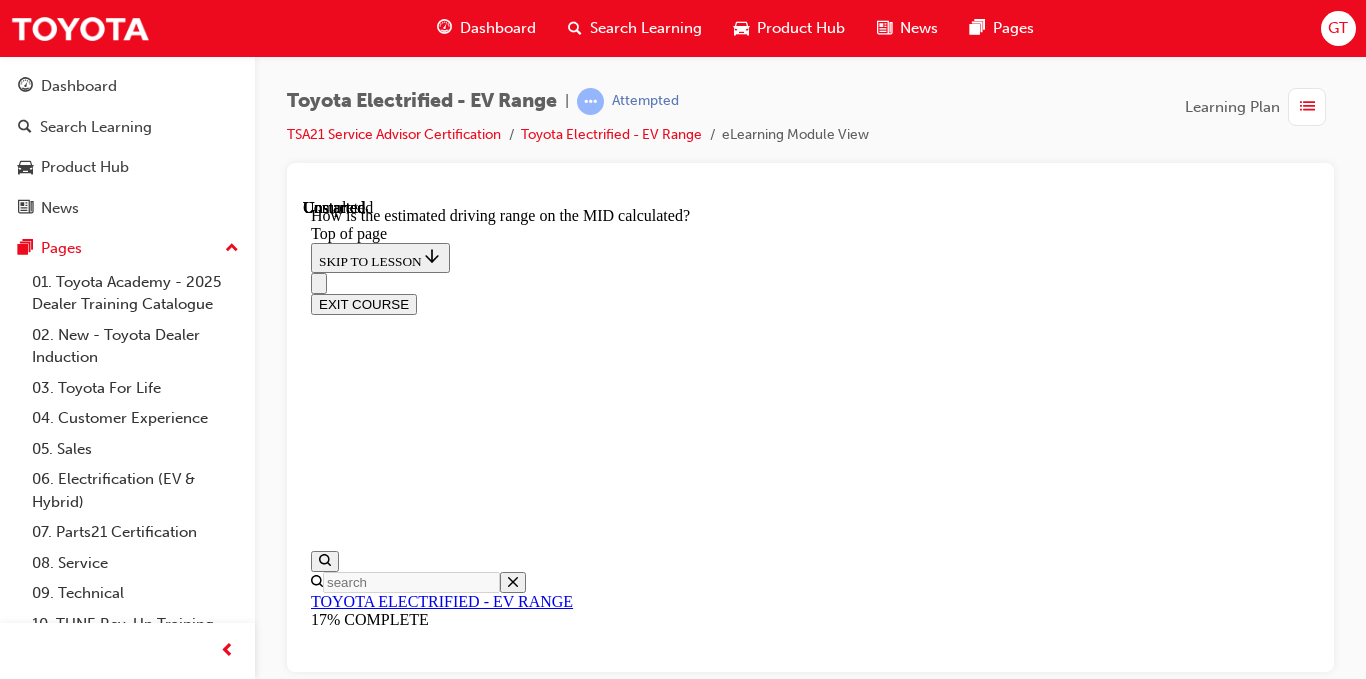 scroll, scrollTop: 0, scrollLeft: 0, axis: both 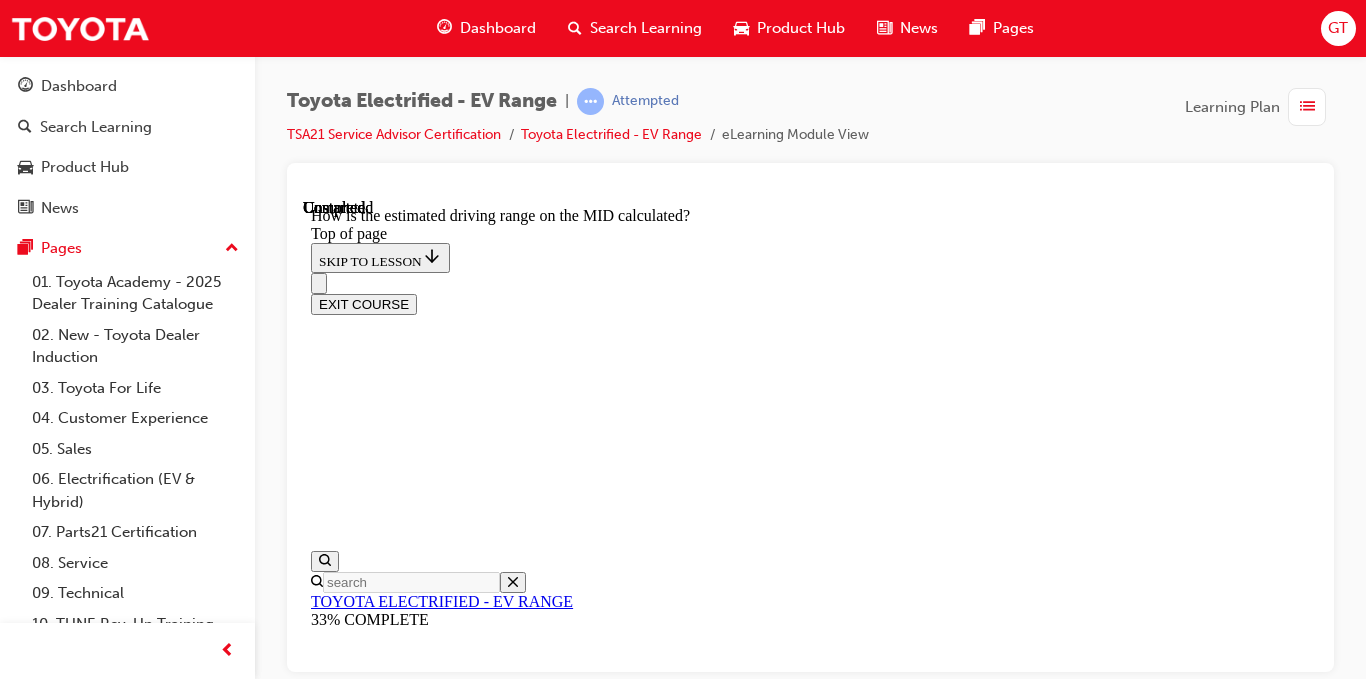 click 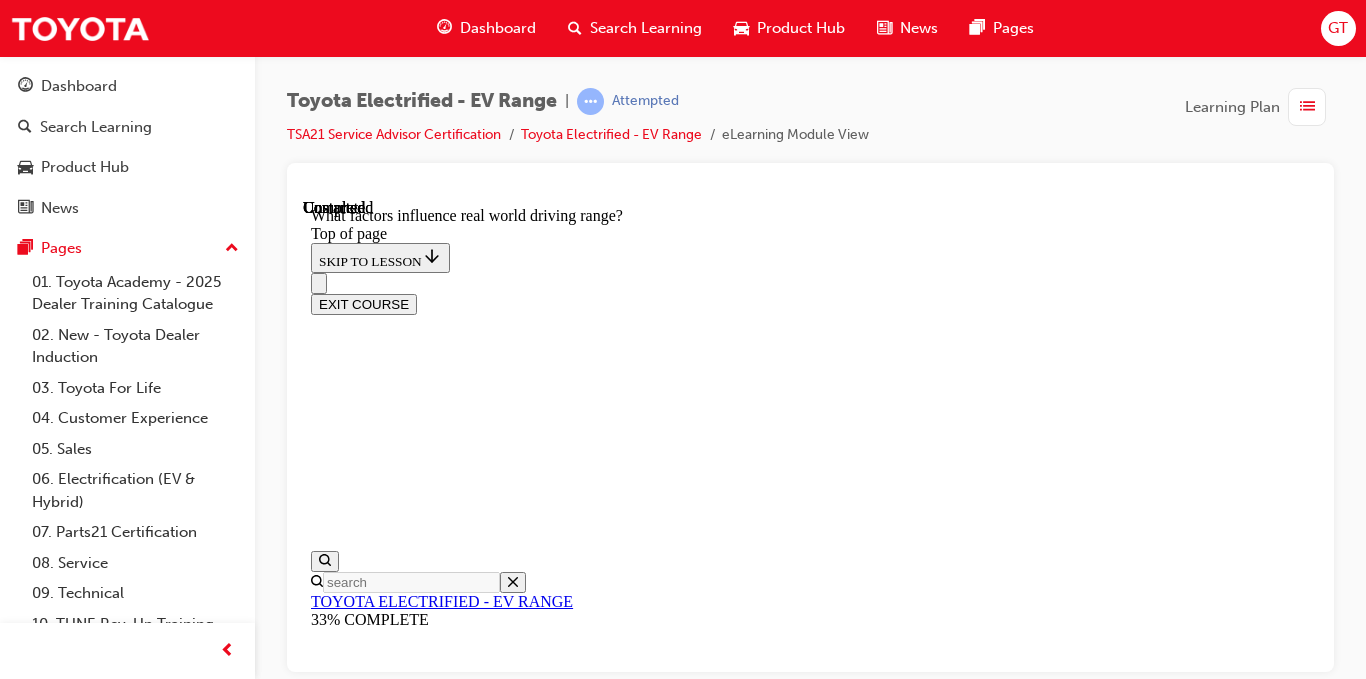 scroll, scrollTop: 0, scrollLeft: 0, axis: both 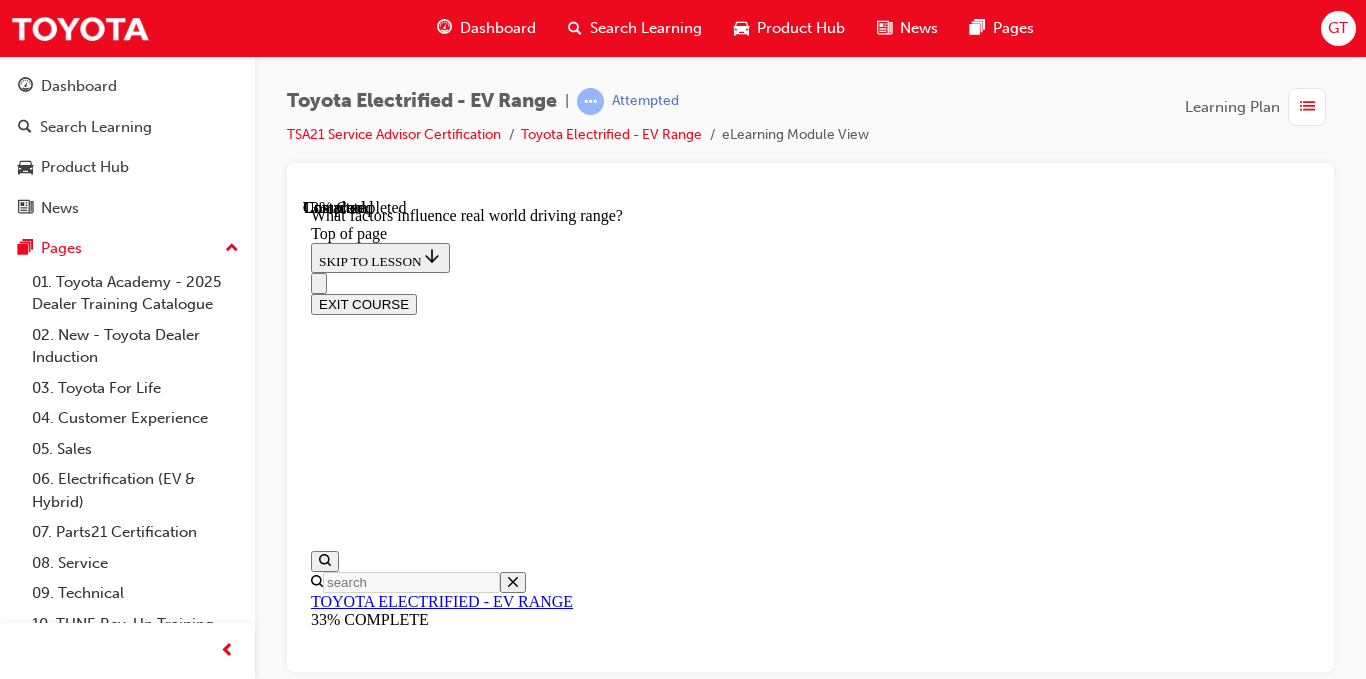 click on "Click on each card to find out more." at bounding box center [810, 8026] 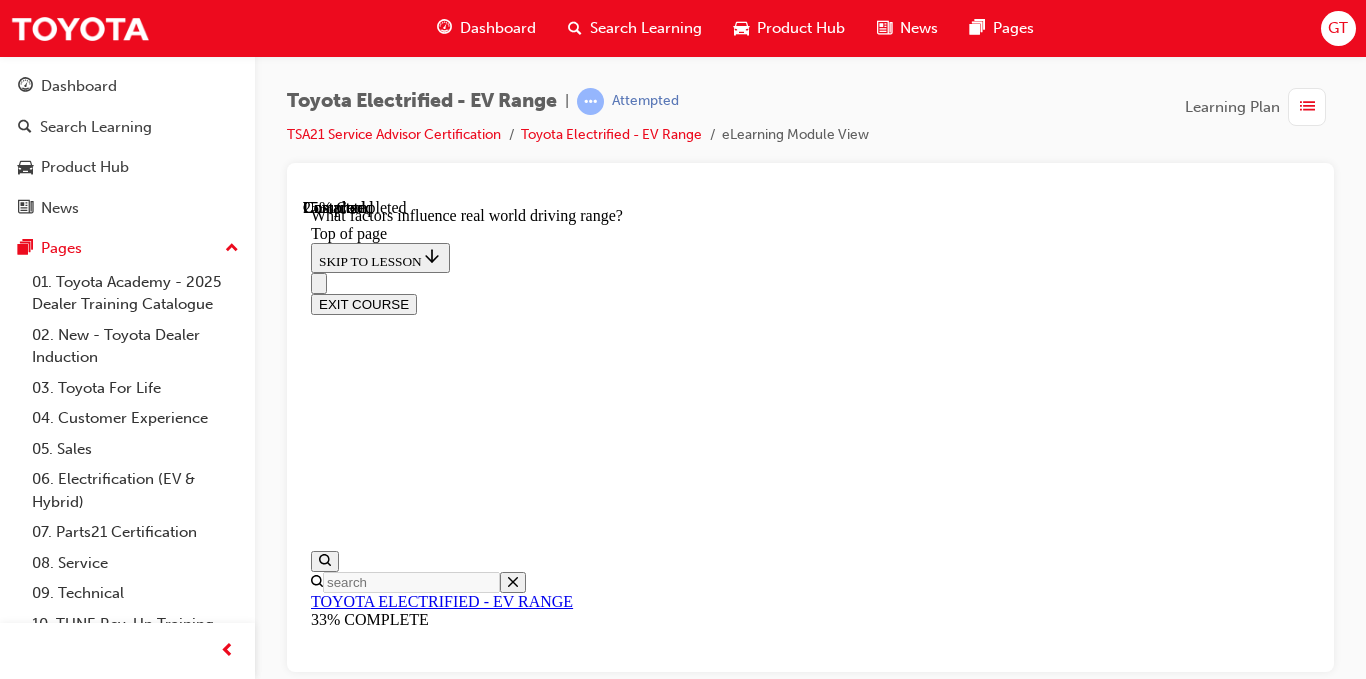 scroll, scrollTop: 827, scrollLeft: 0, axis: vertical 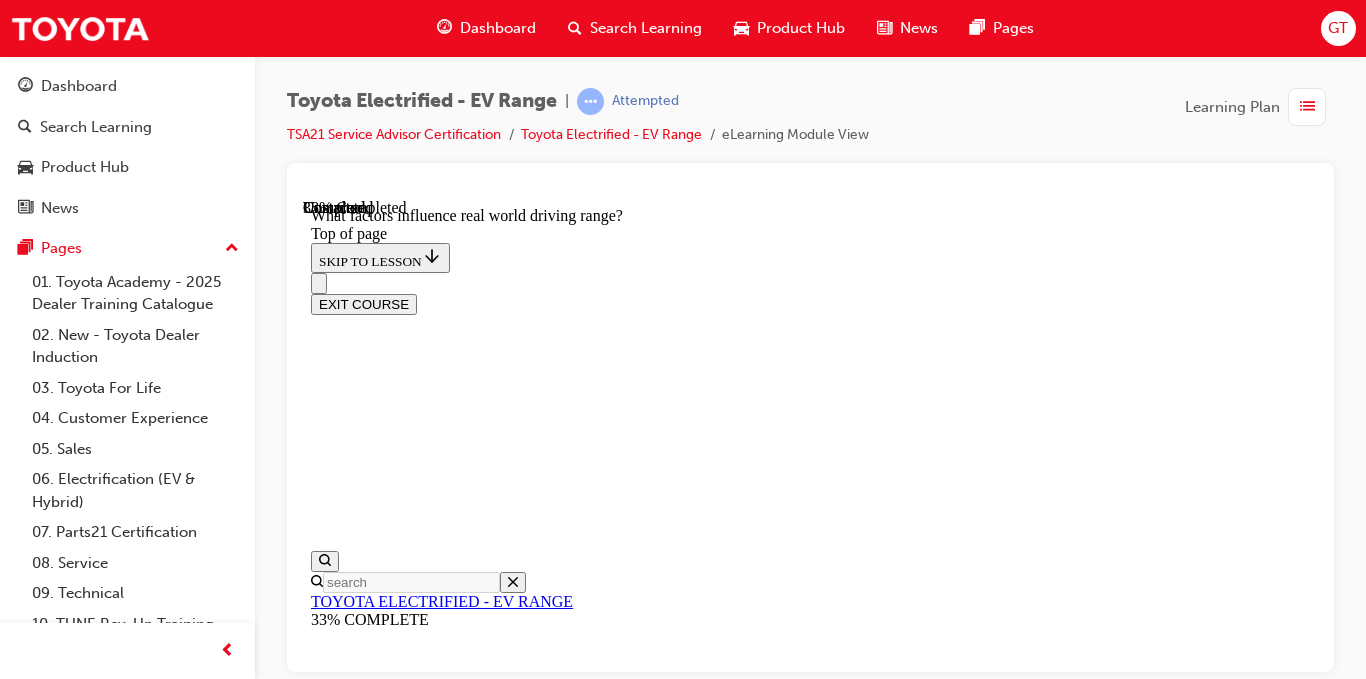 click on "Battery Age" at bounding box center (830, 9150) 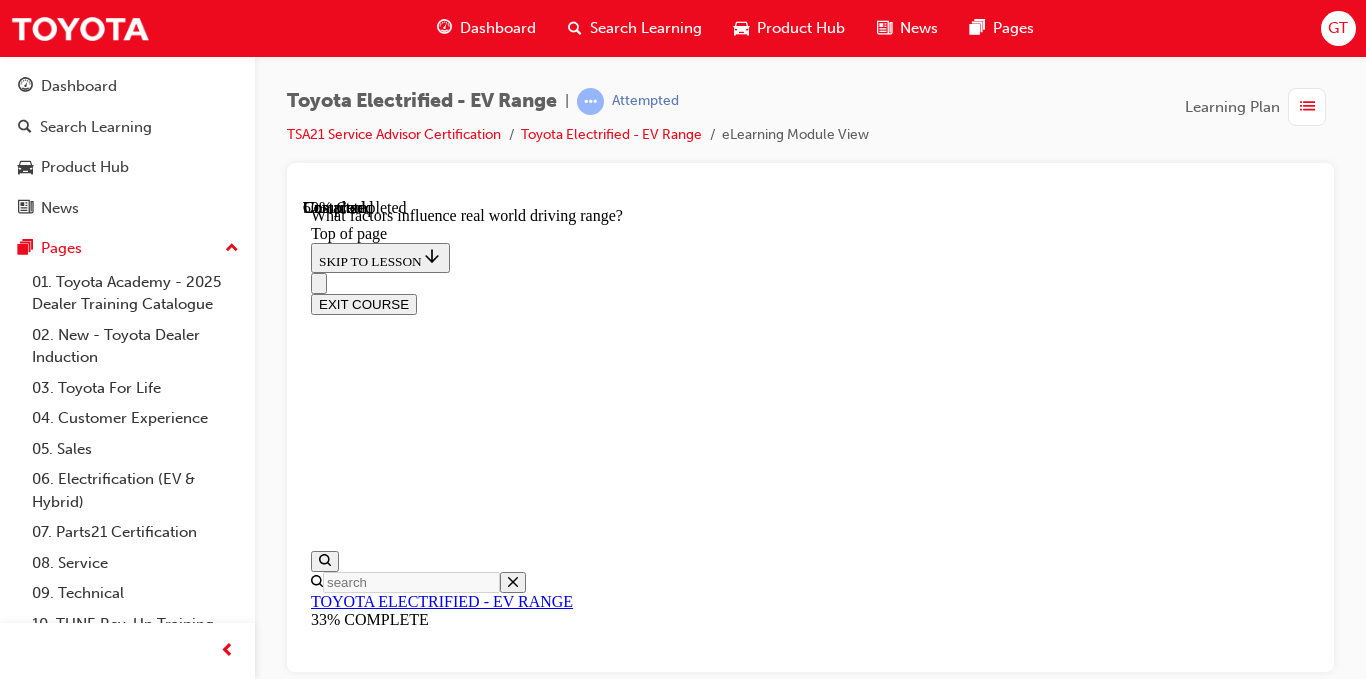 scroll, scrollTop: 2667, scrollLeft: 0, axis: vertical 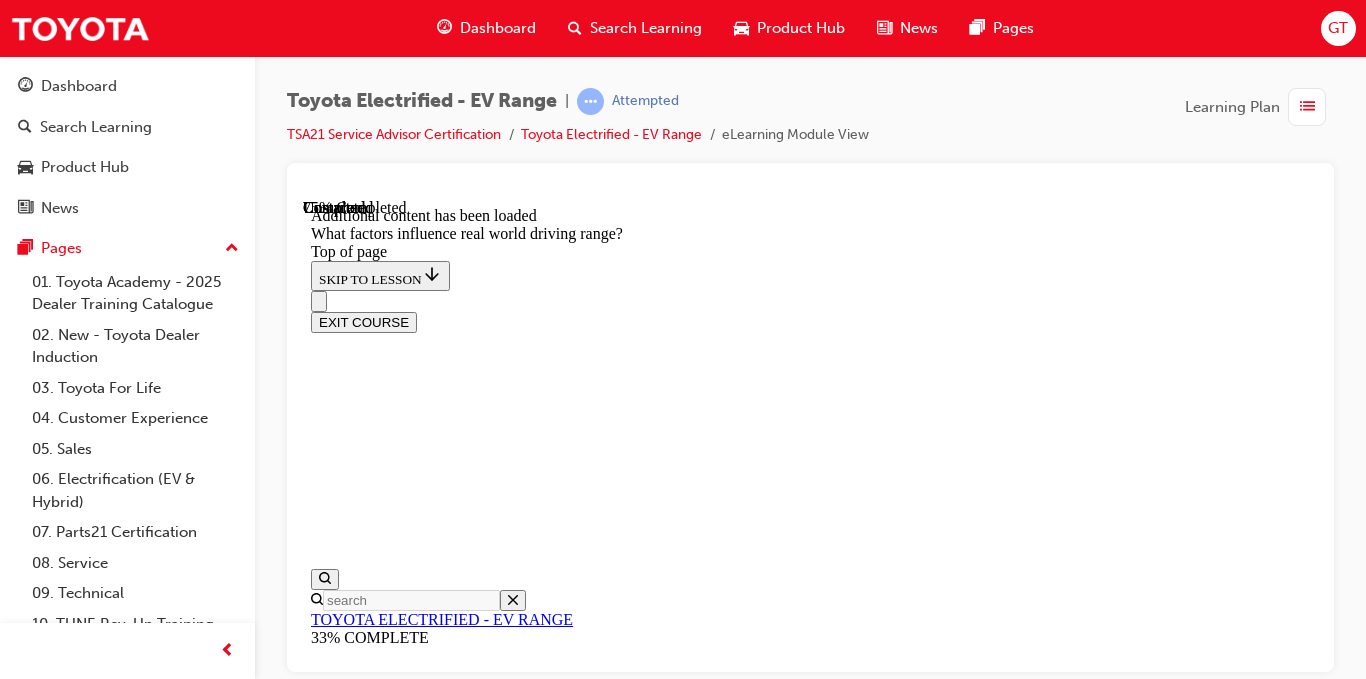 click at bounding box center [810, 11731] 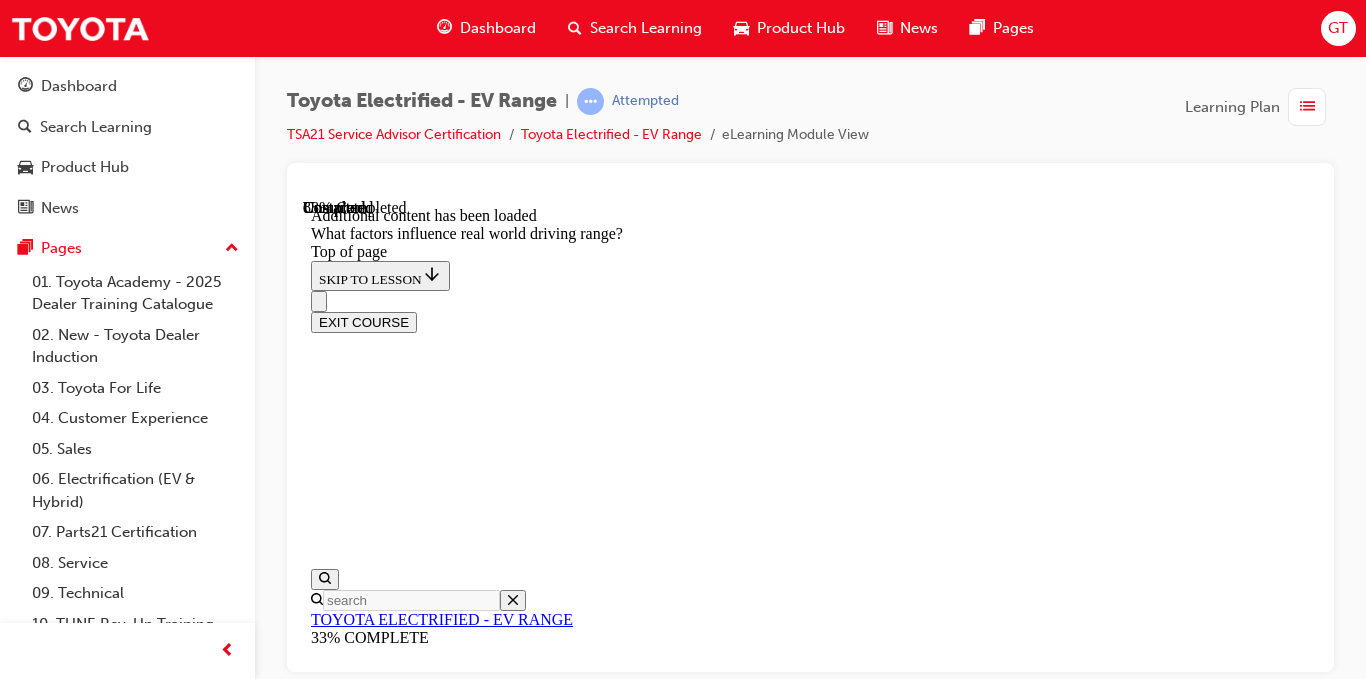 scroll, scrollTop: 3483, scrollLeft: 0, axis: vertical 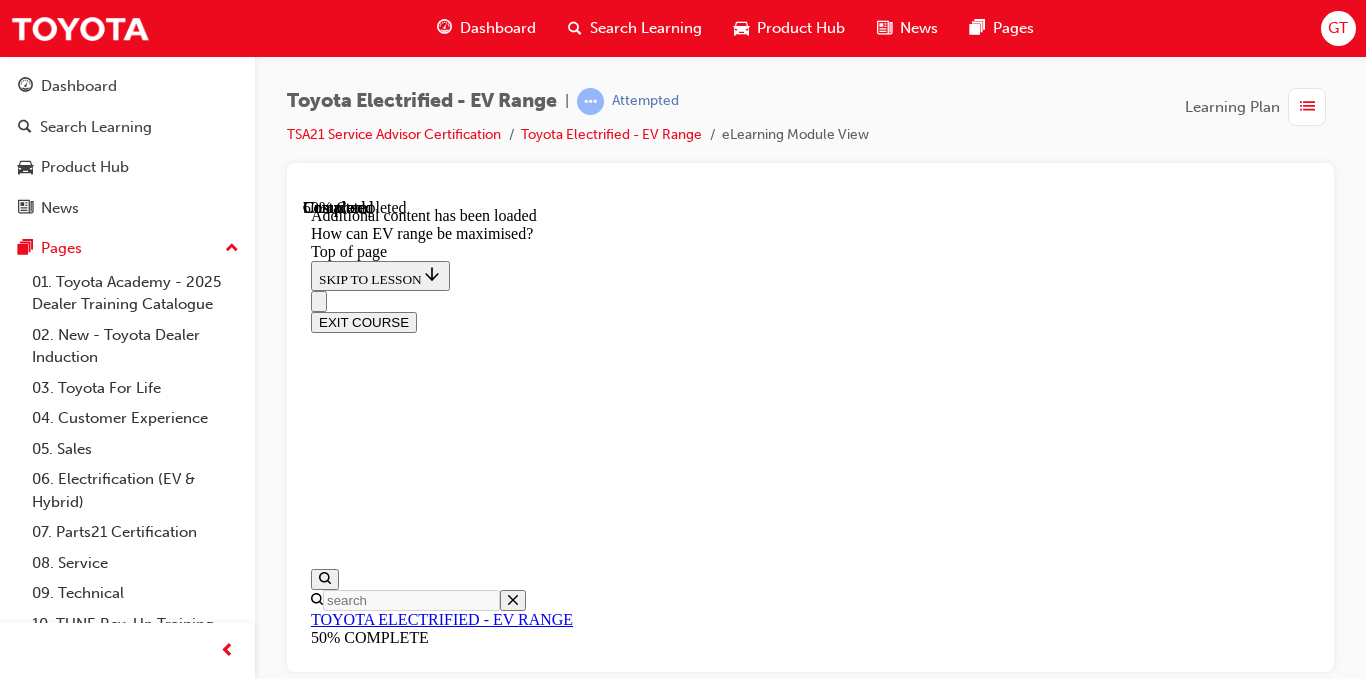 click on "Pre-heating or pre-cooling before trips" at bounding box center [431, 8373] 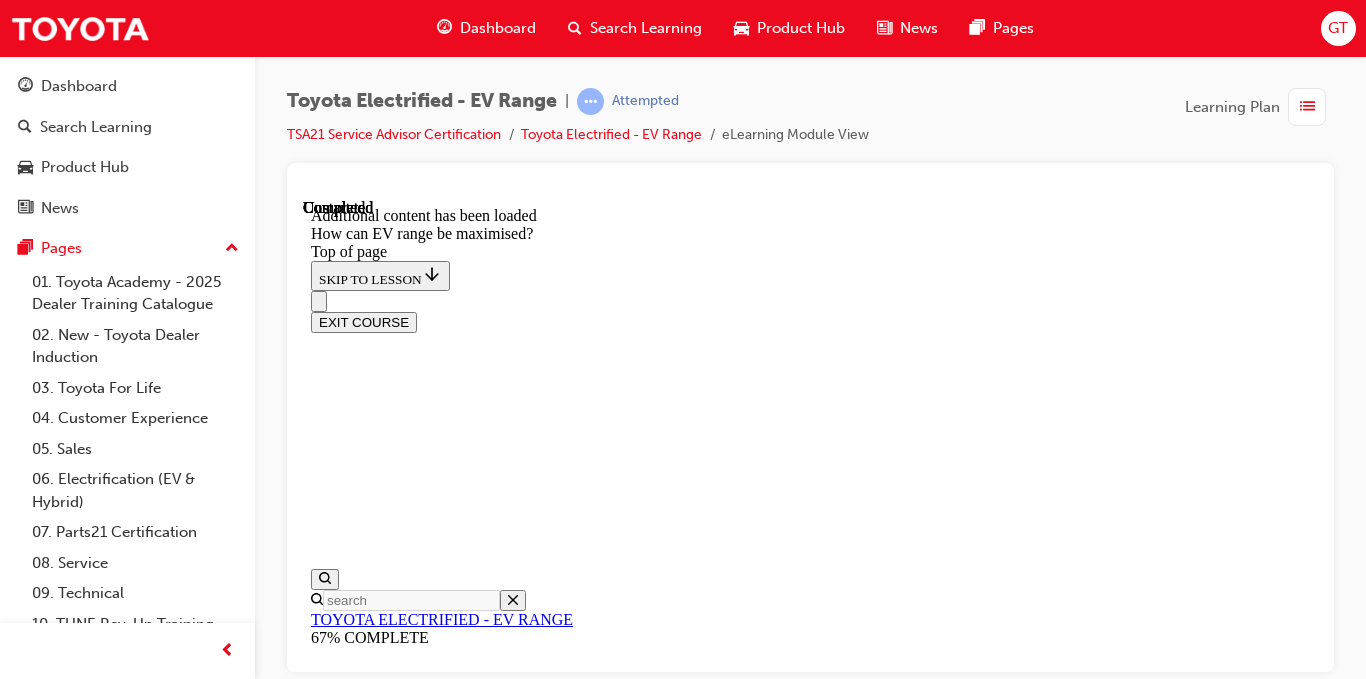 scroll, scrollTop: 2966, scrollLeft: 0, axis: vertical 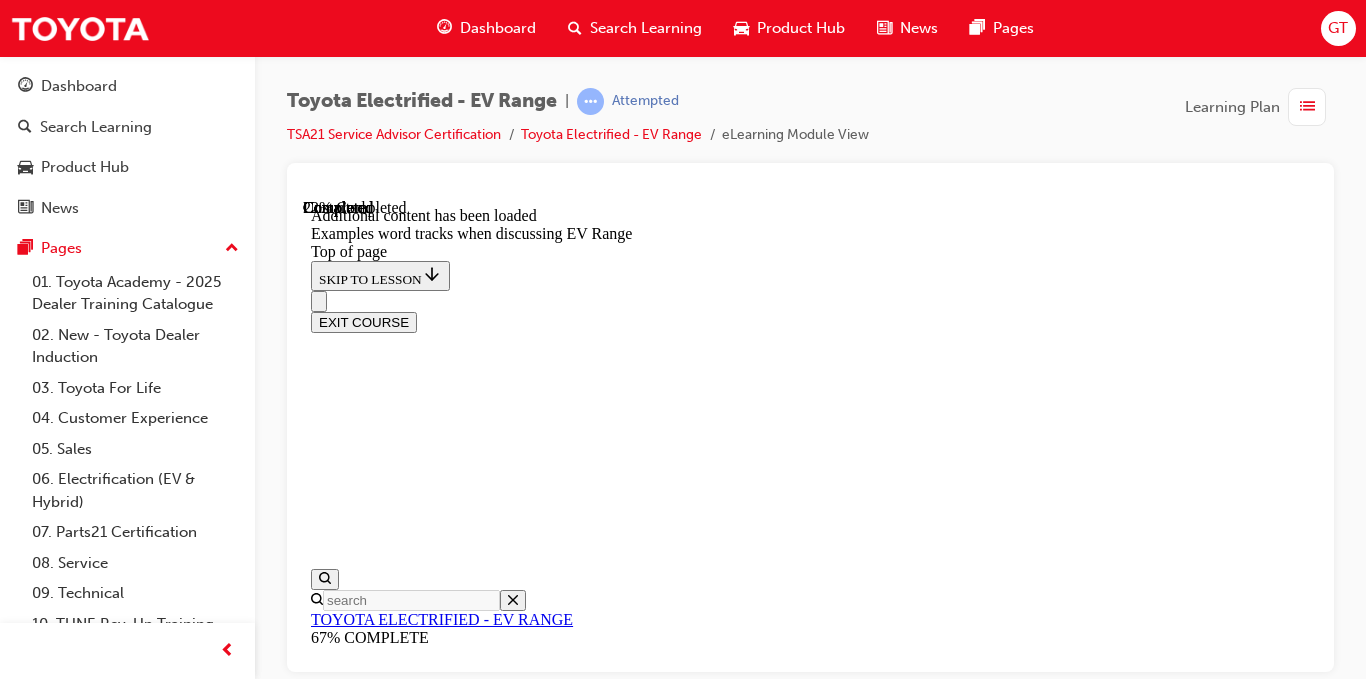 click on "CONTINUE" at bounding box center [353, 8503] 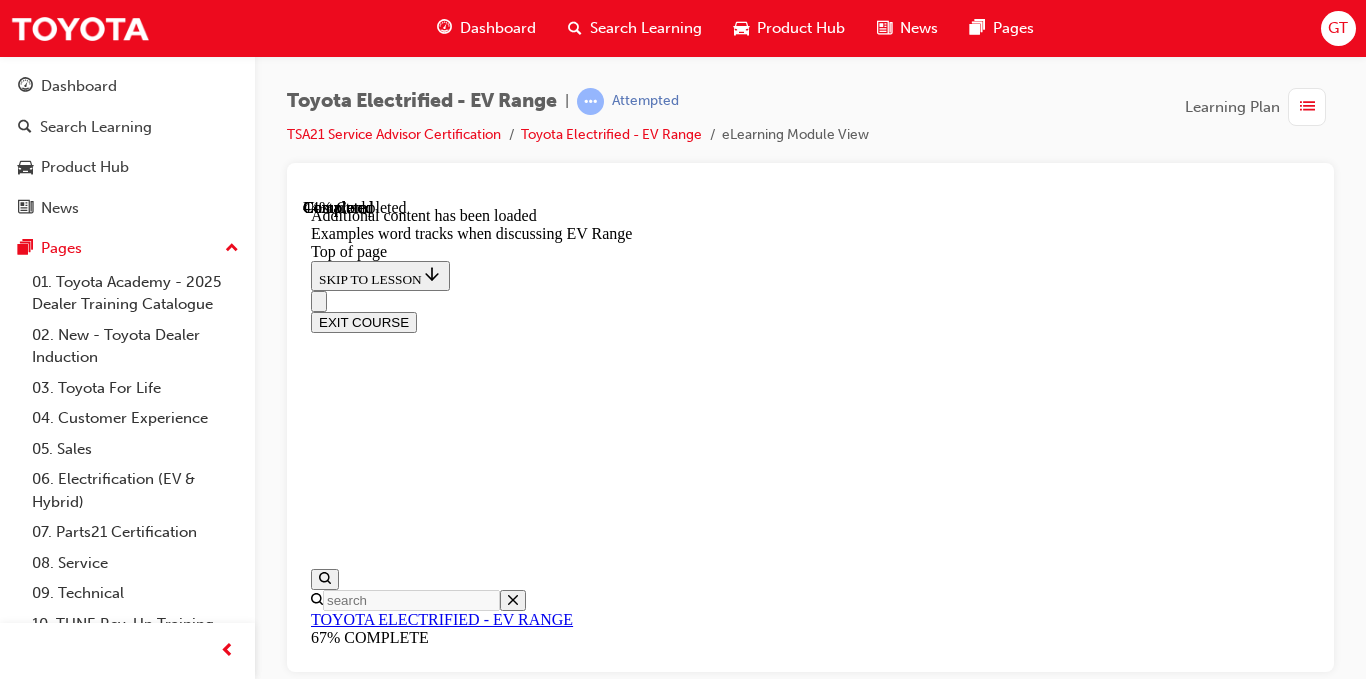 scroll, scrollTop: 2158, scrollLeft: 0, axis: vertical 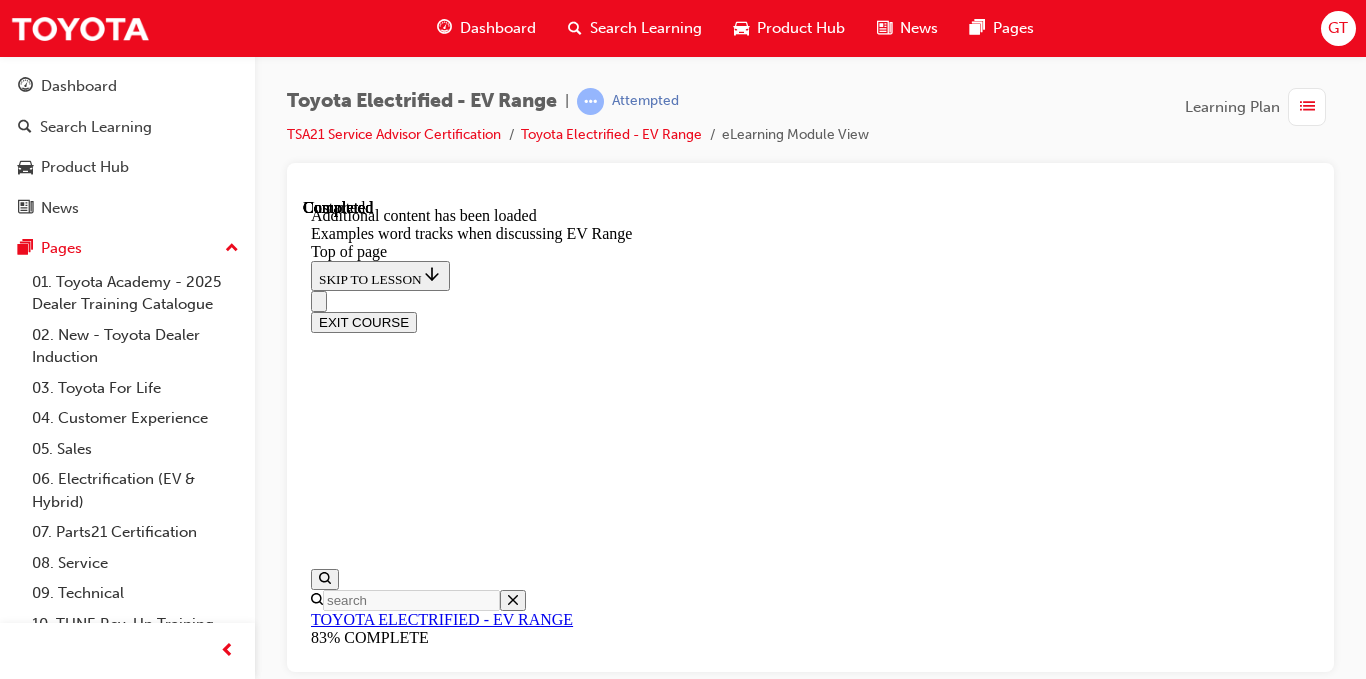 click on "Lesson 6 - EV Range Quiz" at bounding box center [397, 10334] 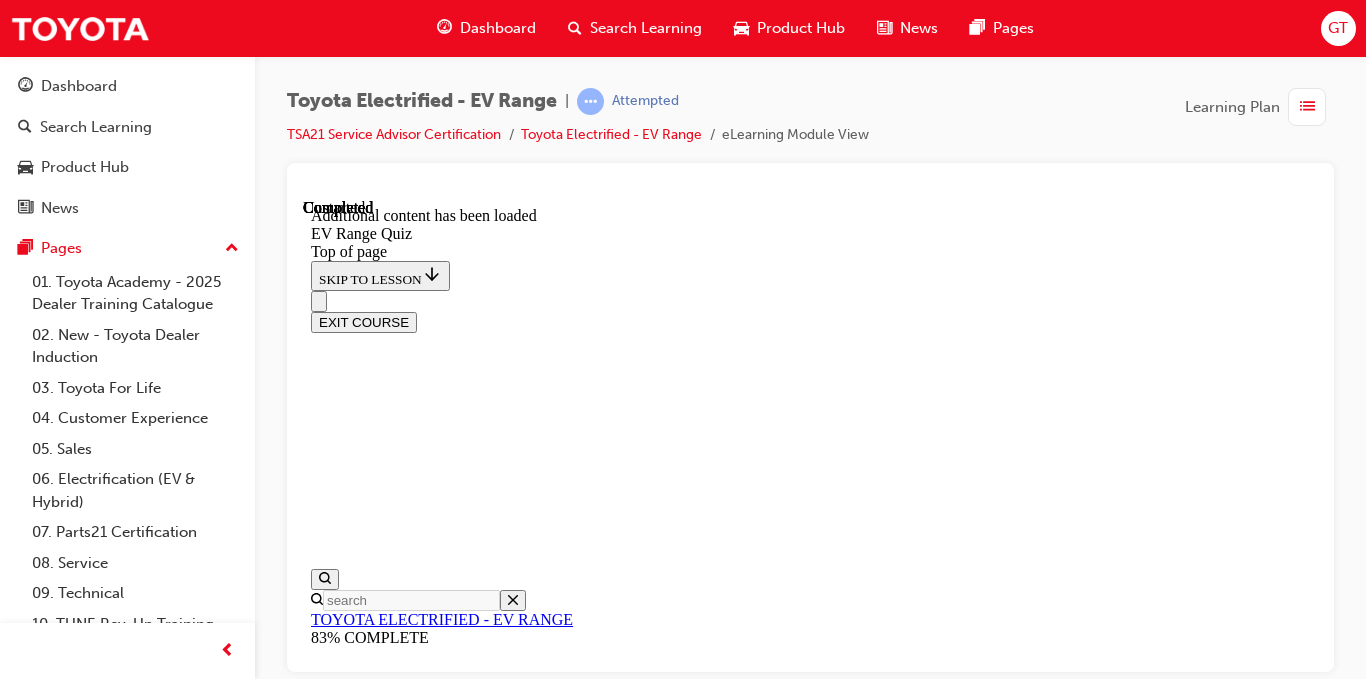 scroll, scrollTop: 0, scrollLeft: 0, axis: both 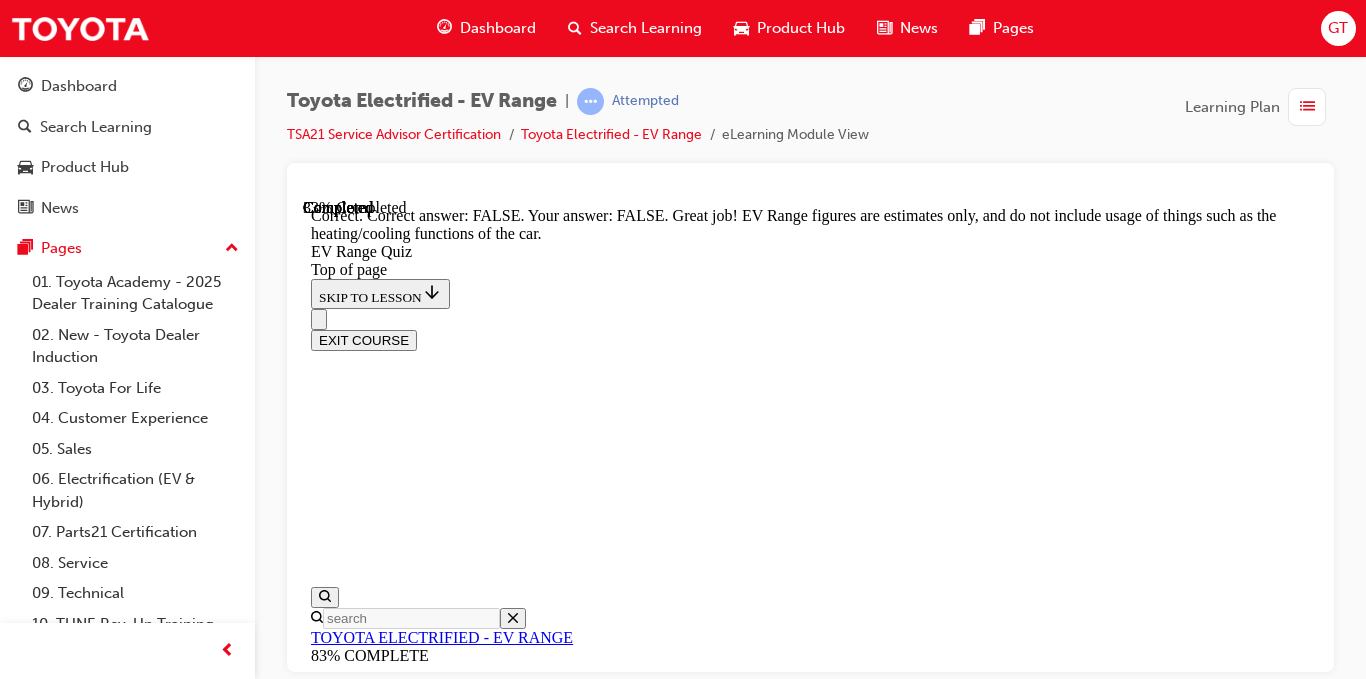 click on "NEXT" at bounding box center (337, 11870) 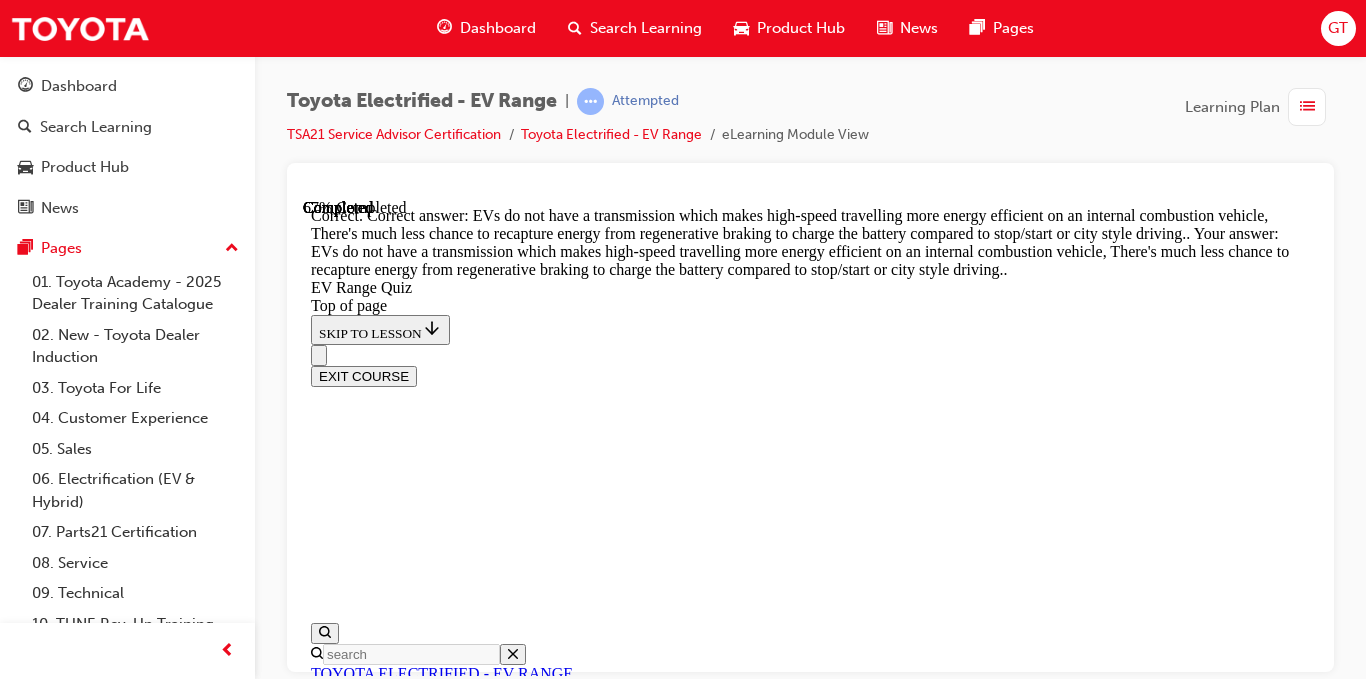 scroll, scrollTop: 937, scrollLeft: 0, axis: vertical 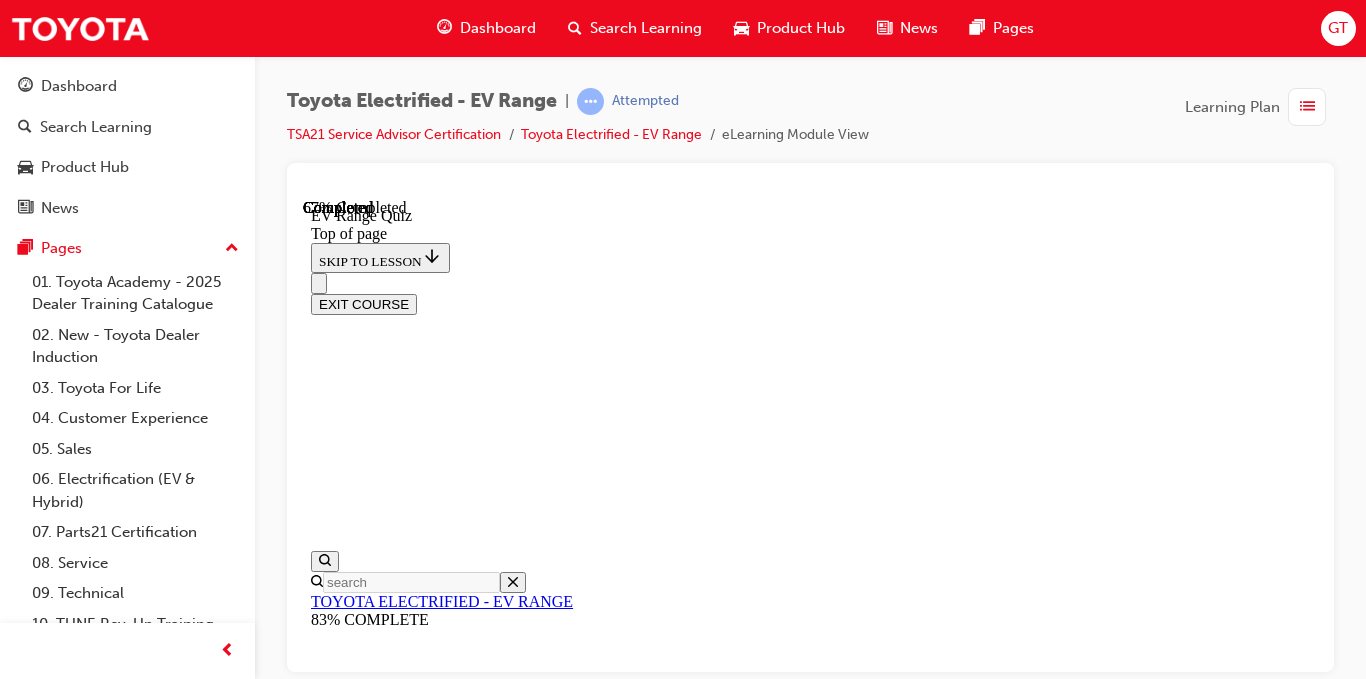 click at bounding box center (830, 12586) 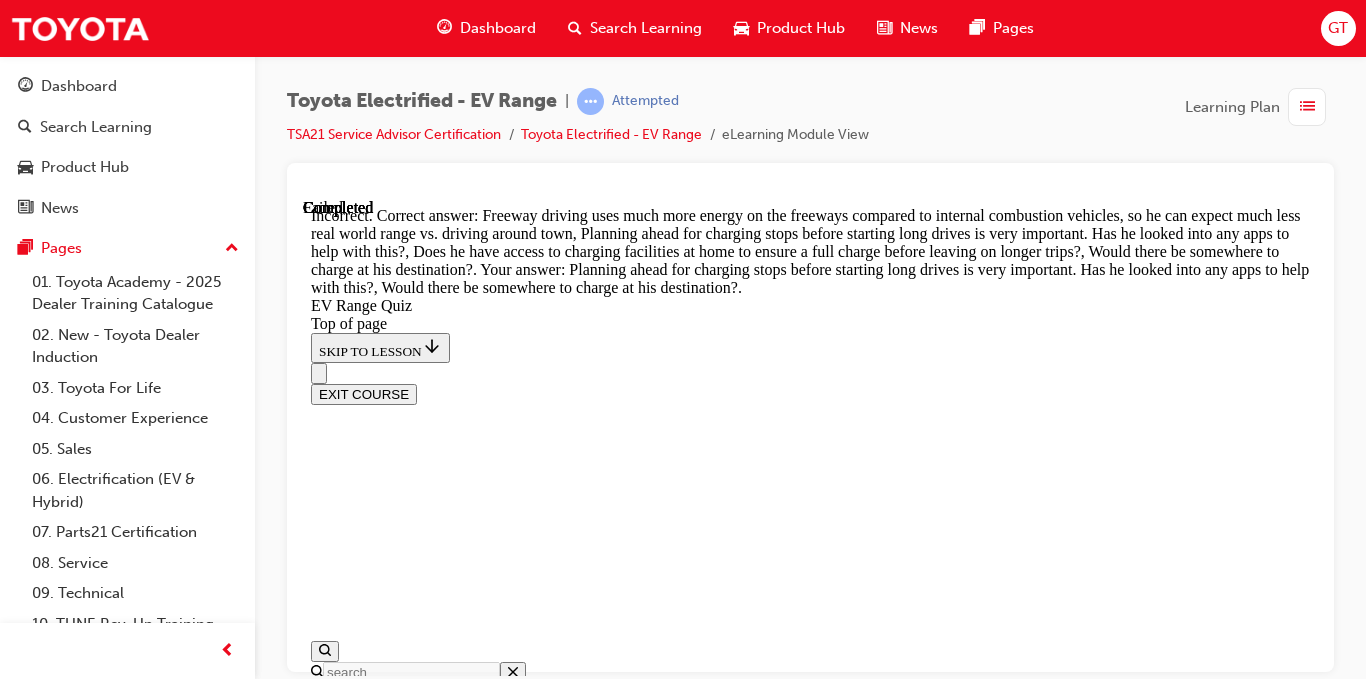 scroll, scrollTop: 1079, scrollLeft: 0, axis: vertical 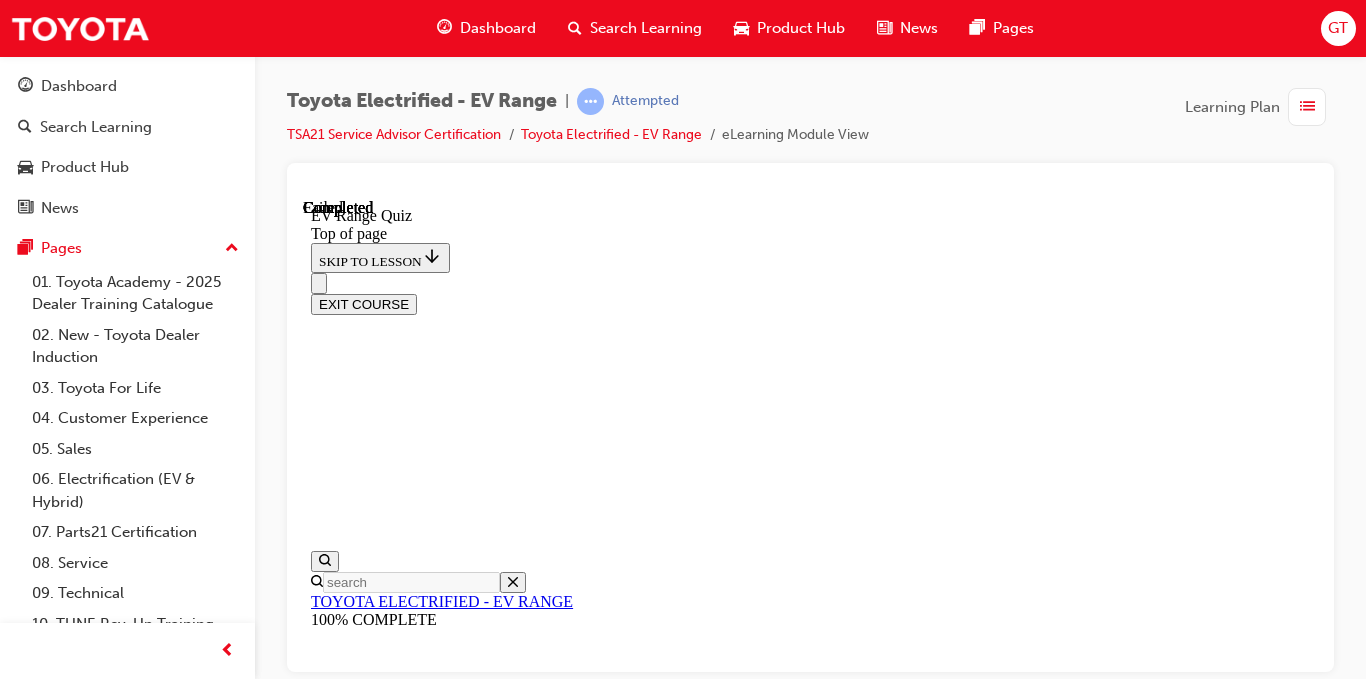 click on "TAKE AGAIN" at bounding box center [359, 12067] 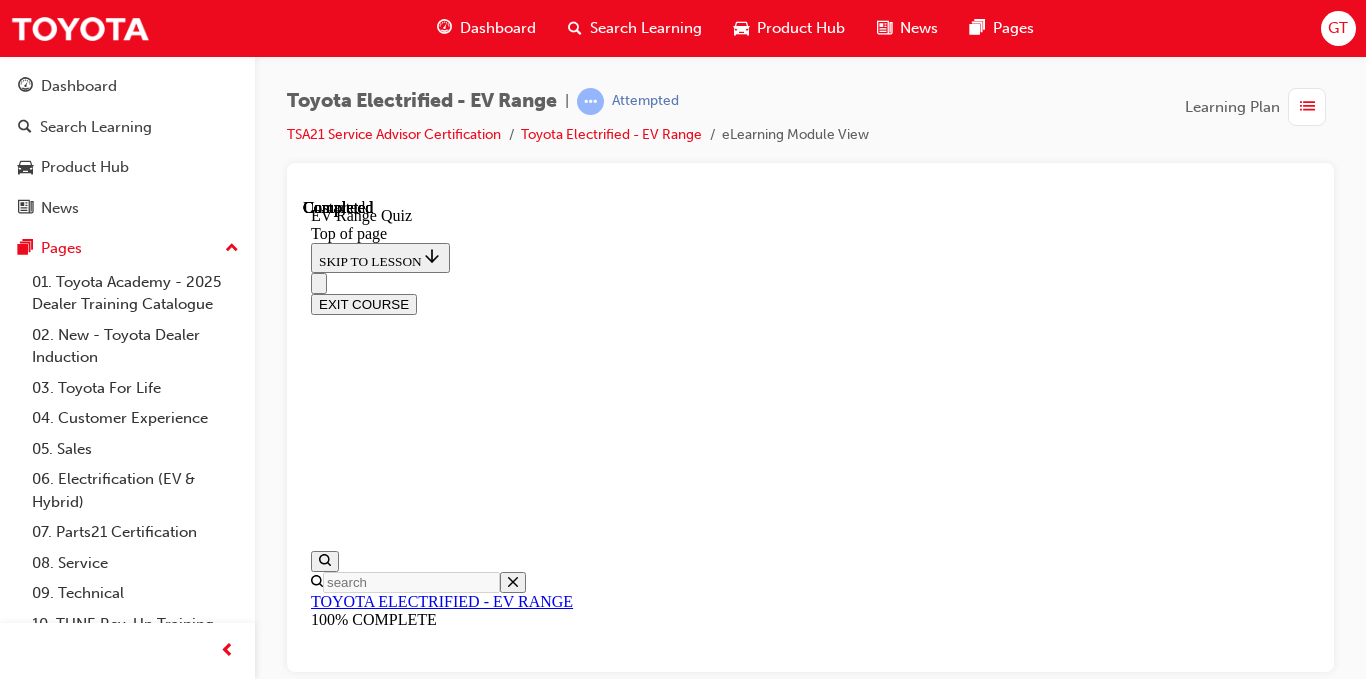 scroll, scrollTop: 135, scrollLeft: 0, axis: vertical 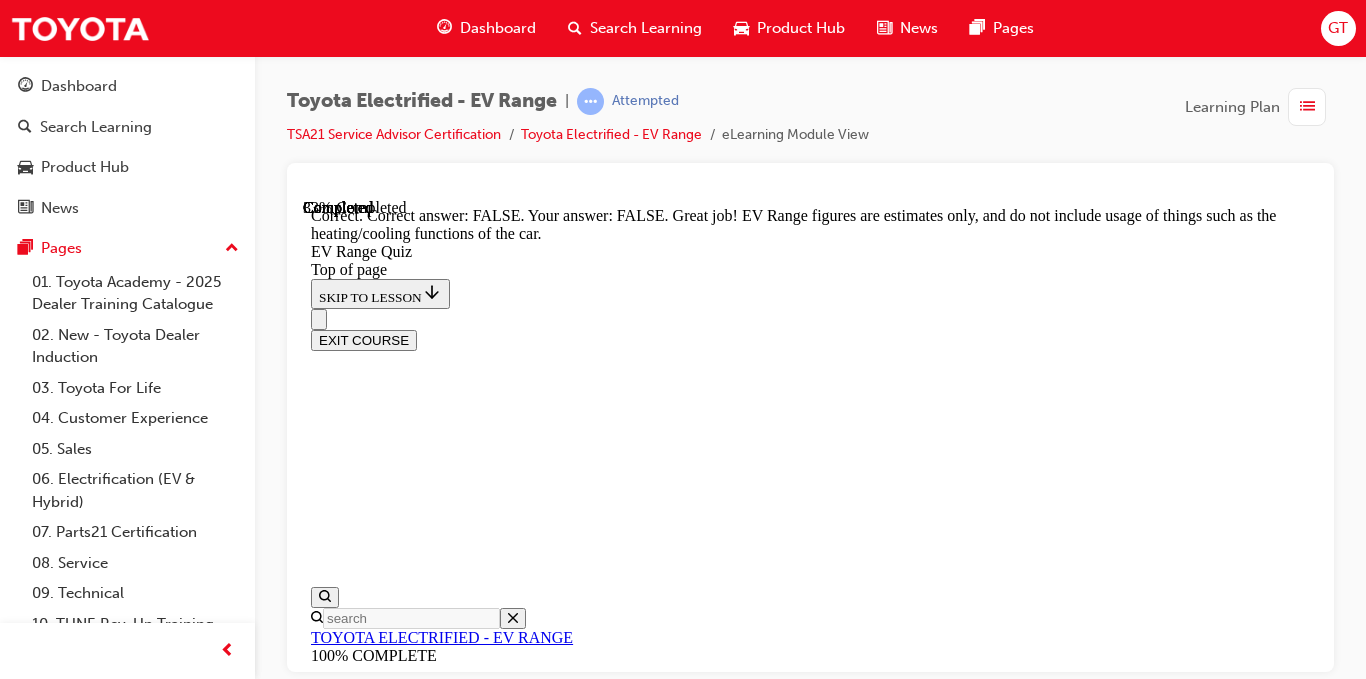 click on "NEXT" at bounding box center (337, 11870) 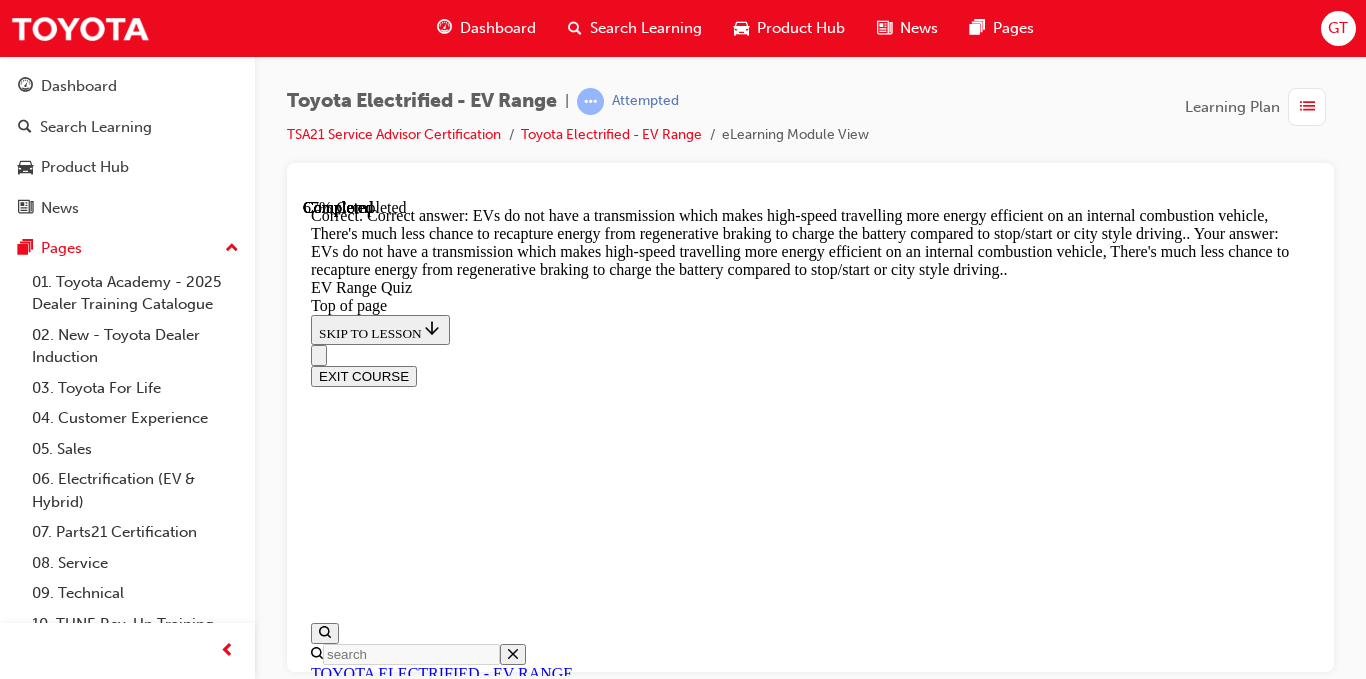 scroll, scrollTop: 937, scrollLeft: 0, axis: vertical 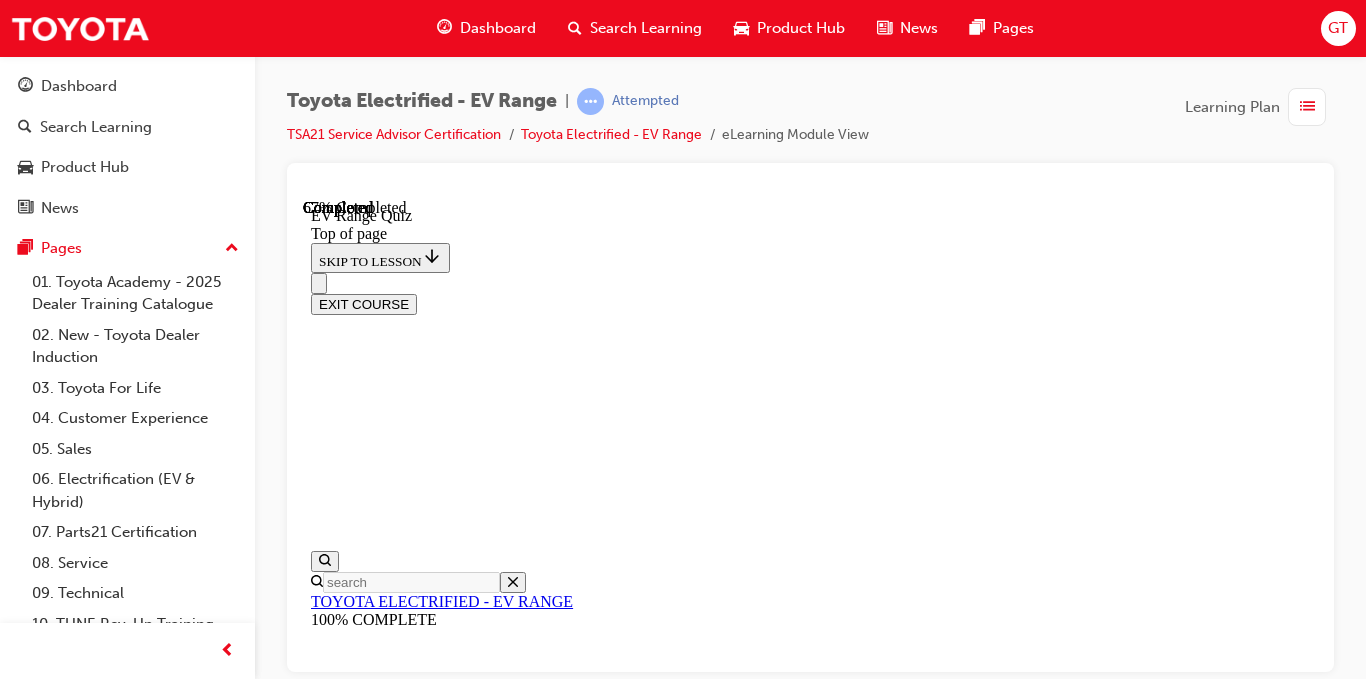 click at bounding box center (830, 11799) 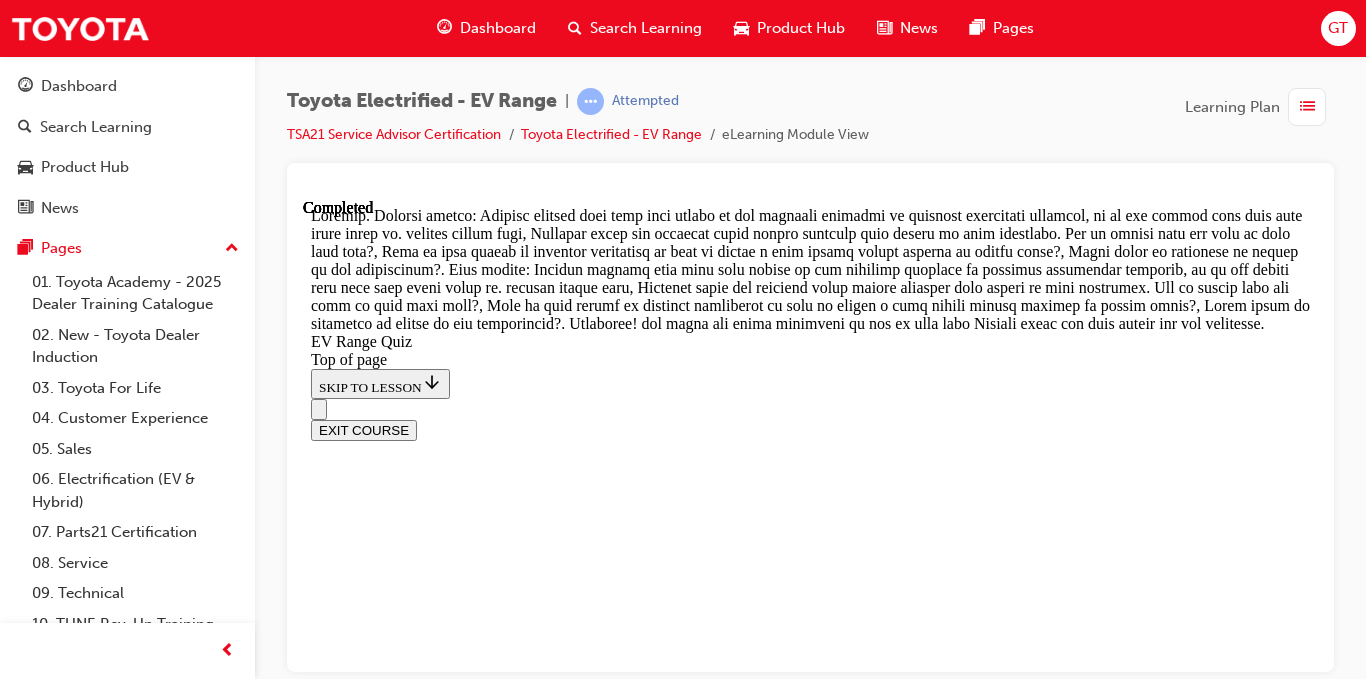 scroll, scrollTop: 1225, scrollLeft: 0, axis: vertical 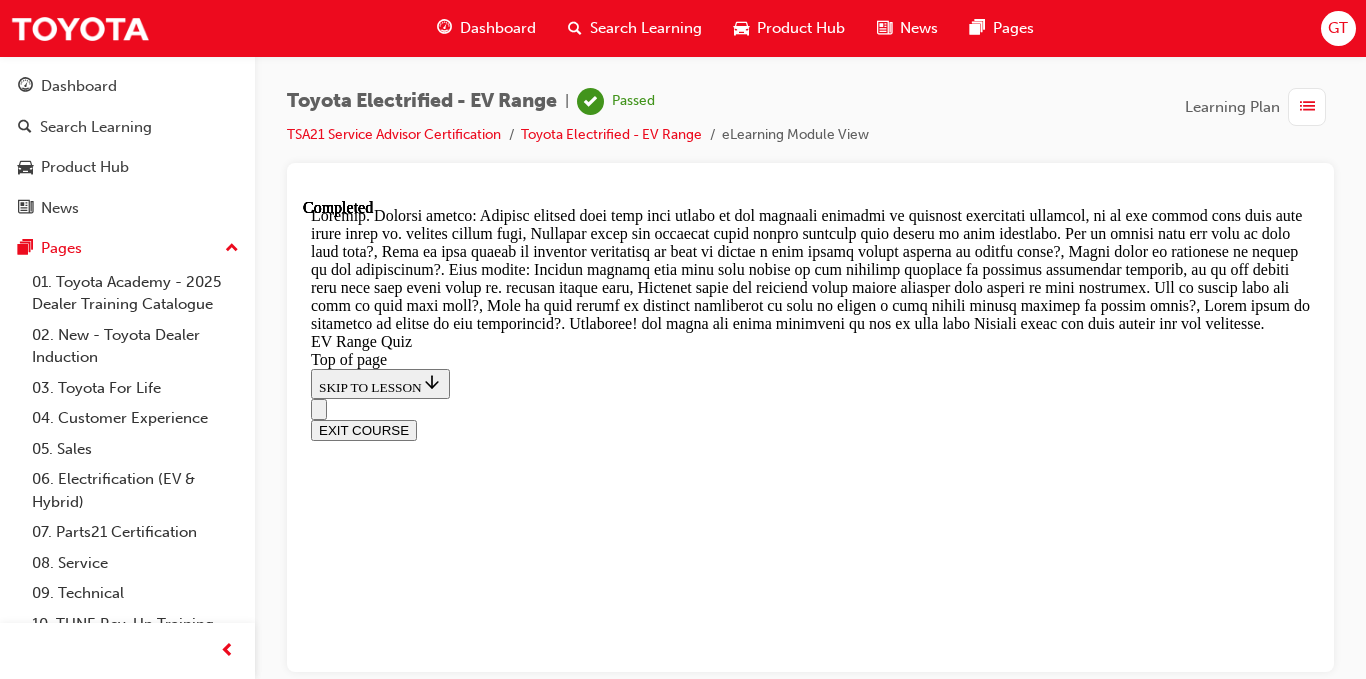 click on "NEXT" at bounding box center [337, 14869] 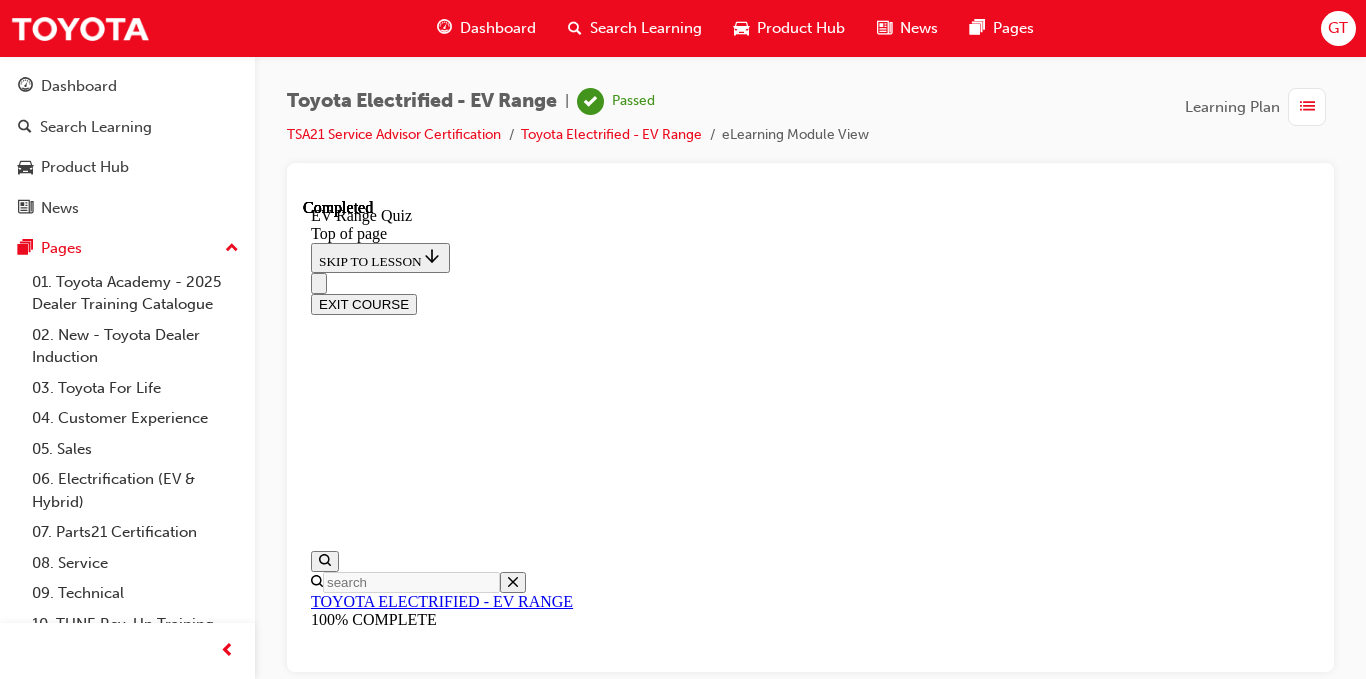 scroll, scrollTop: 548, scrollLeft: 0, axis: vertical 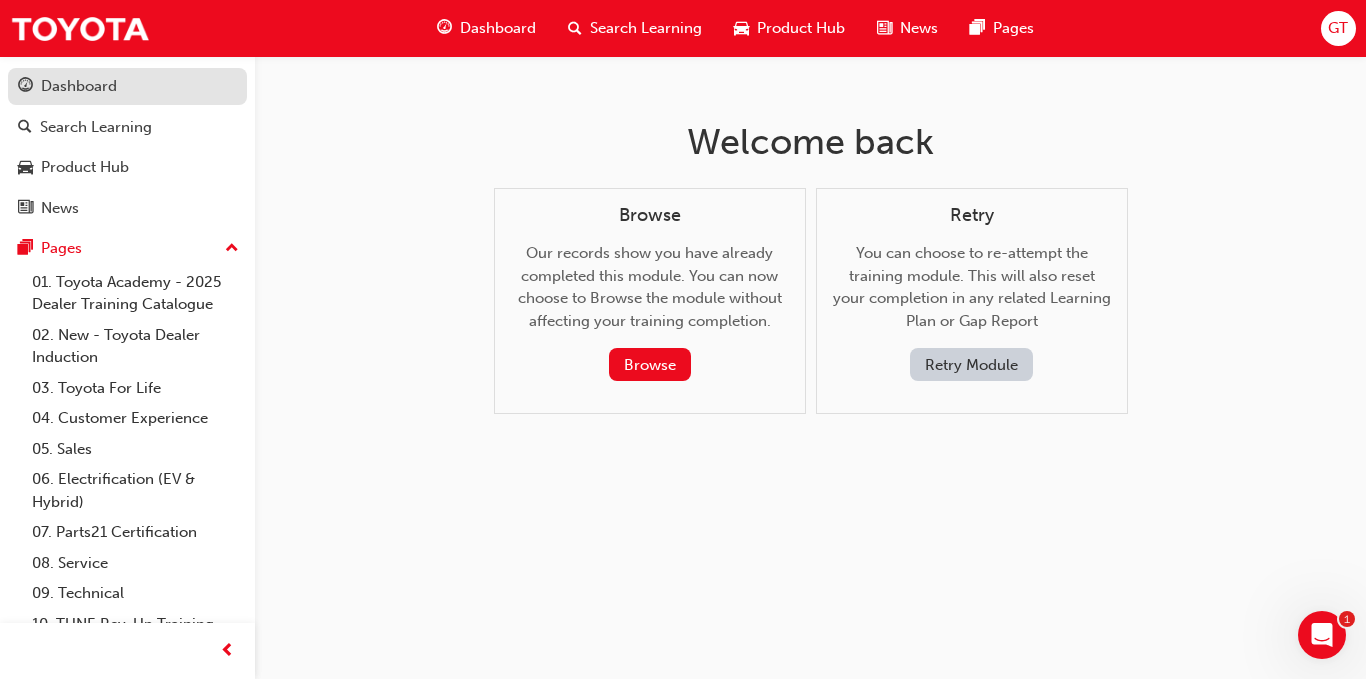 click on "Dashboard" at bounding box center [79, 86] 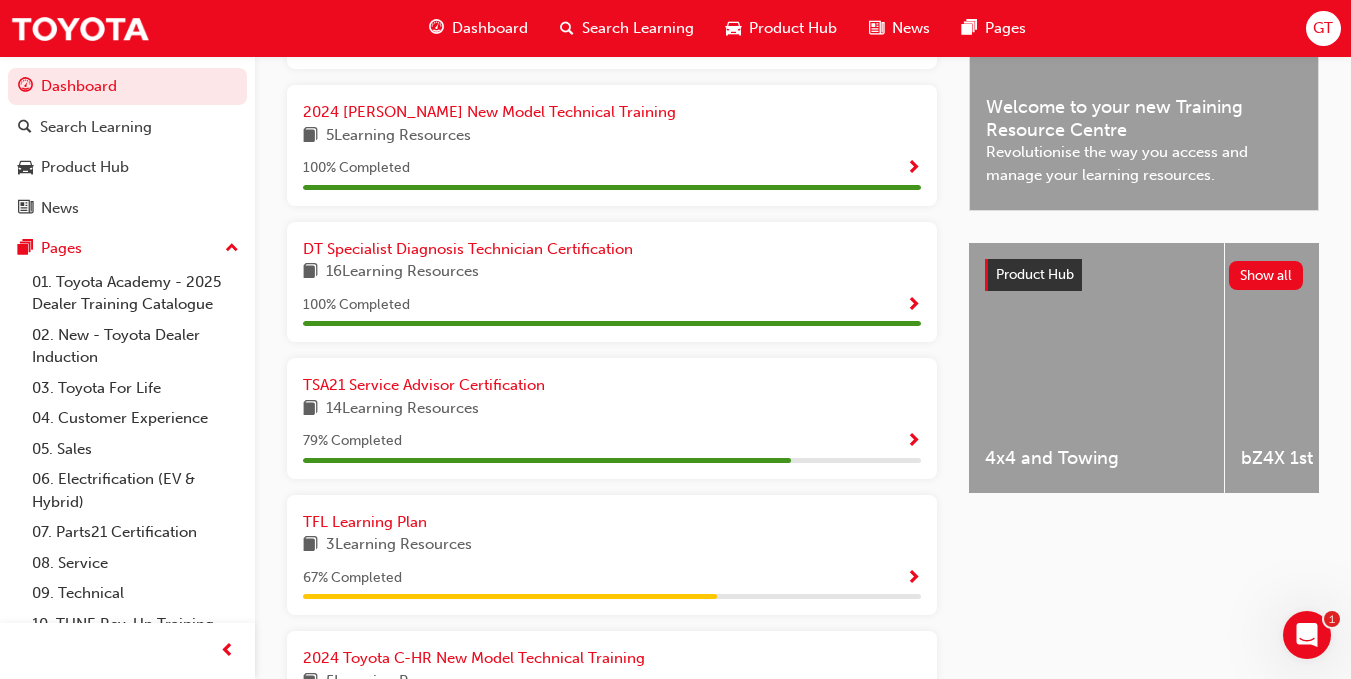 scroll, scrollTop: 680, scrollLeft: 0, axis: vertical 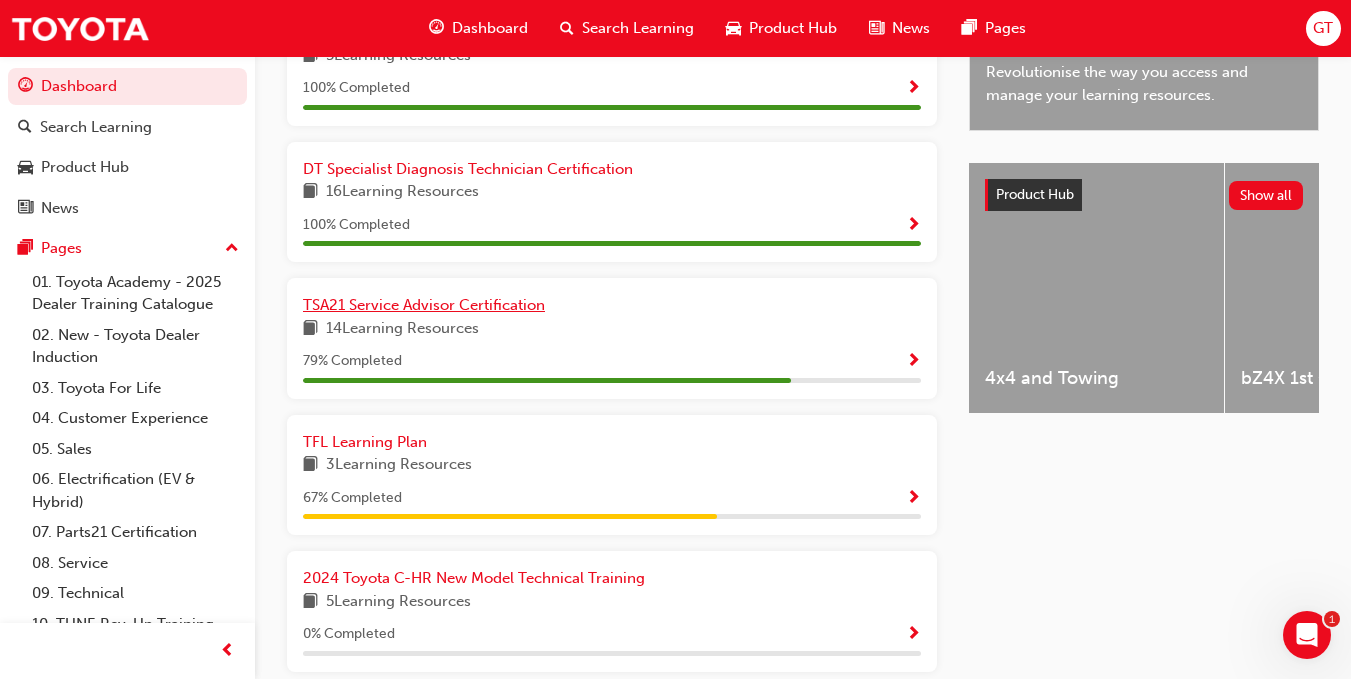 click on "TSA21 Service Advisor Certification" at bounding box center (424, 305) 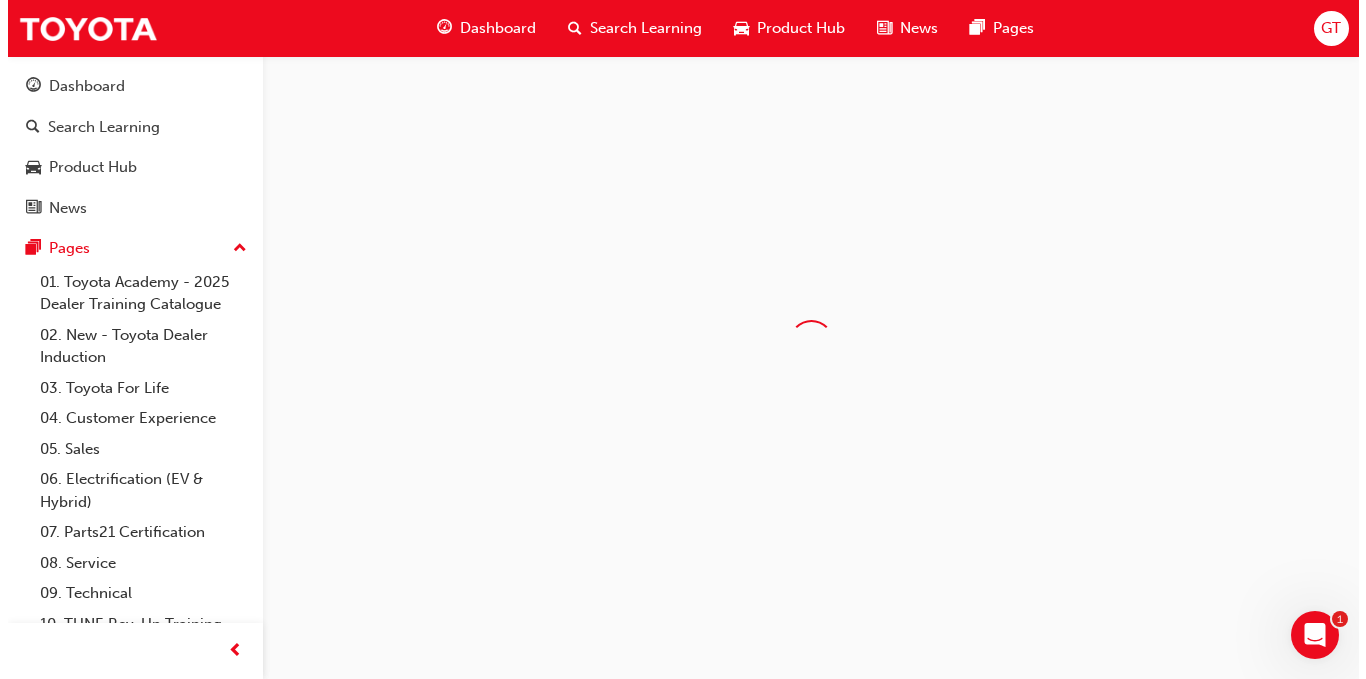 scroll, scrollTop: 0, scrollLeft: 0, axis: both 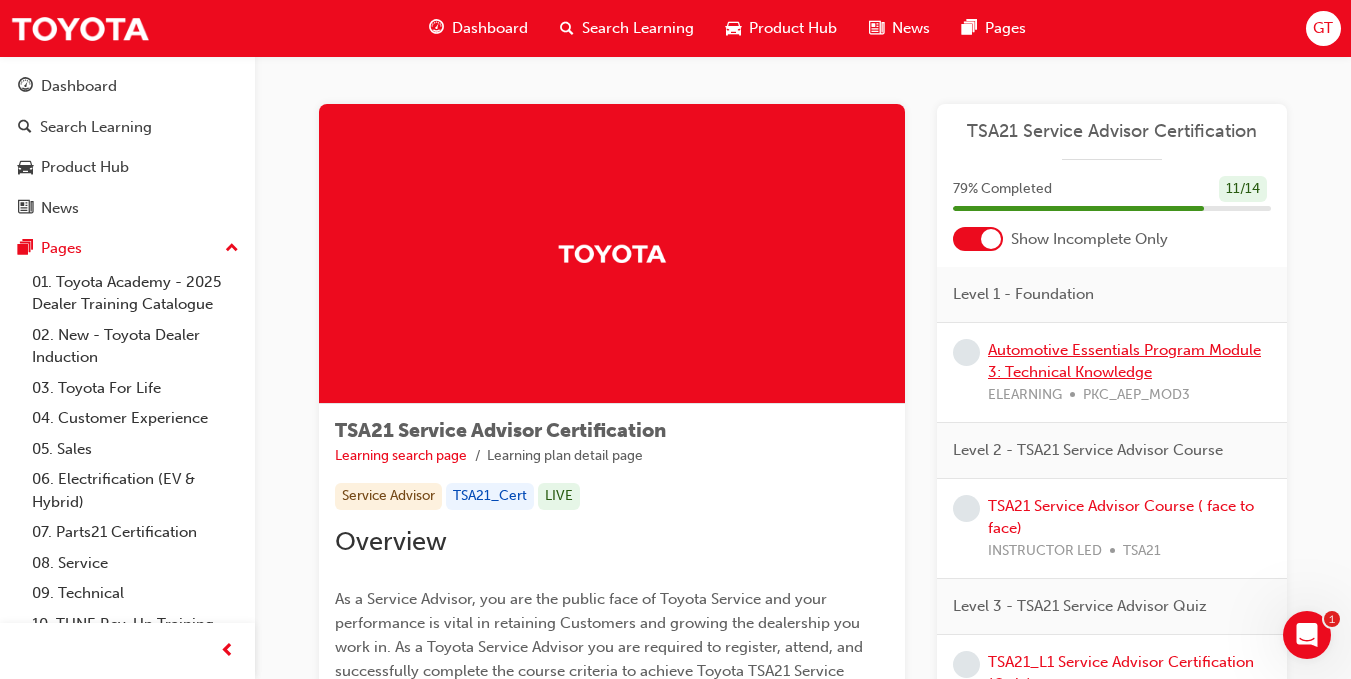 click on "Automotive Essentials Program  Module 3: Technical Knowledge" at bounding box center [1124, 361] 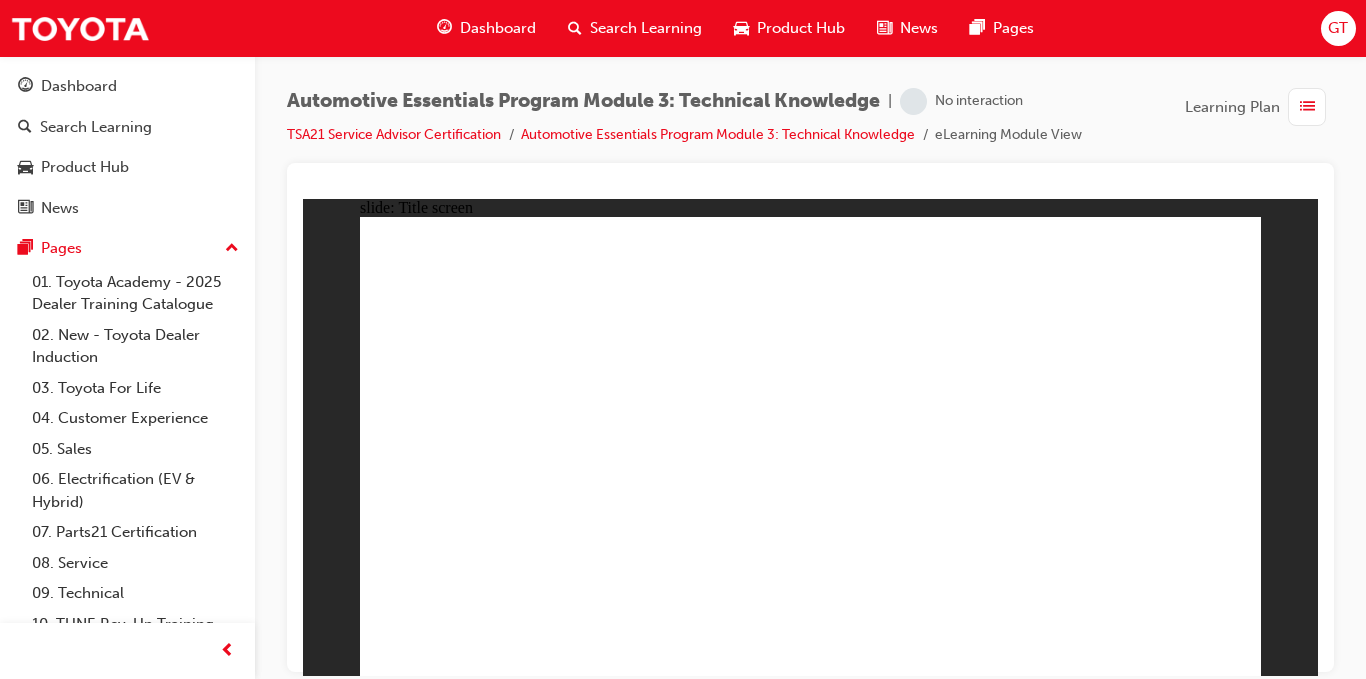 scroll, scrollTop: 0, scrollLeft: 0, axis: both 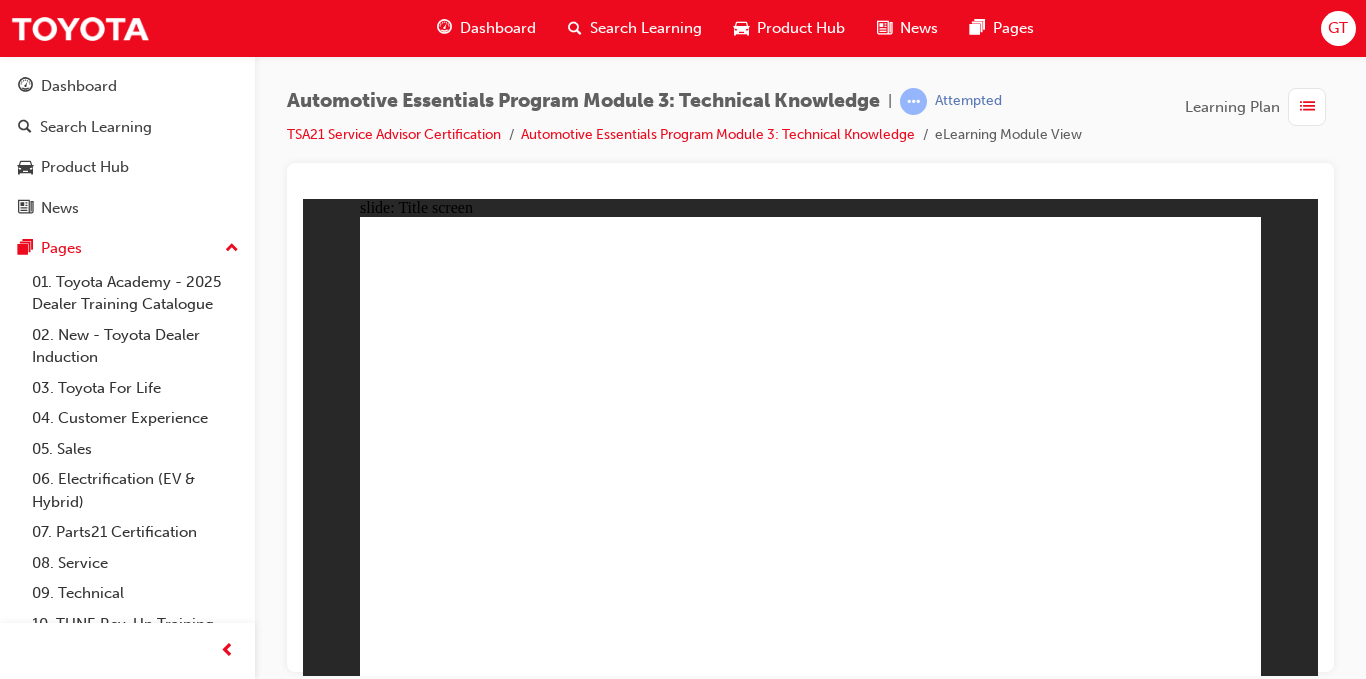 click 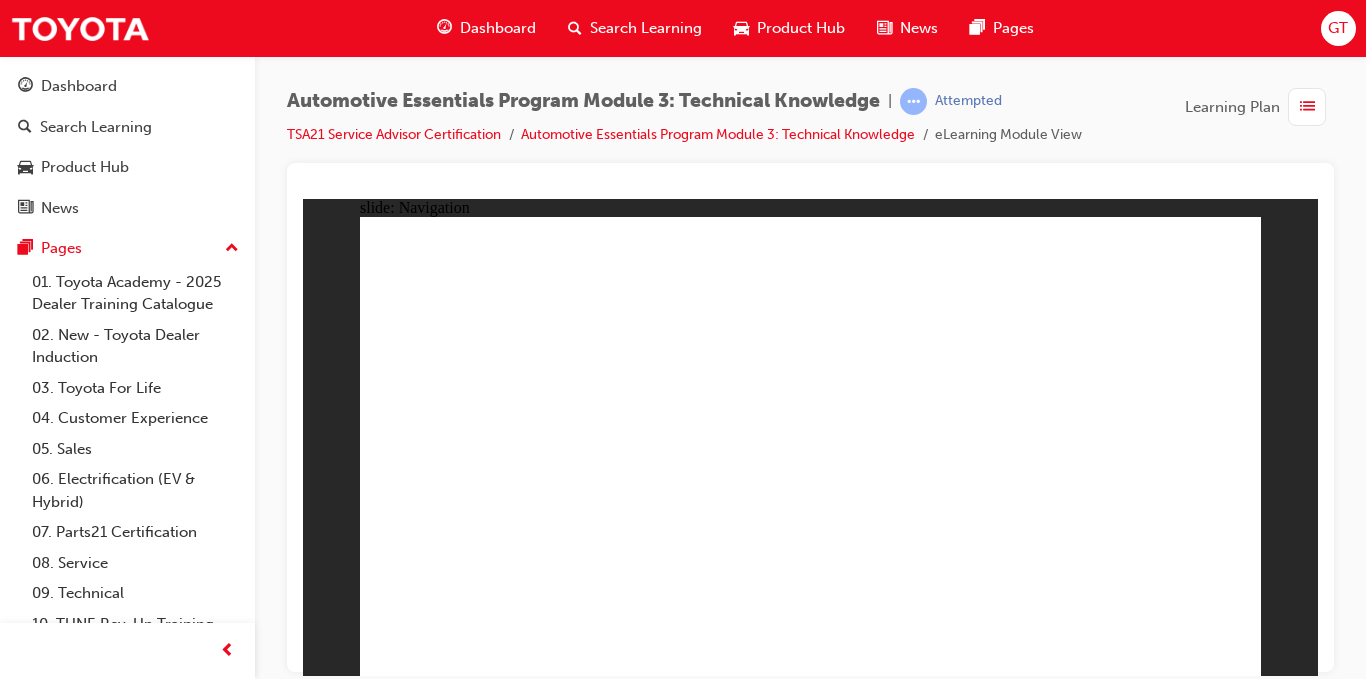 click 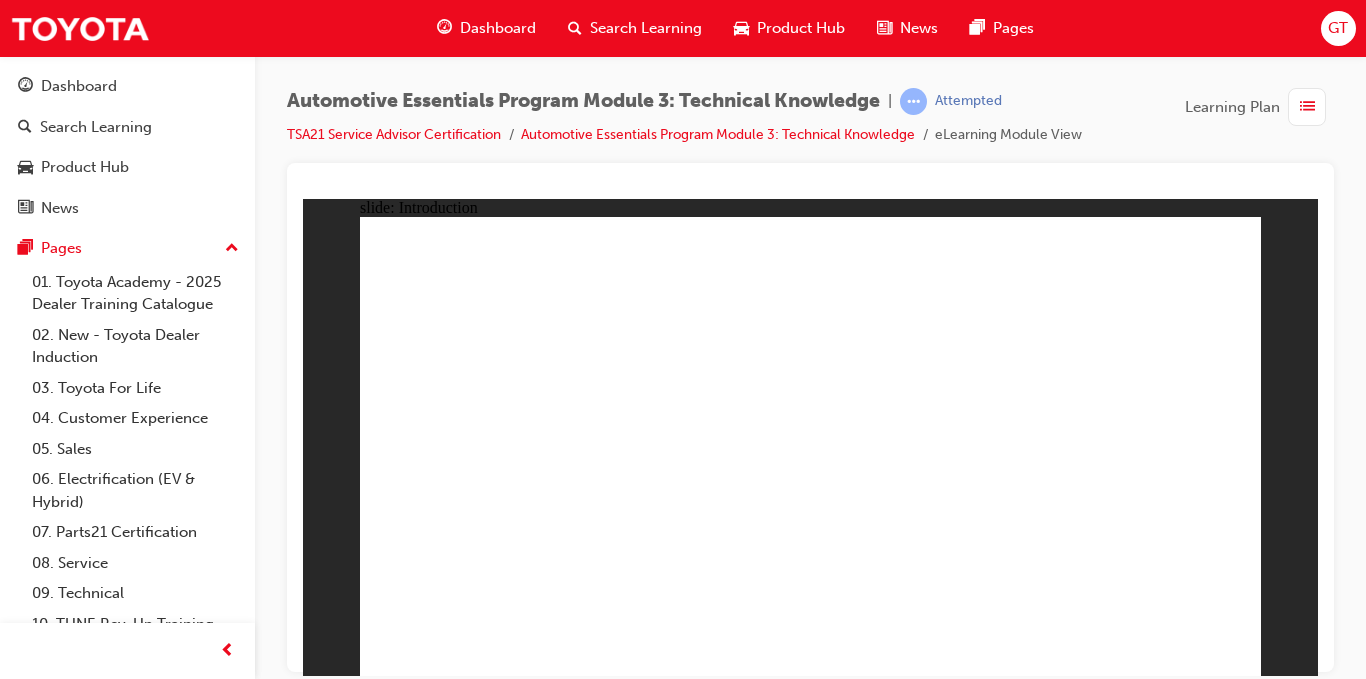 click 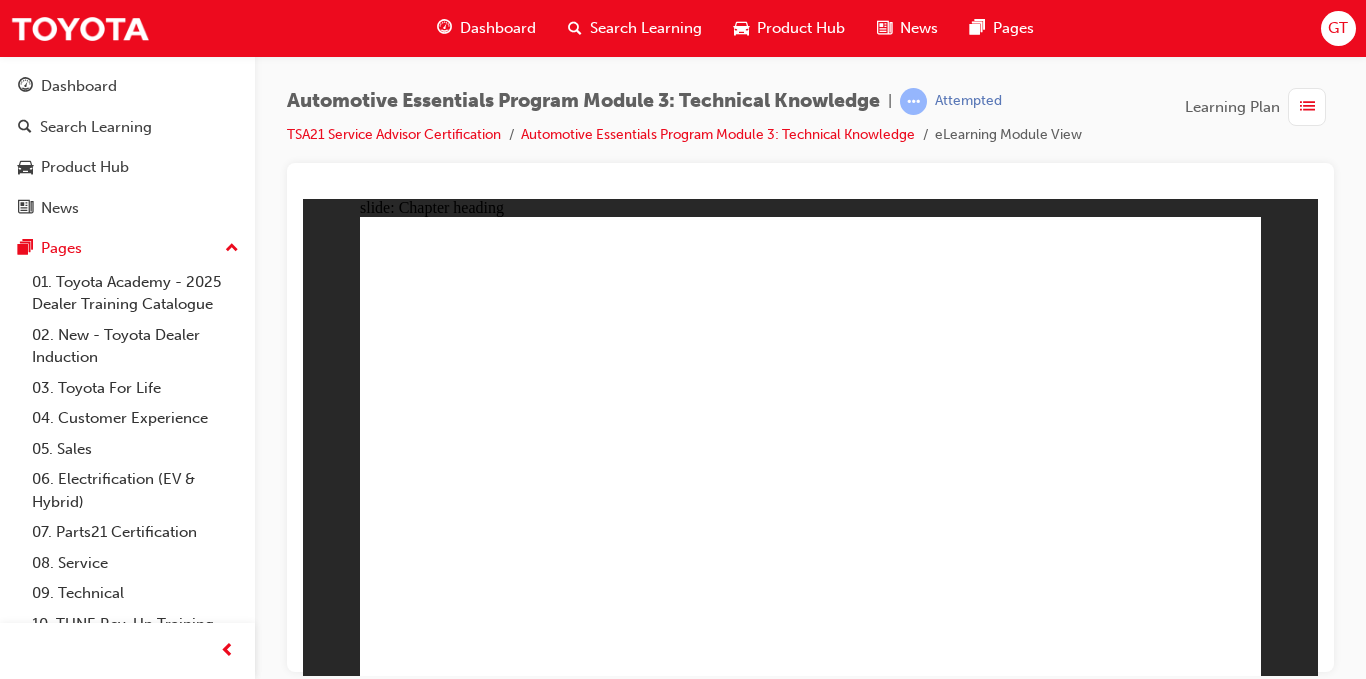 click 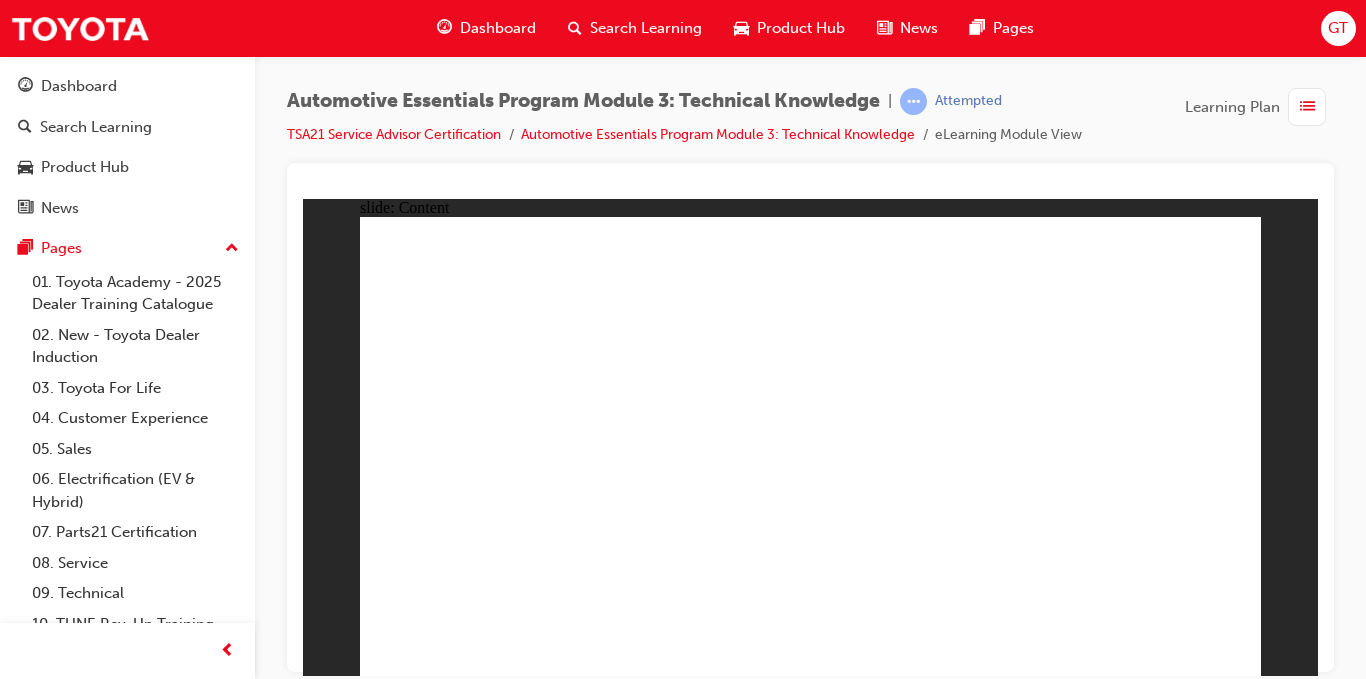 drag, startPoint x: 1203, startPoint y: 631, endPoint x: 1210, endPoint y: 619, distance: 13.892444 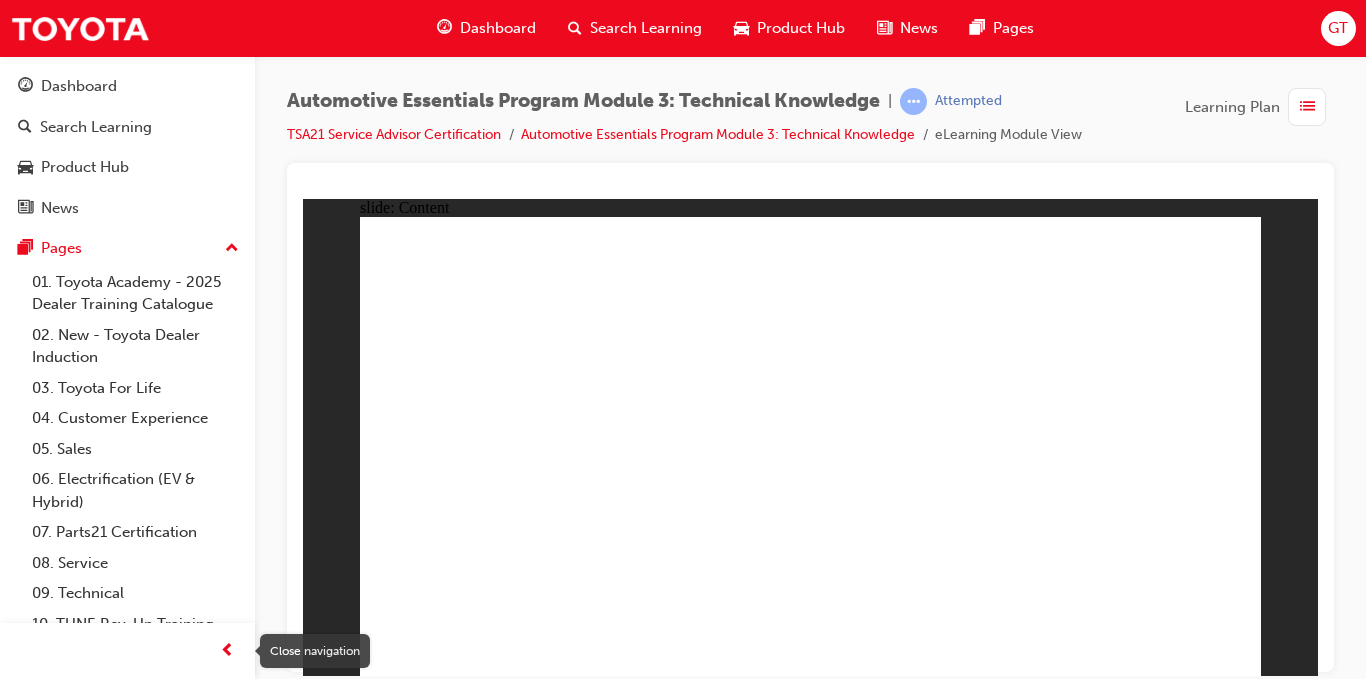 drag, startPoint x: 229, startPoint y: 648, endPoint x: 115, endPoint y: 450, distance: 228.47319 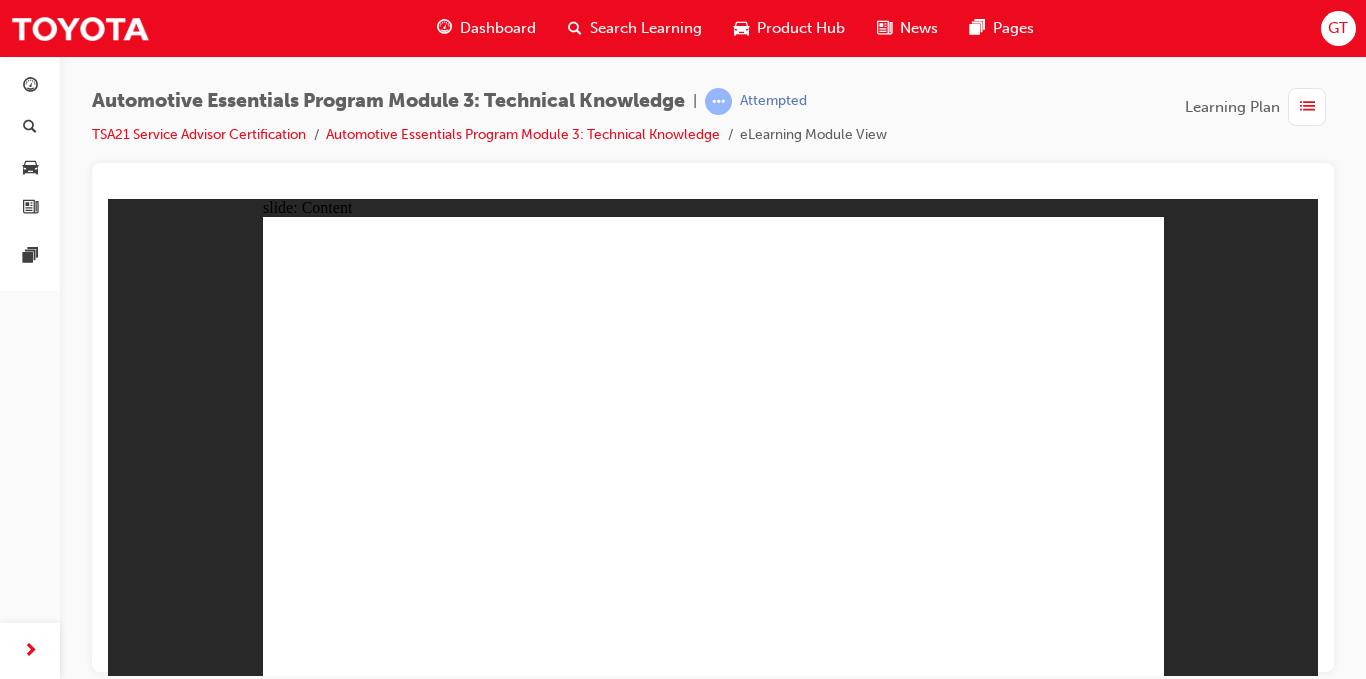click 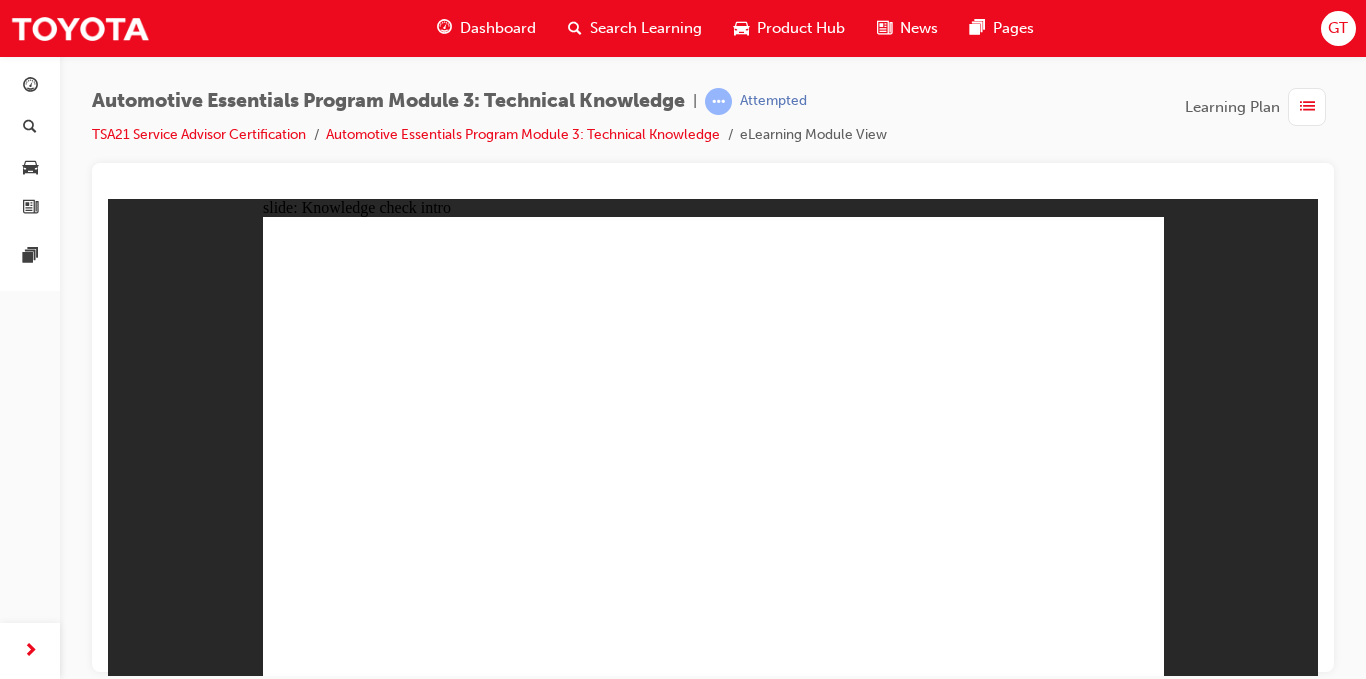 click 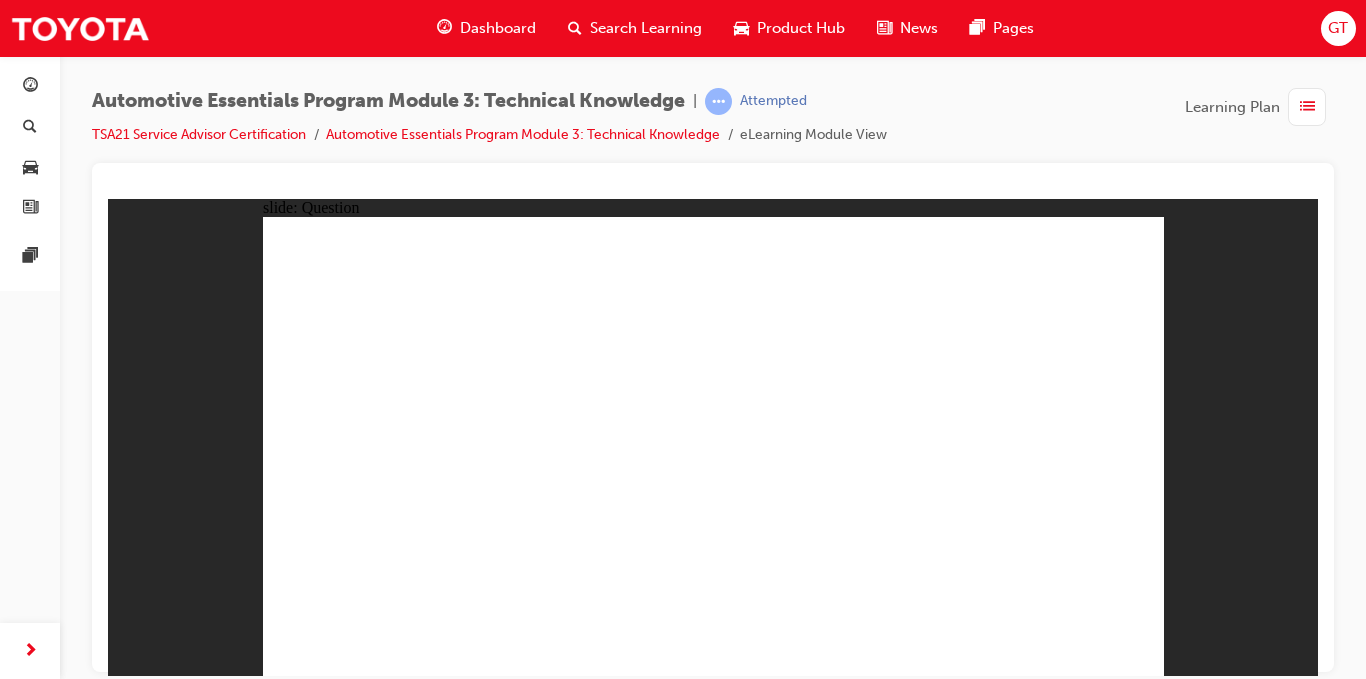 drag, startPoint x: 698, startPoint y: 577, endPoint x: 669, endPoint y: 608, distance: 42.44997 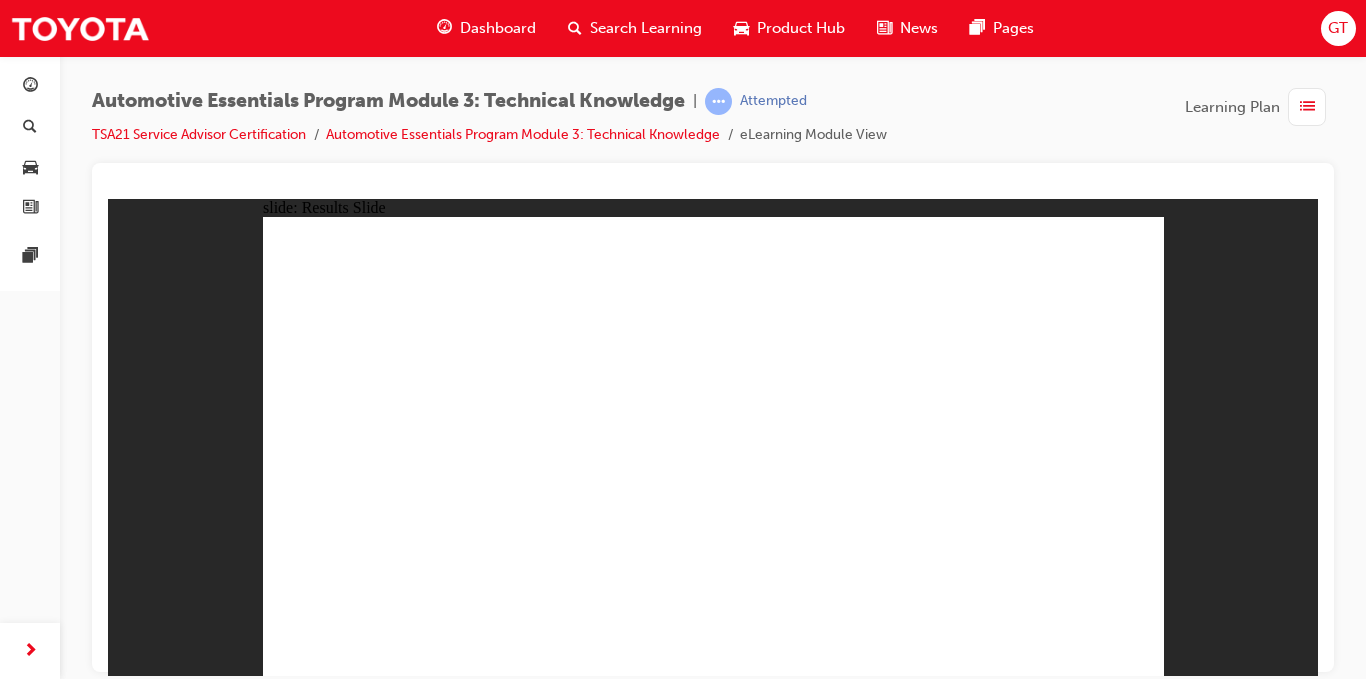 click 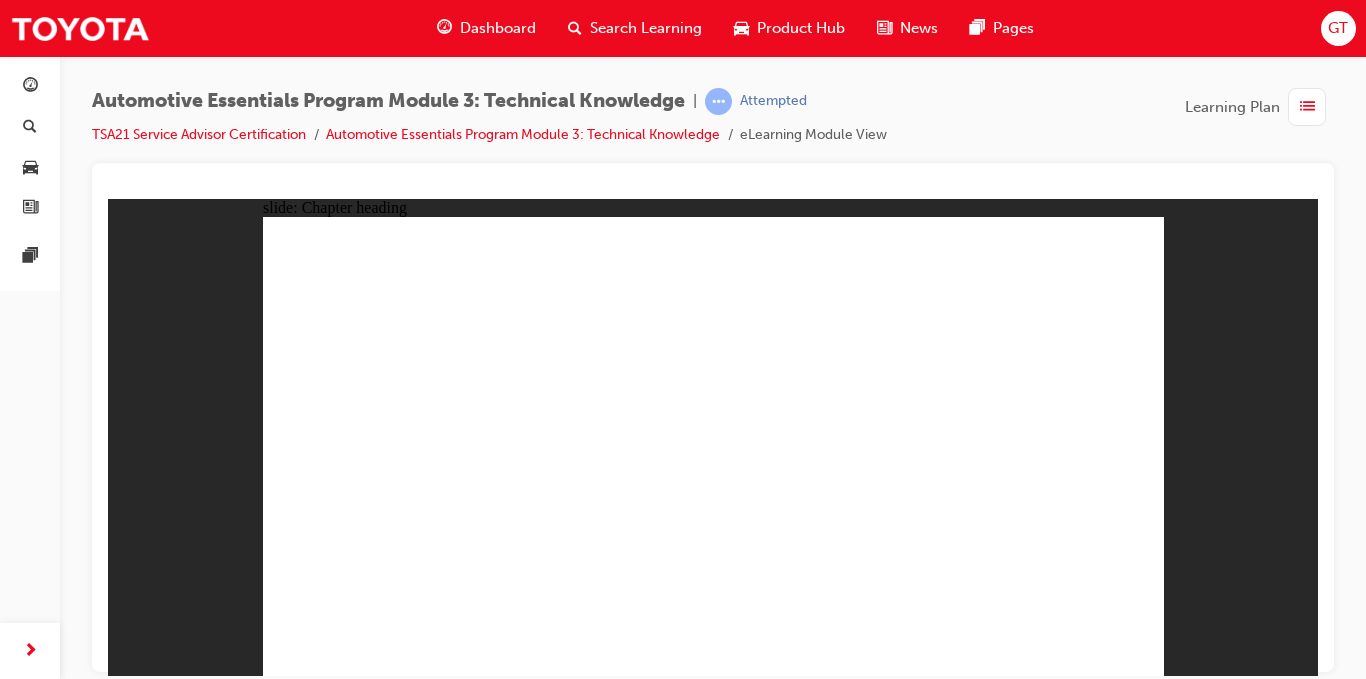 click 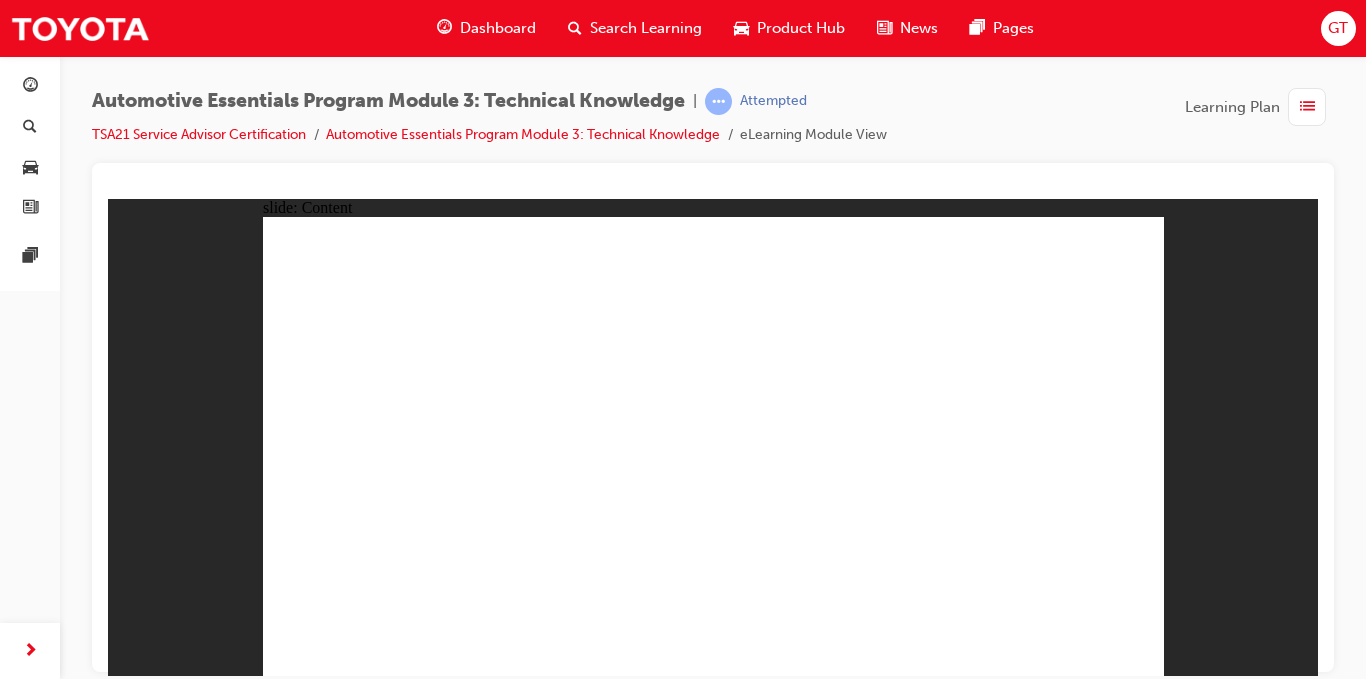 click 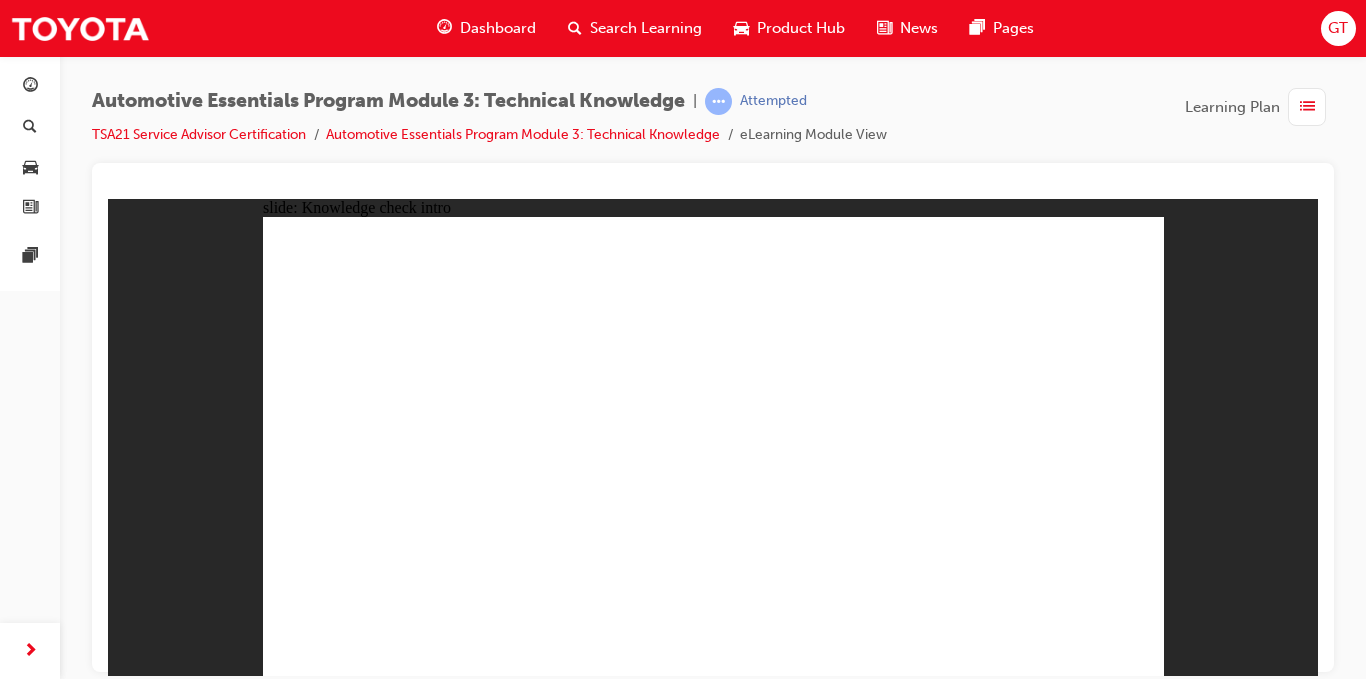 click 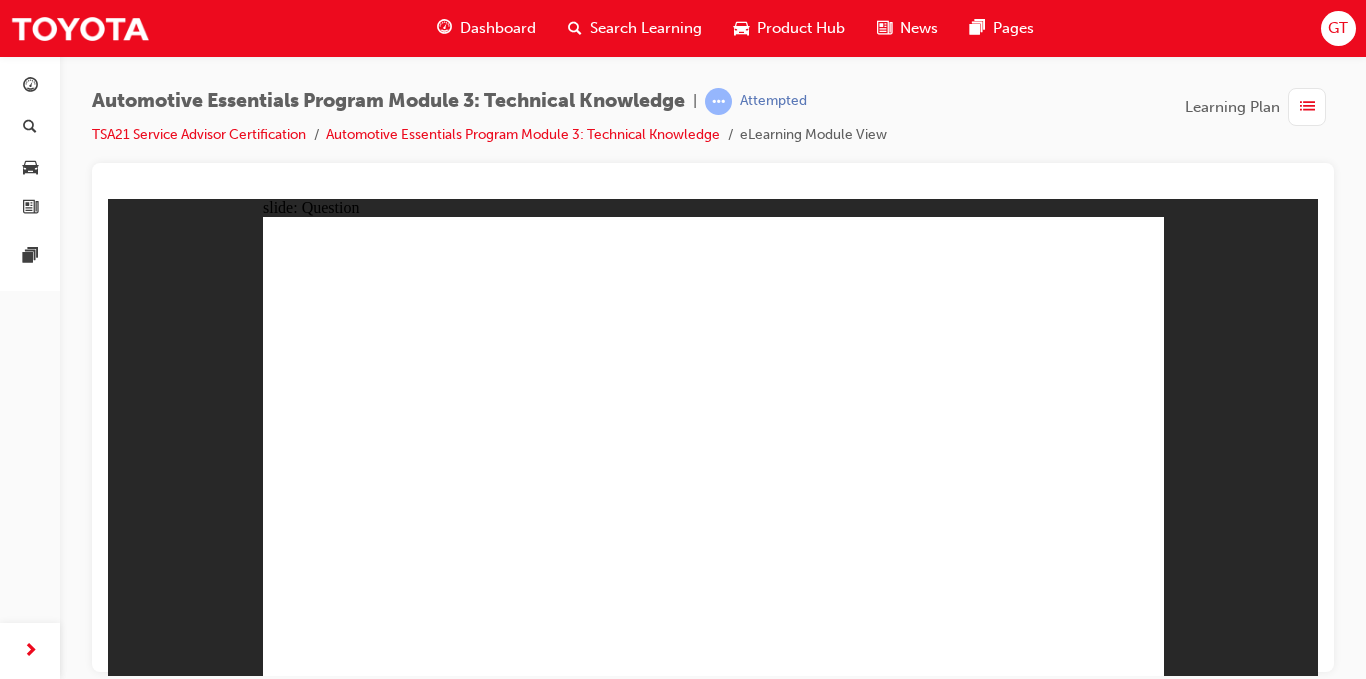 click 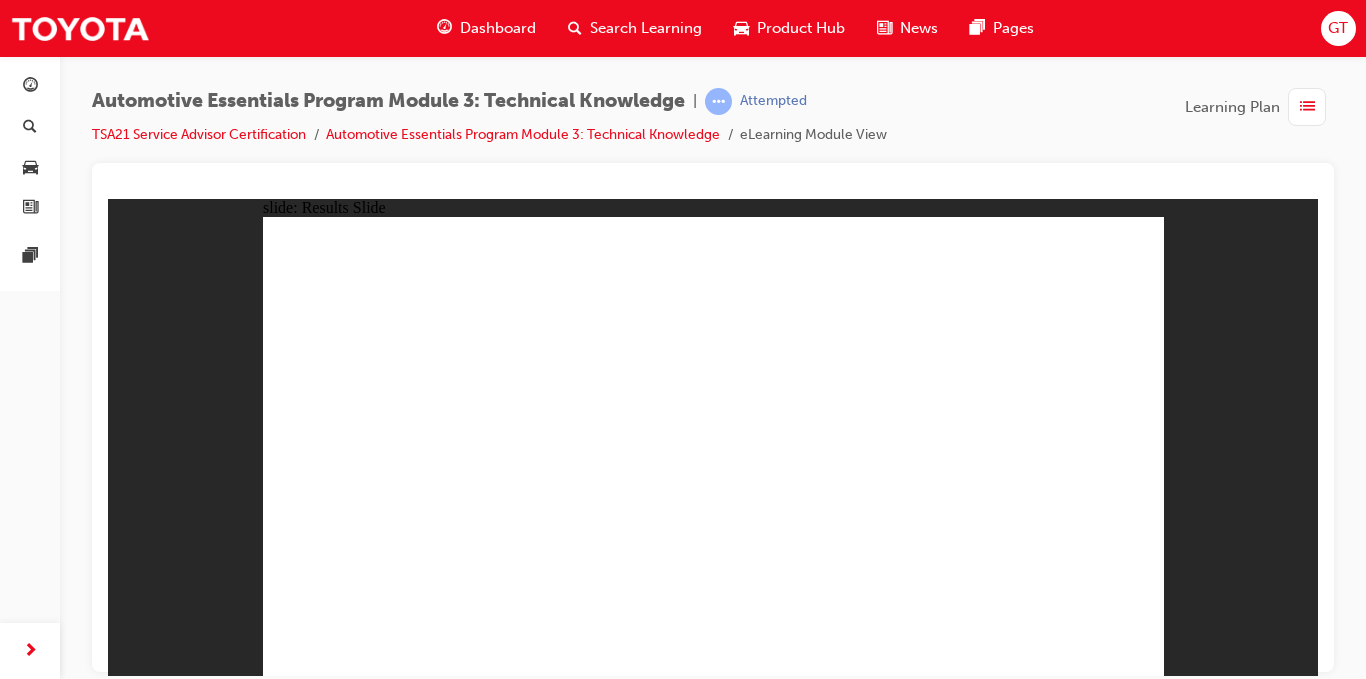 click 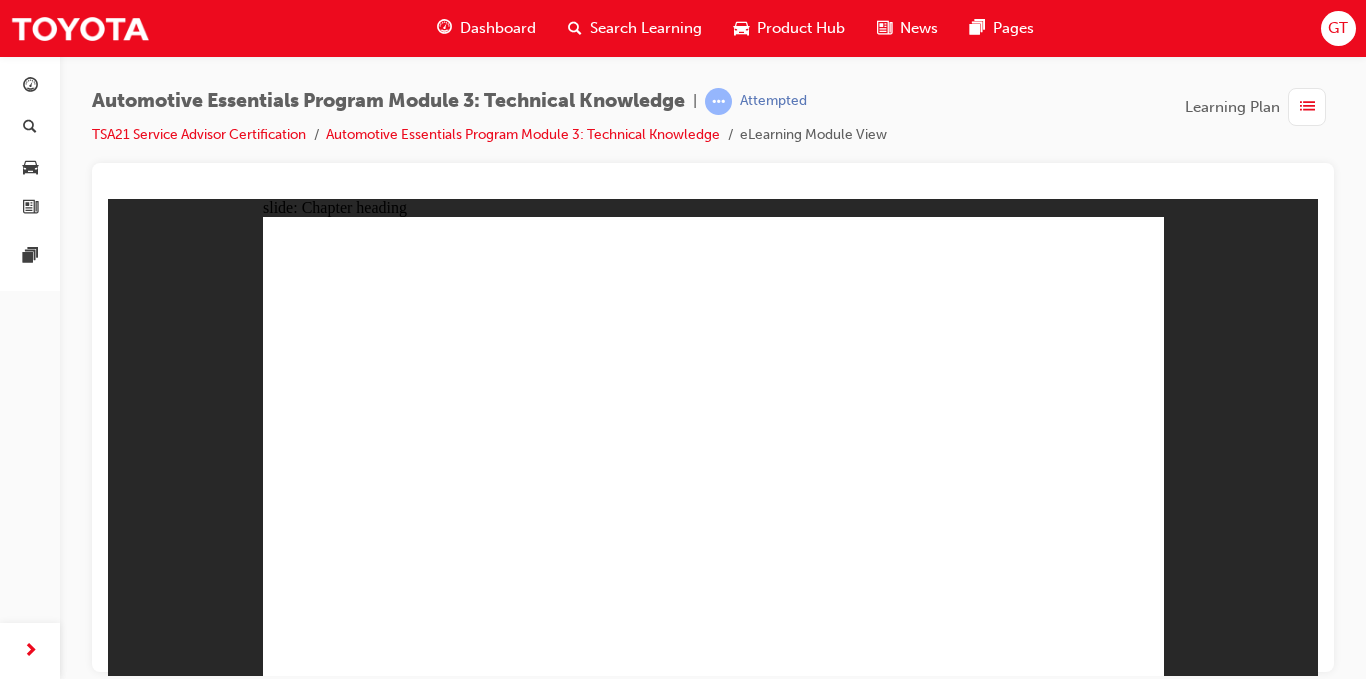 click 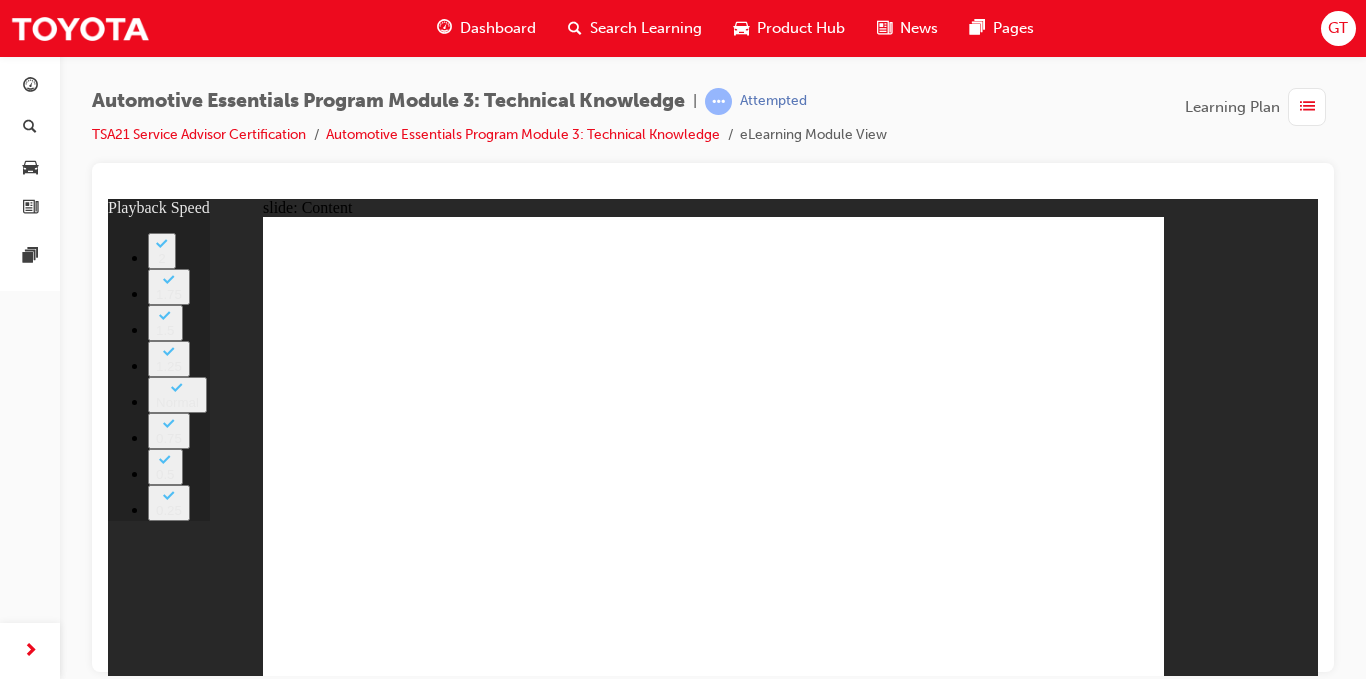 click 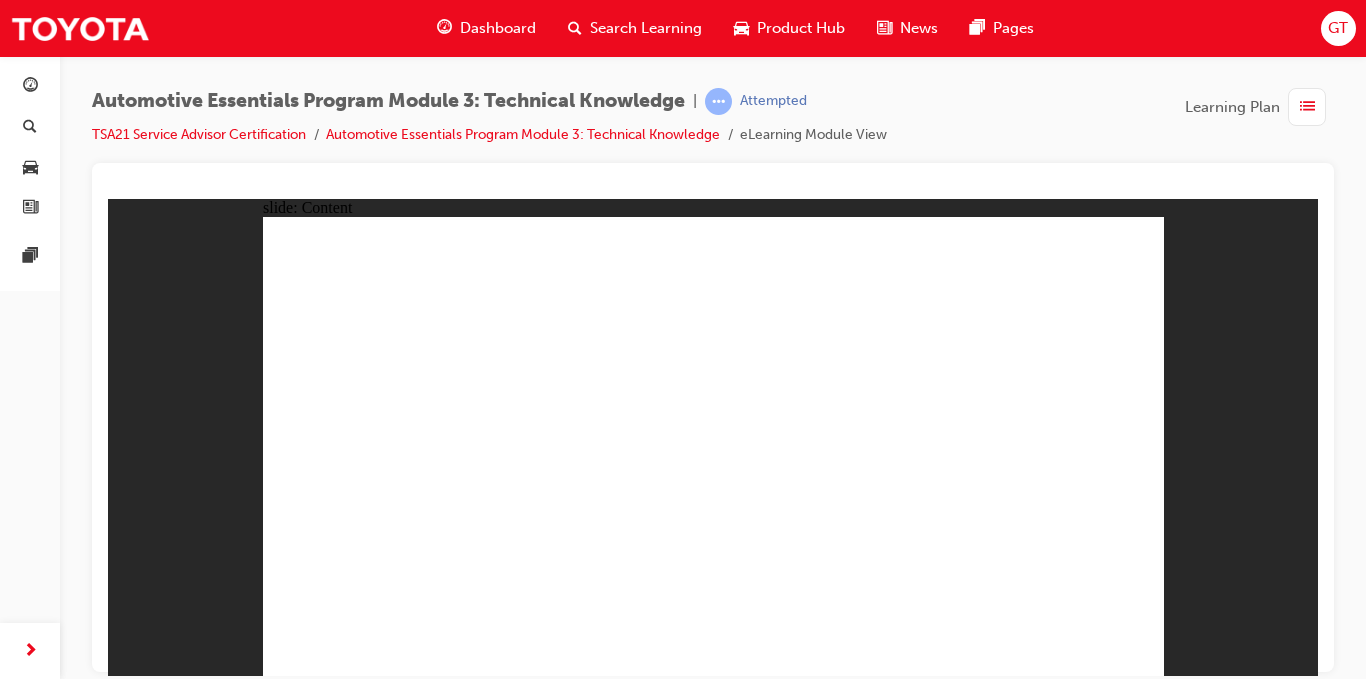 click 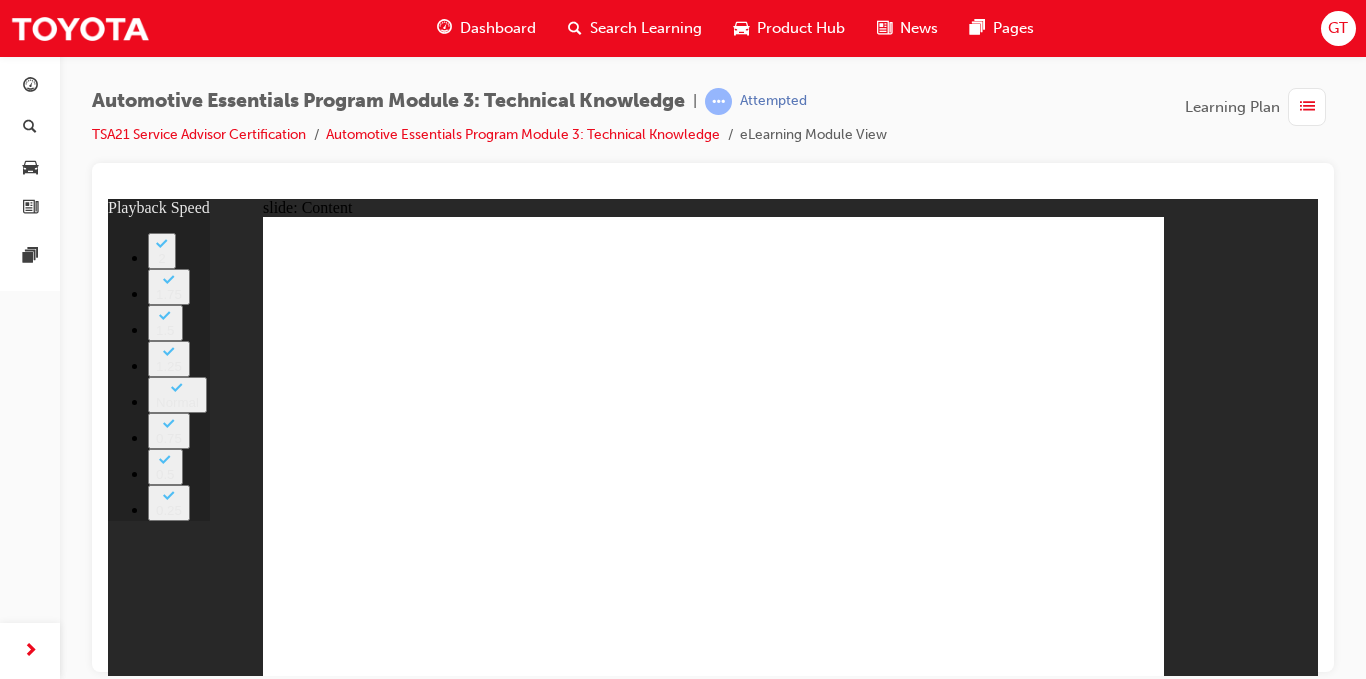 click 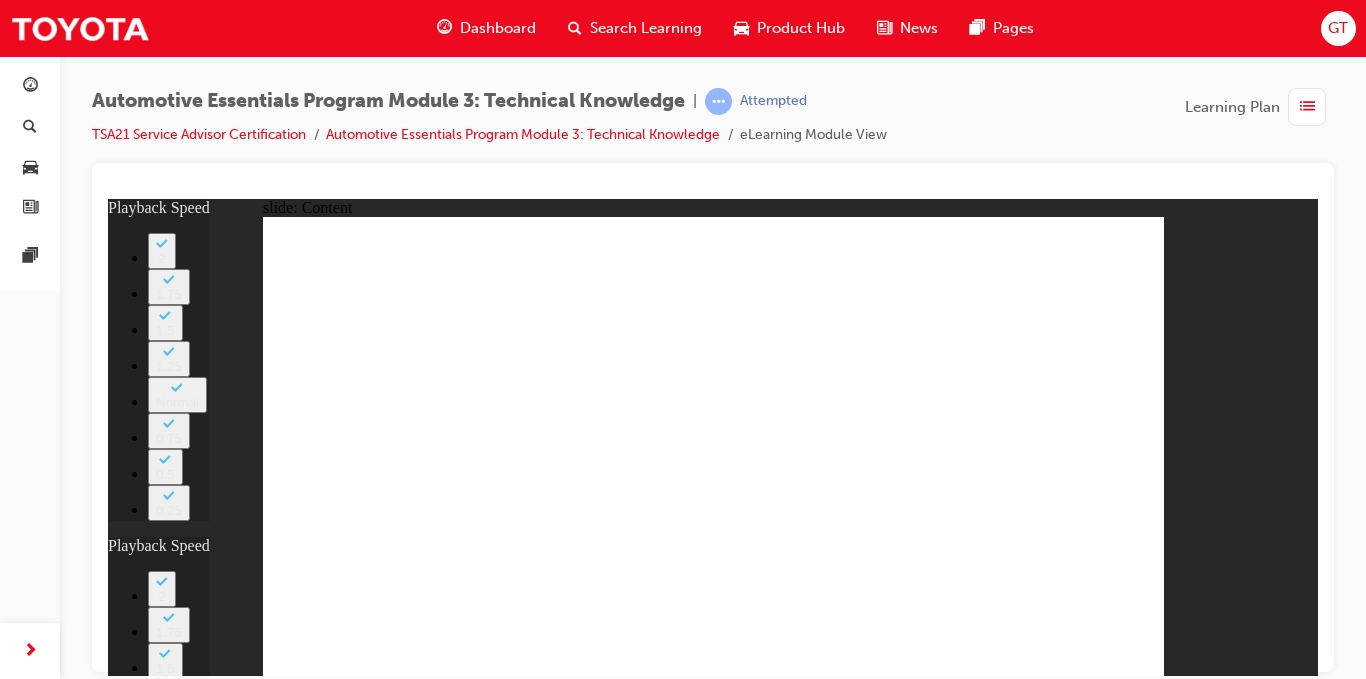 click 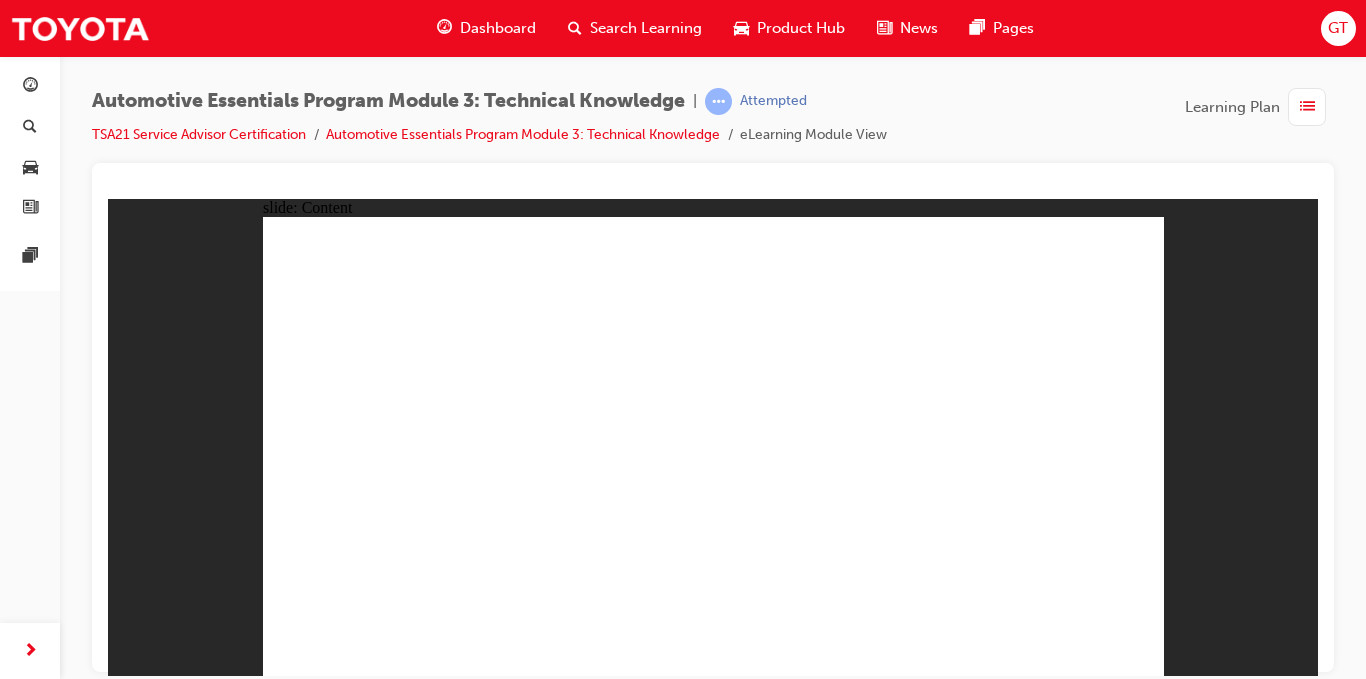 click 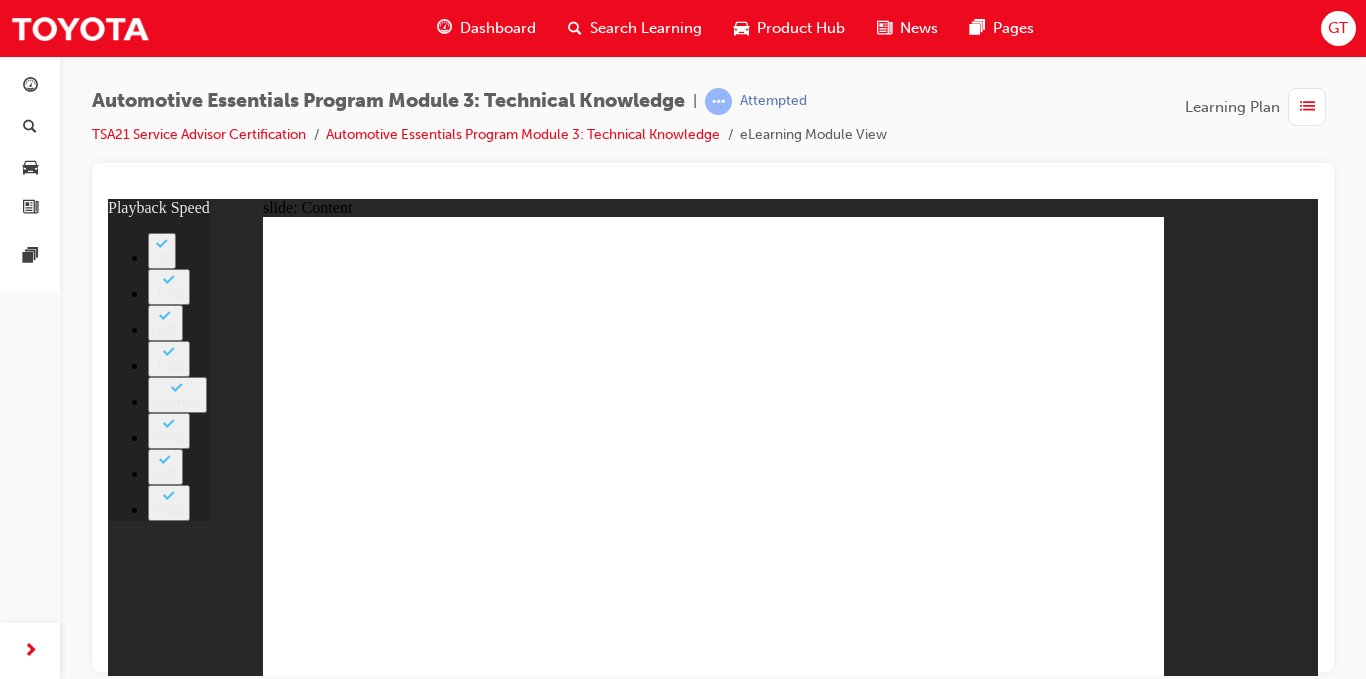 click 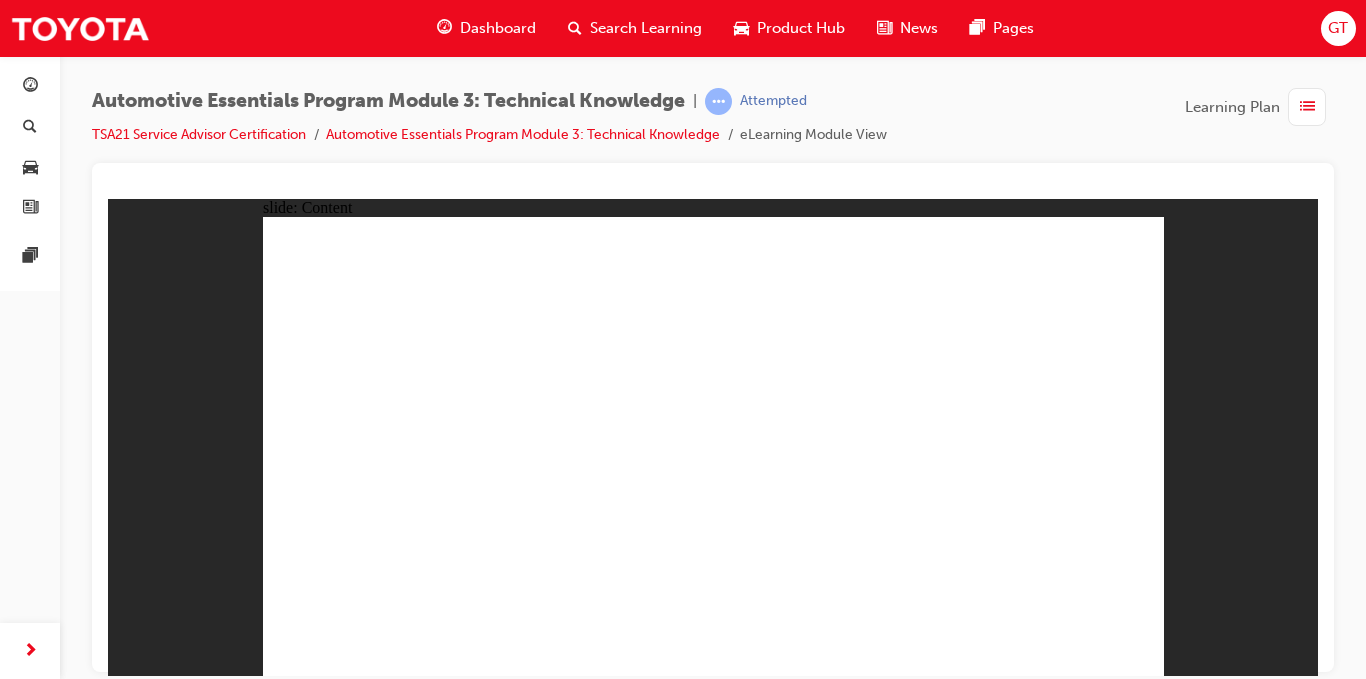 click 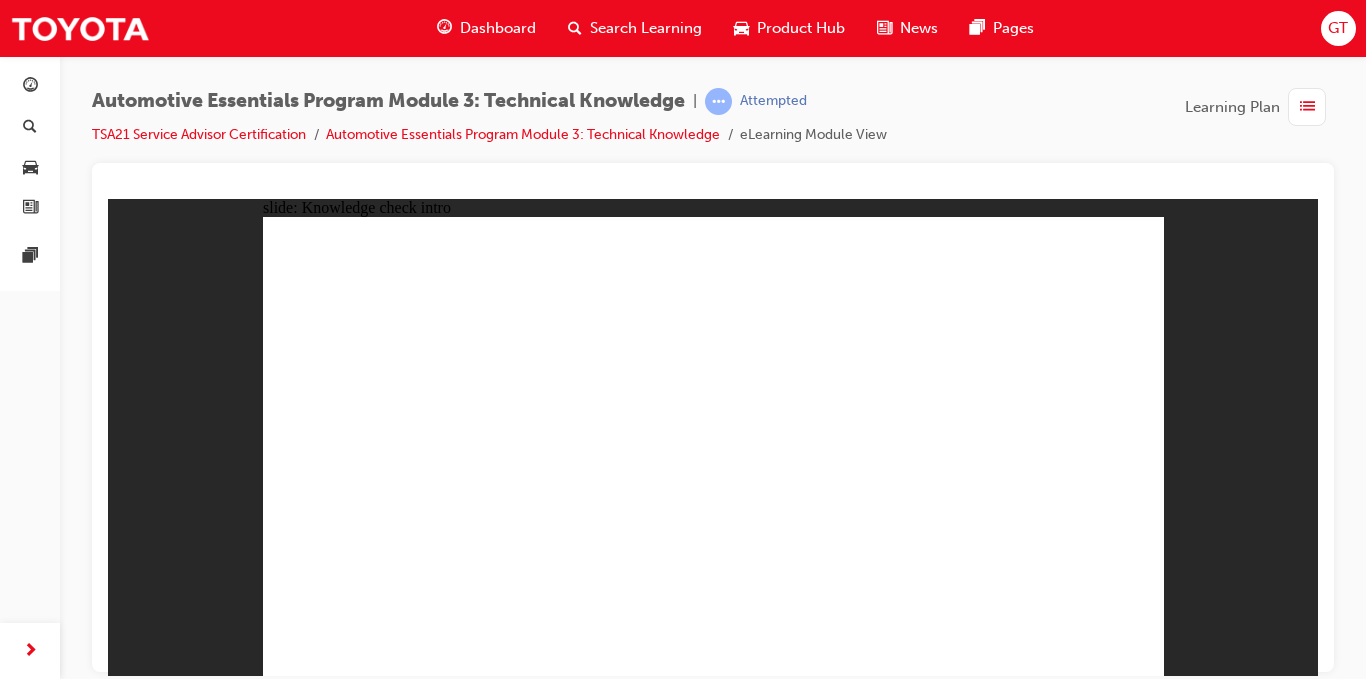 click 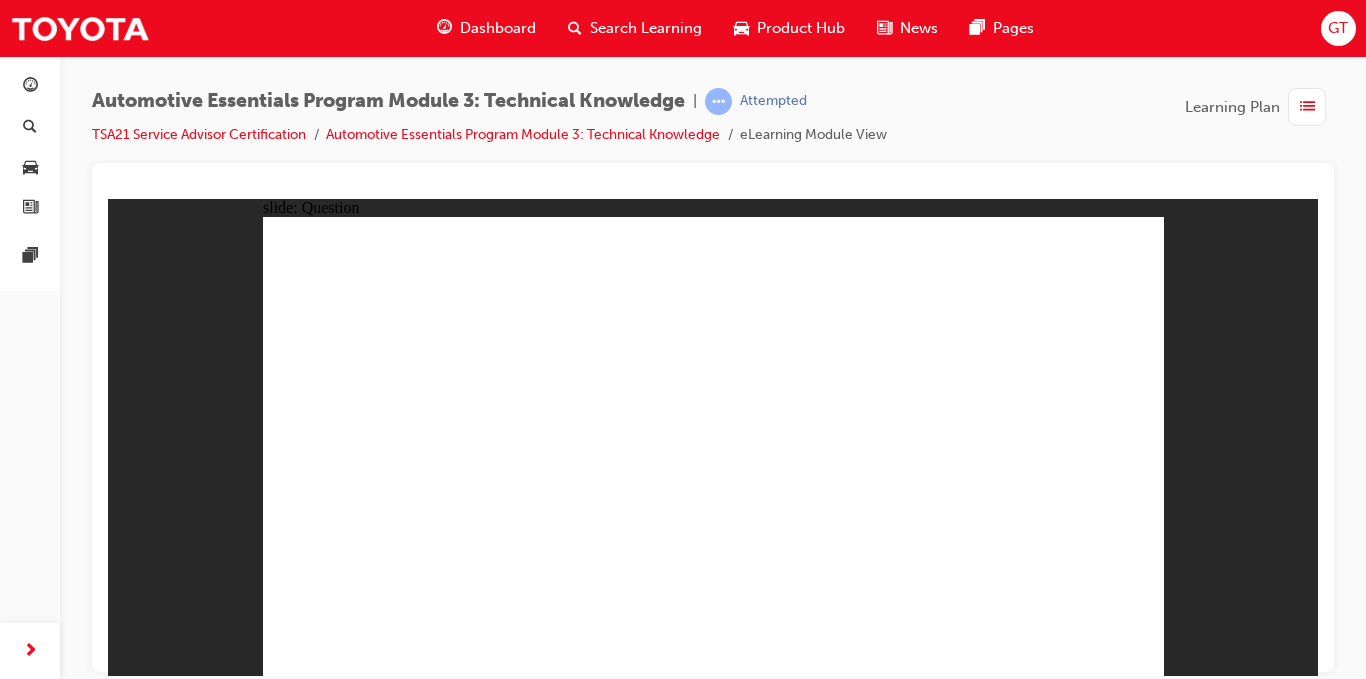 click 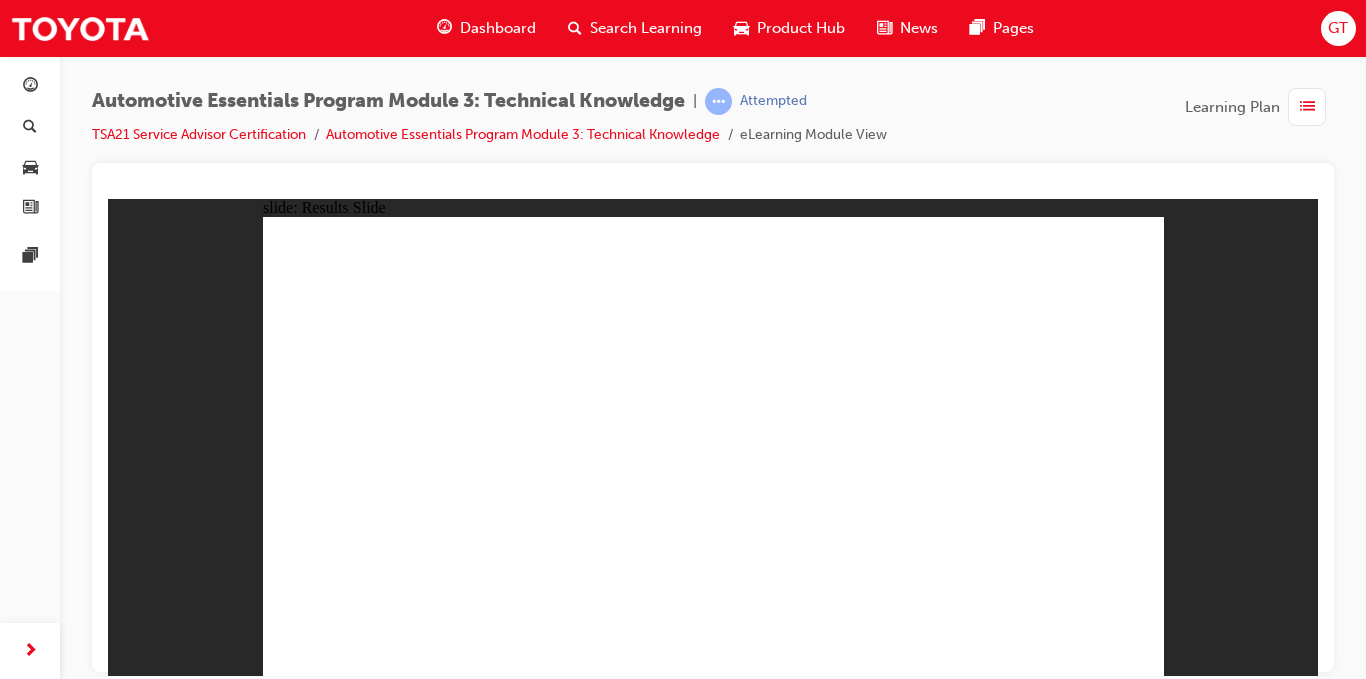click 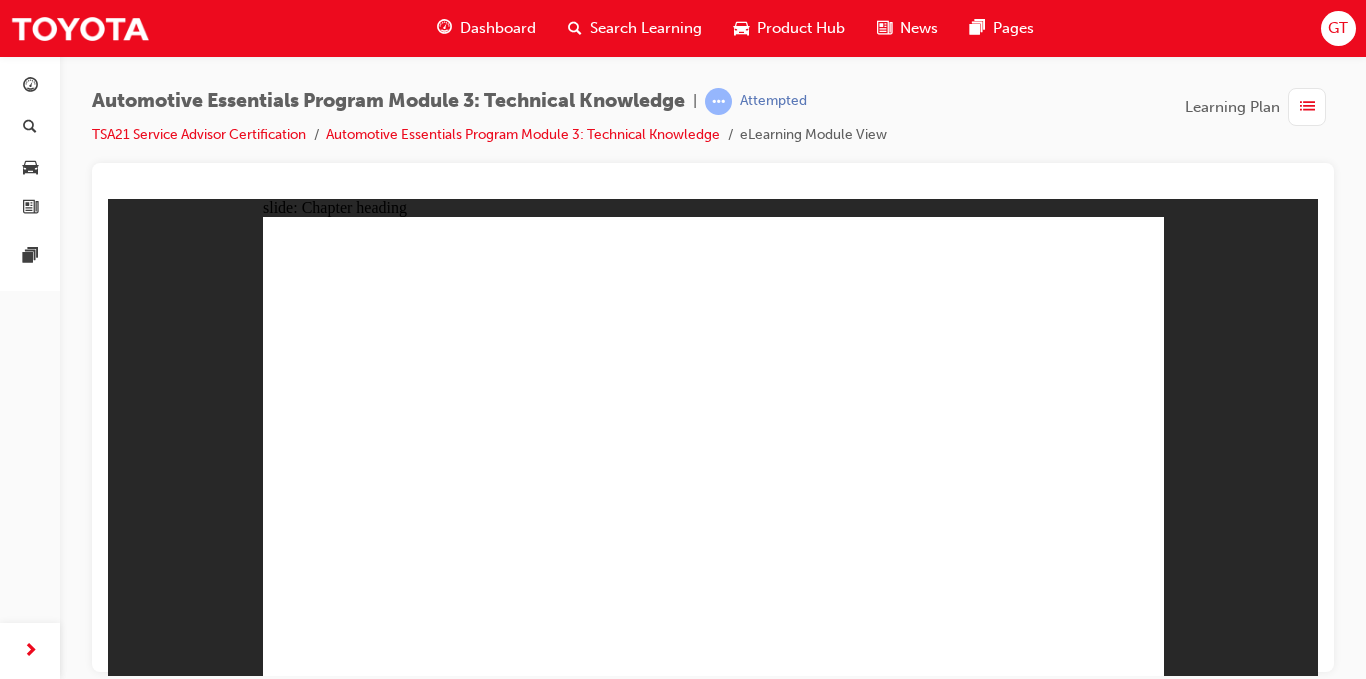 drag, startPoint x: 1079, startPoint y: 629, endPoint x: 1087, endPoint y: 647, distance: 19.697716 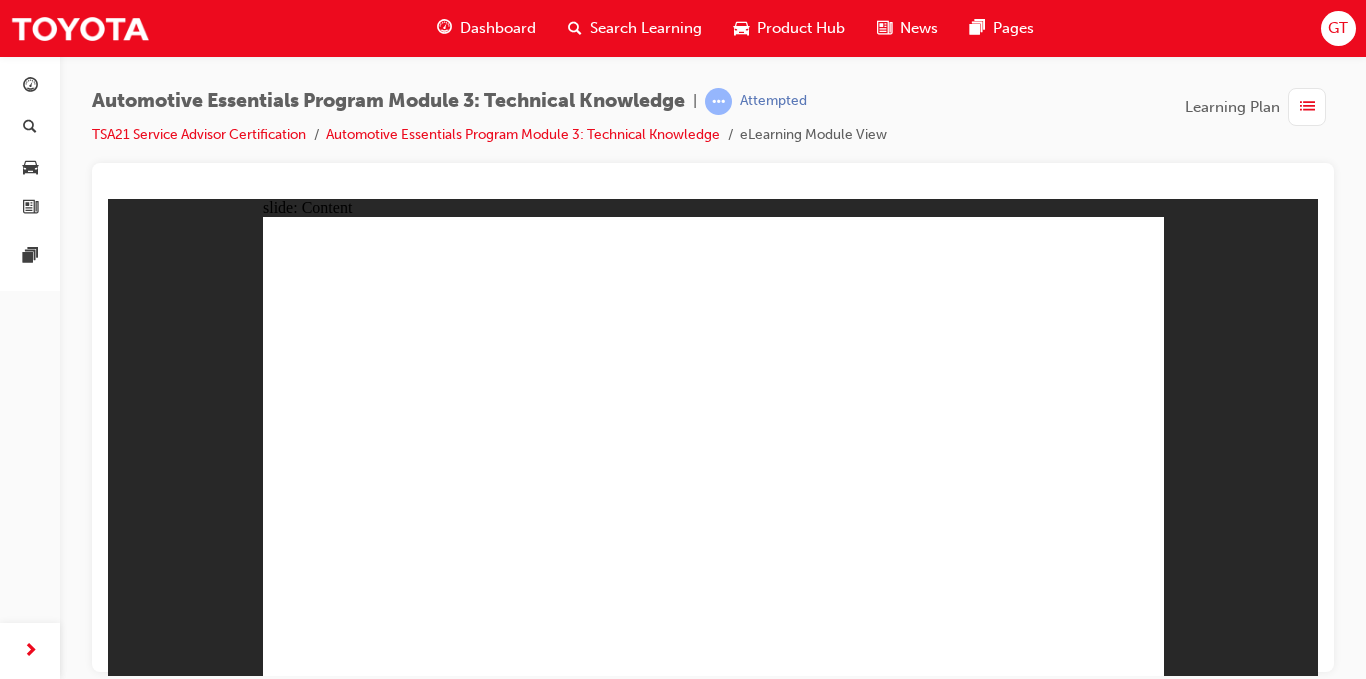 click 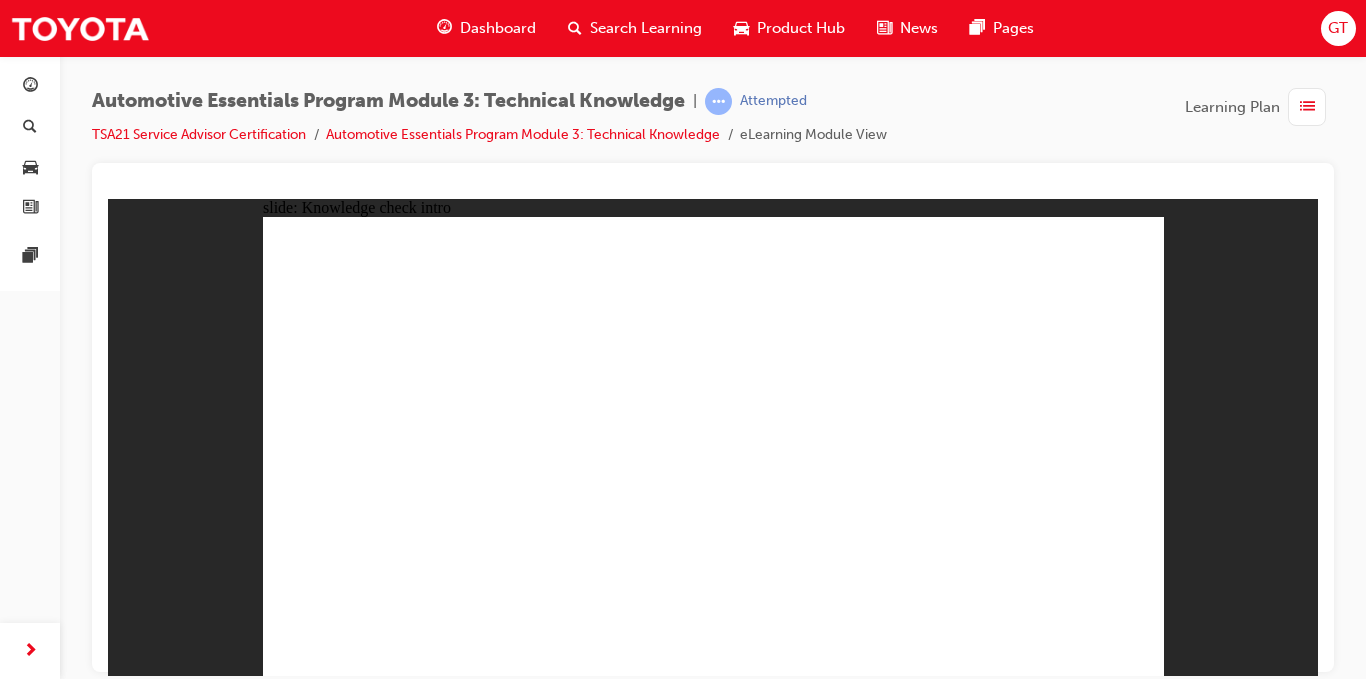 click 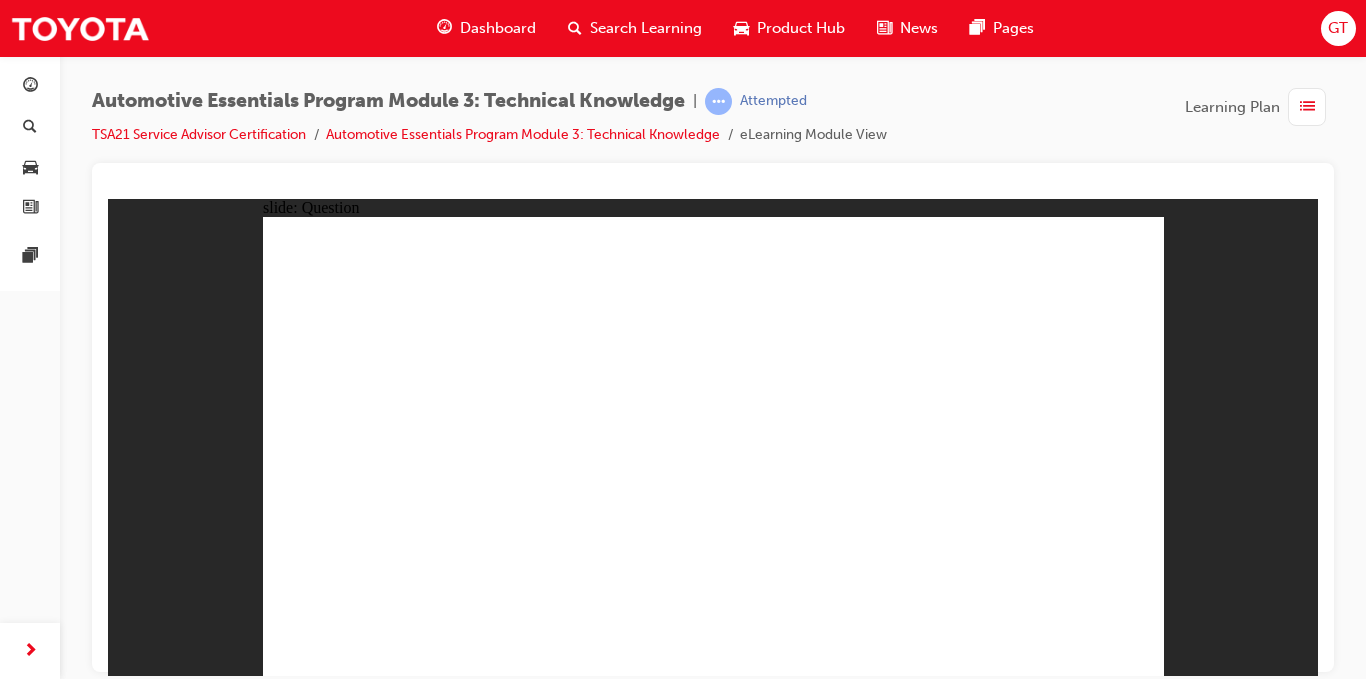 click 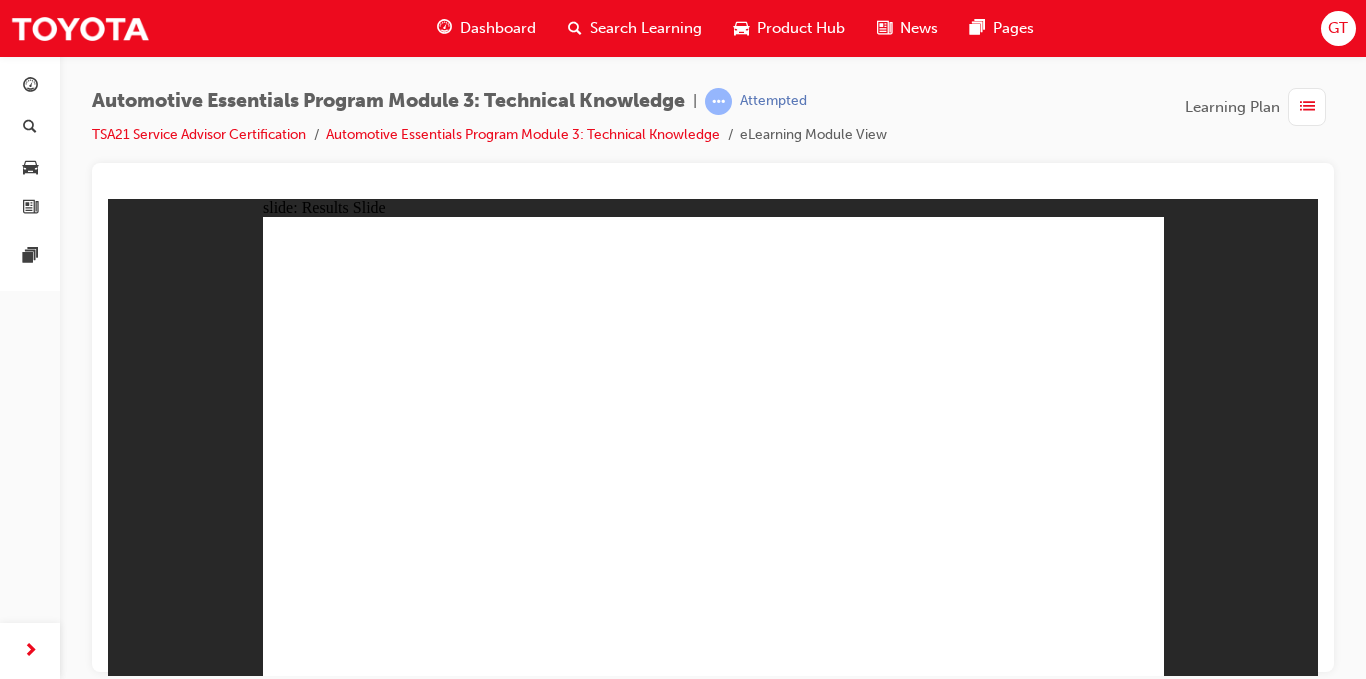 click 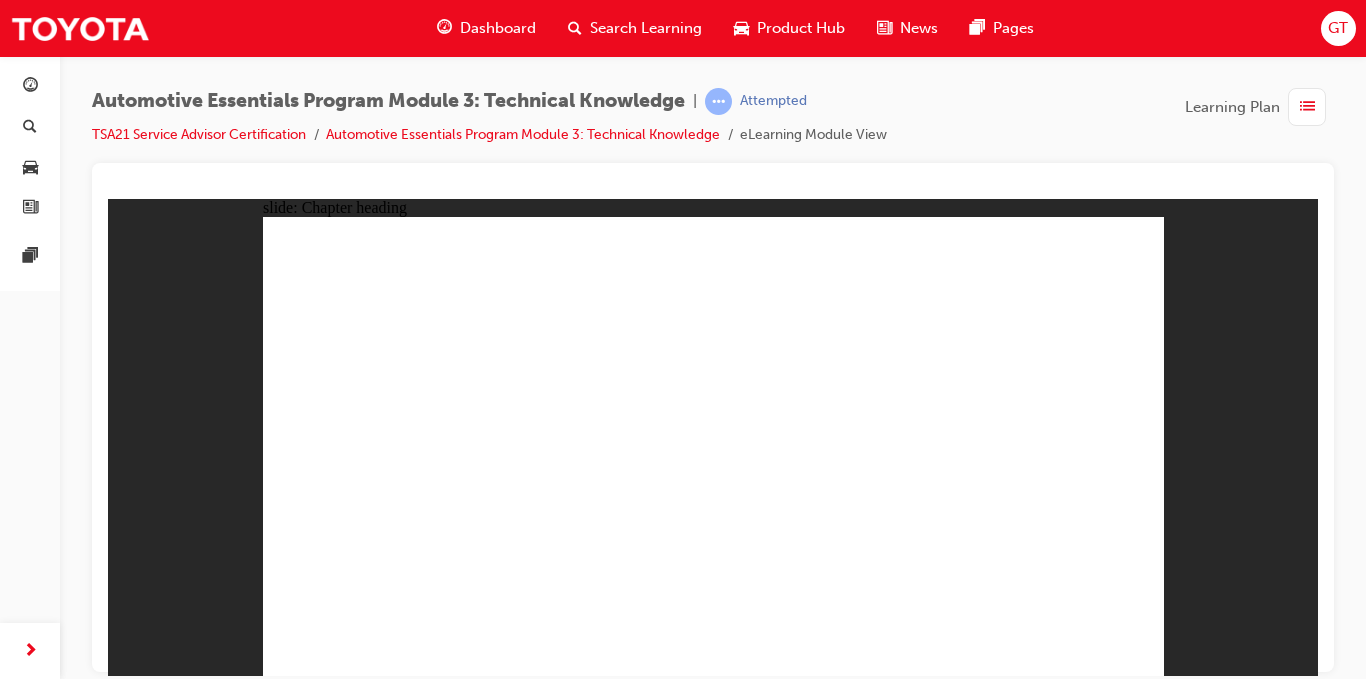 click 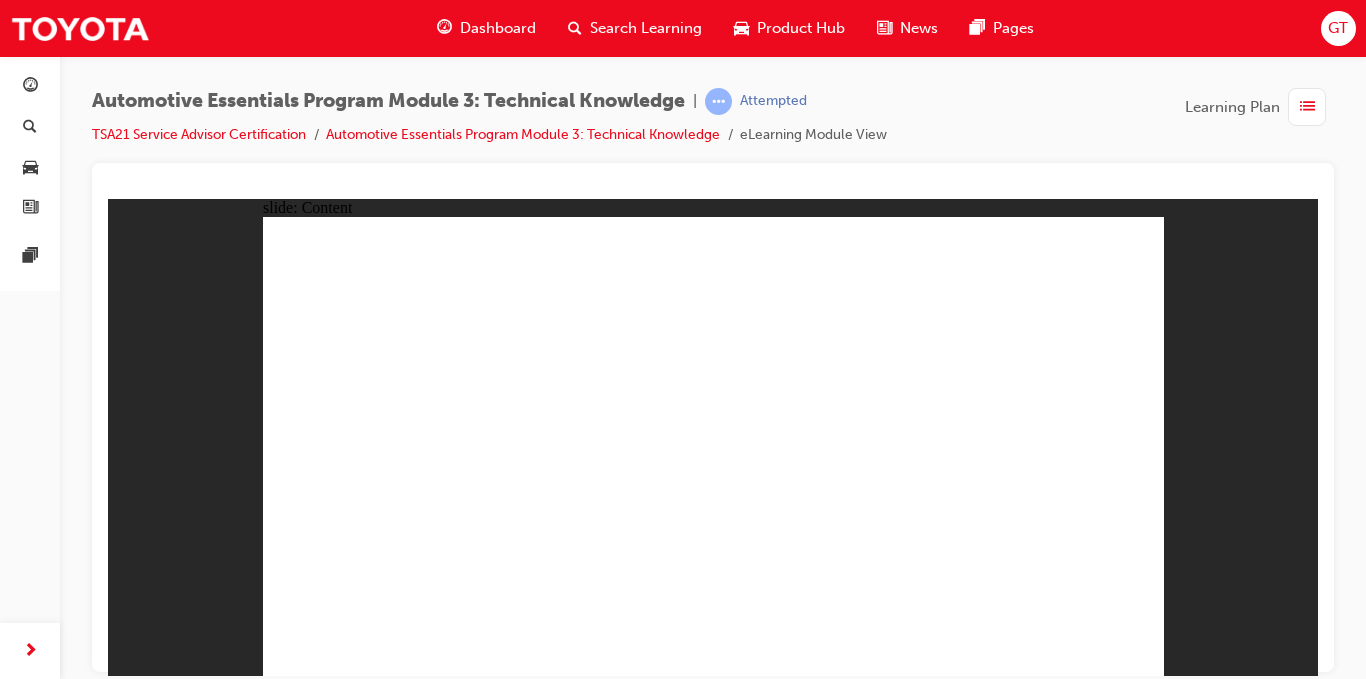 click 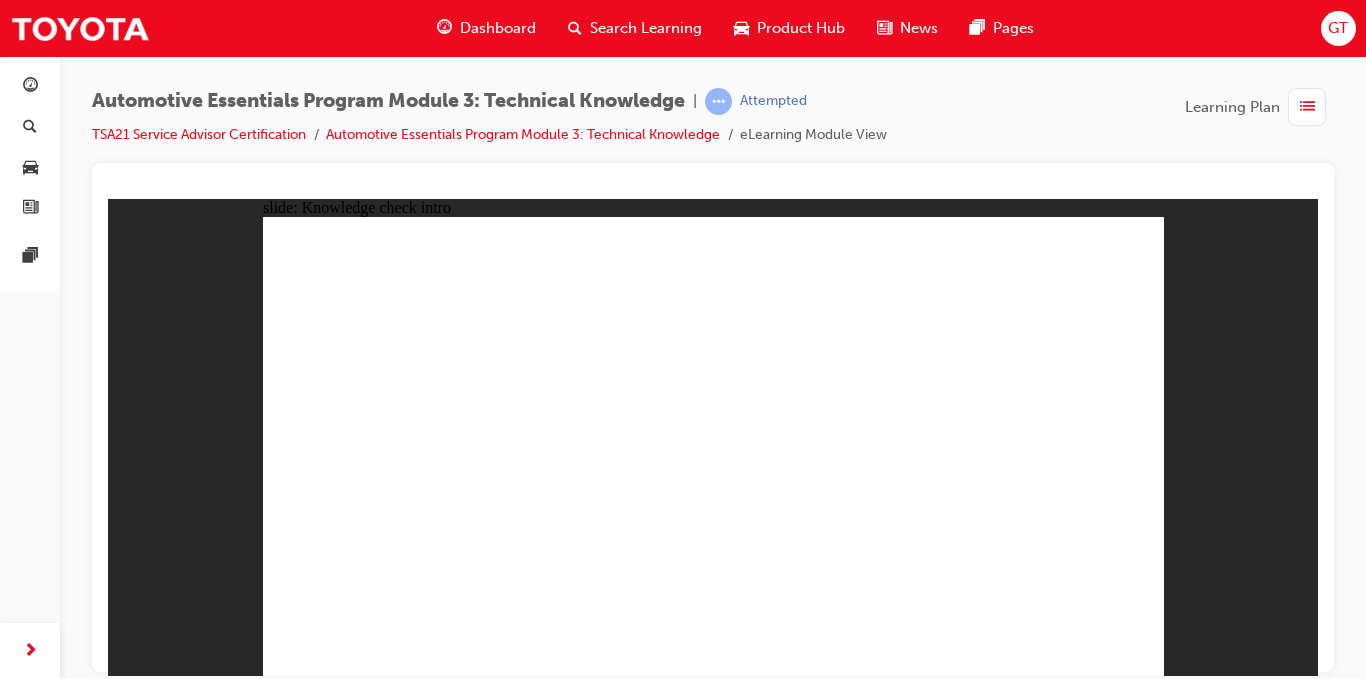 click 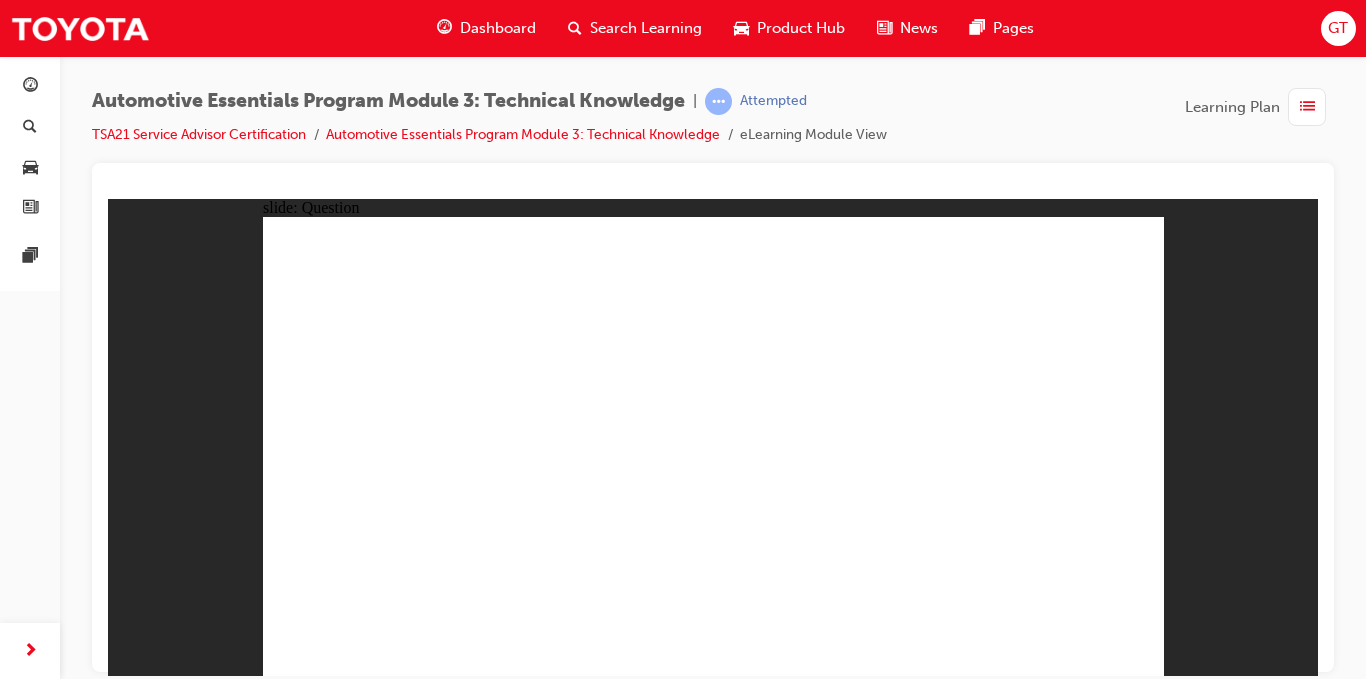 click 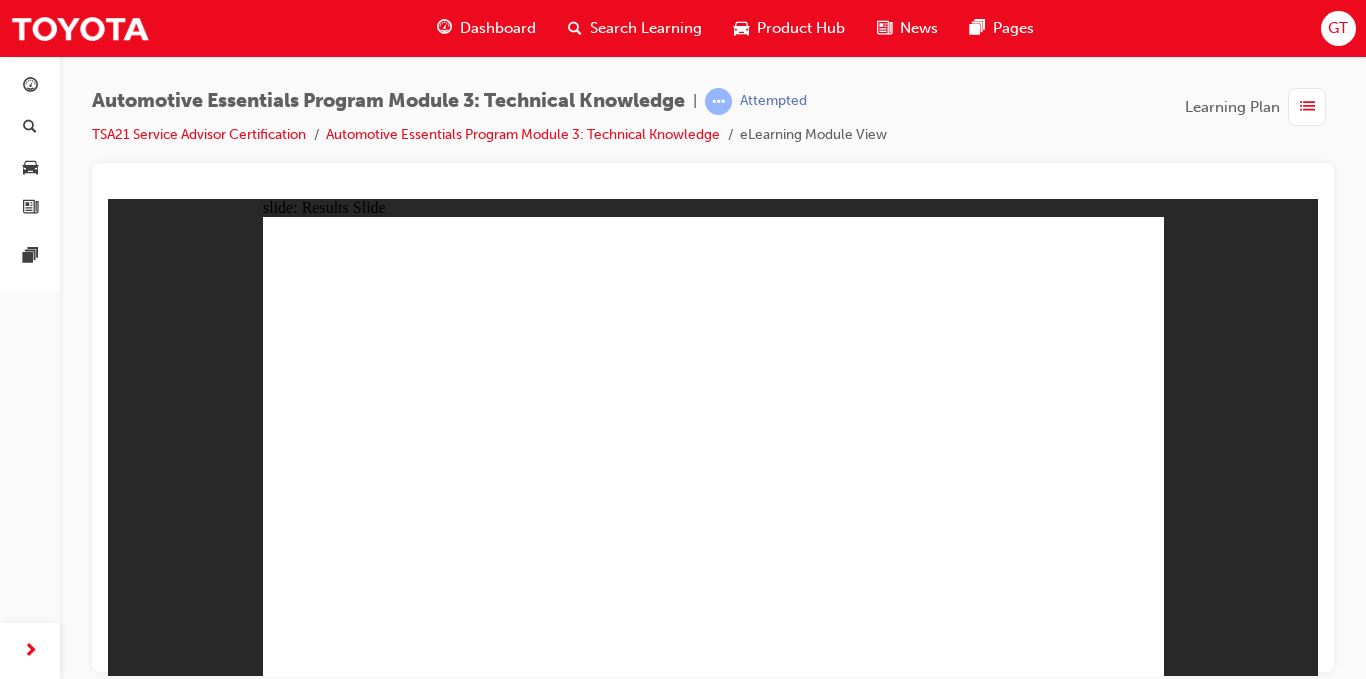 click 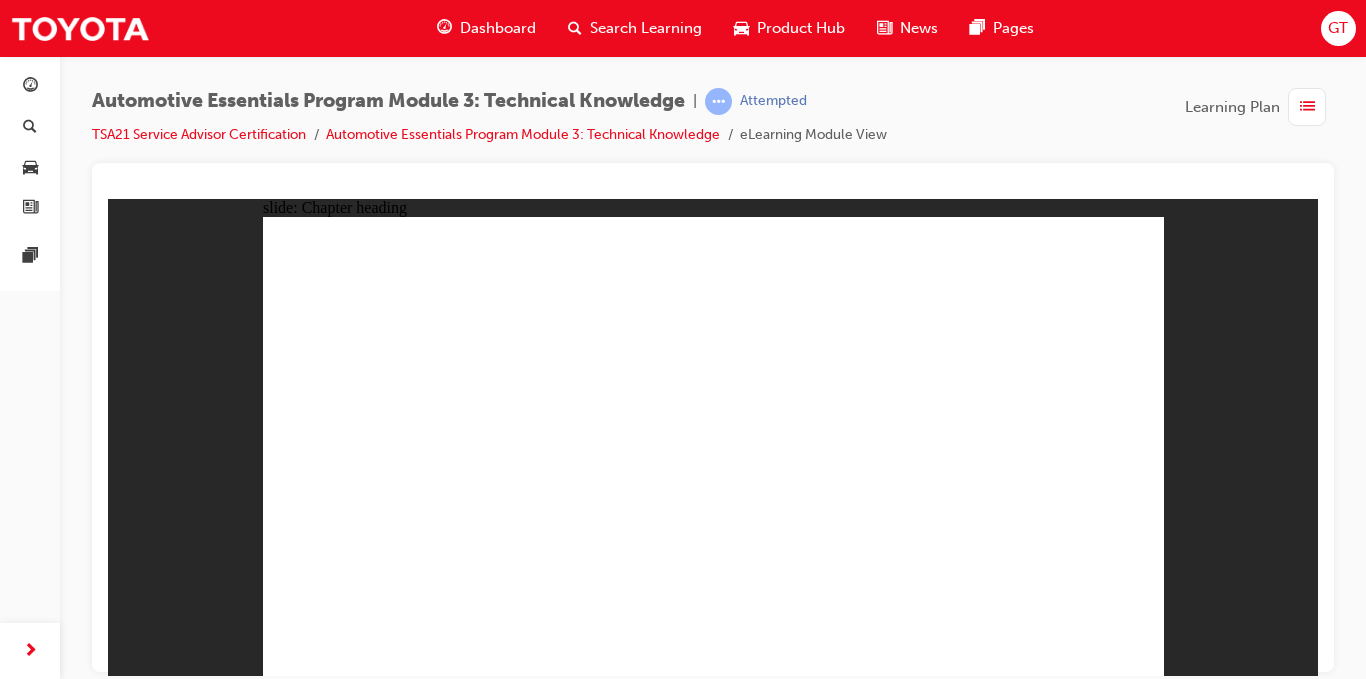 click 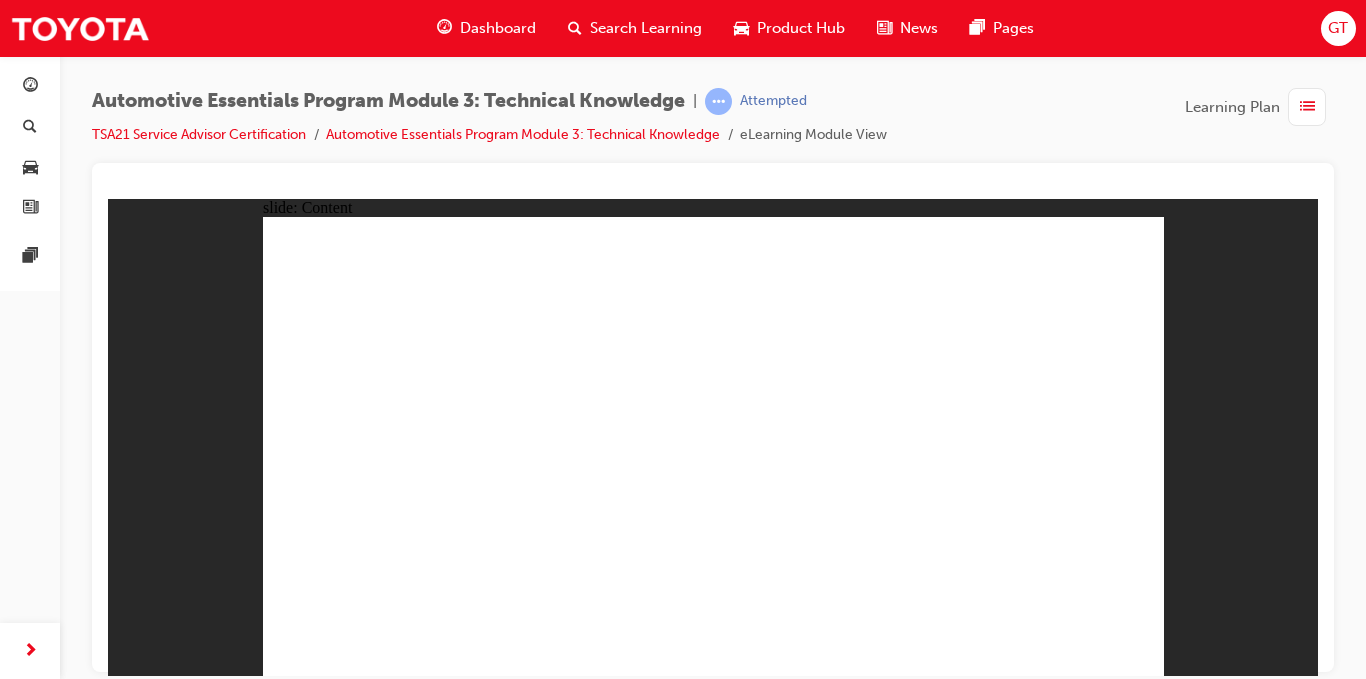 click 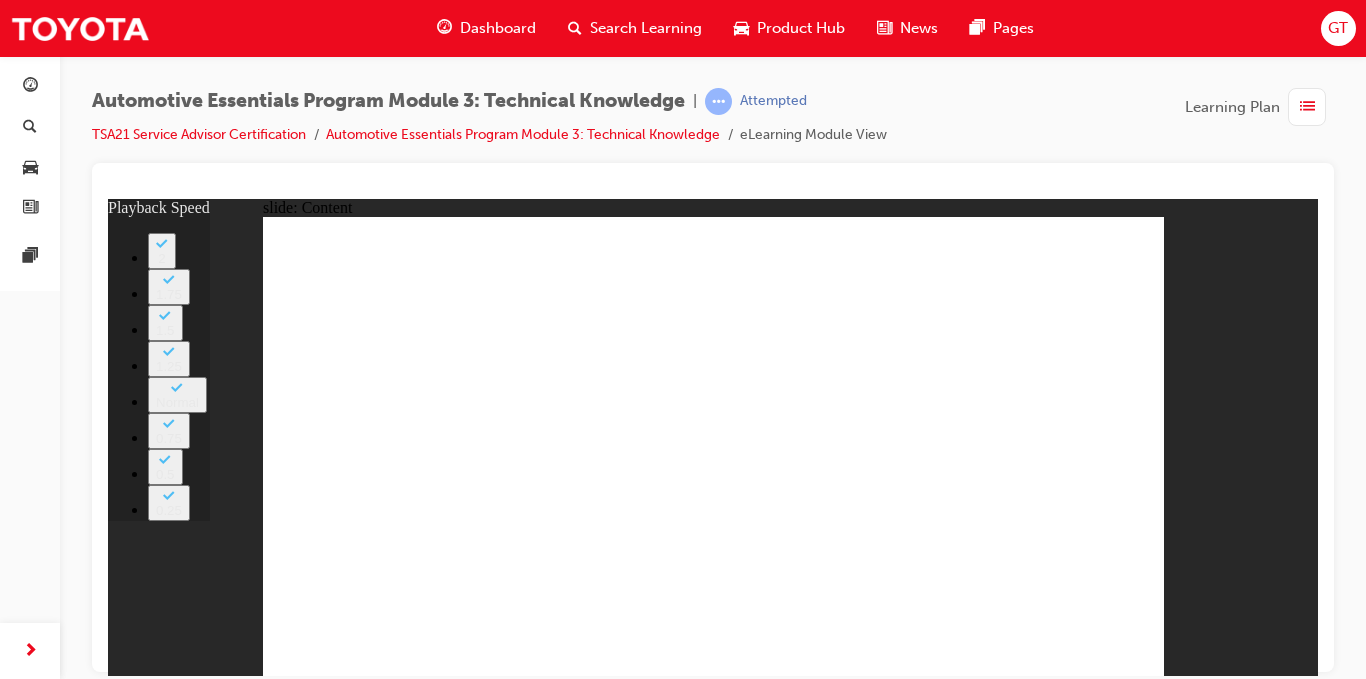 type on "8" 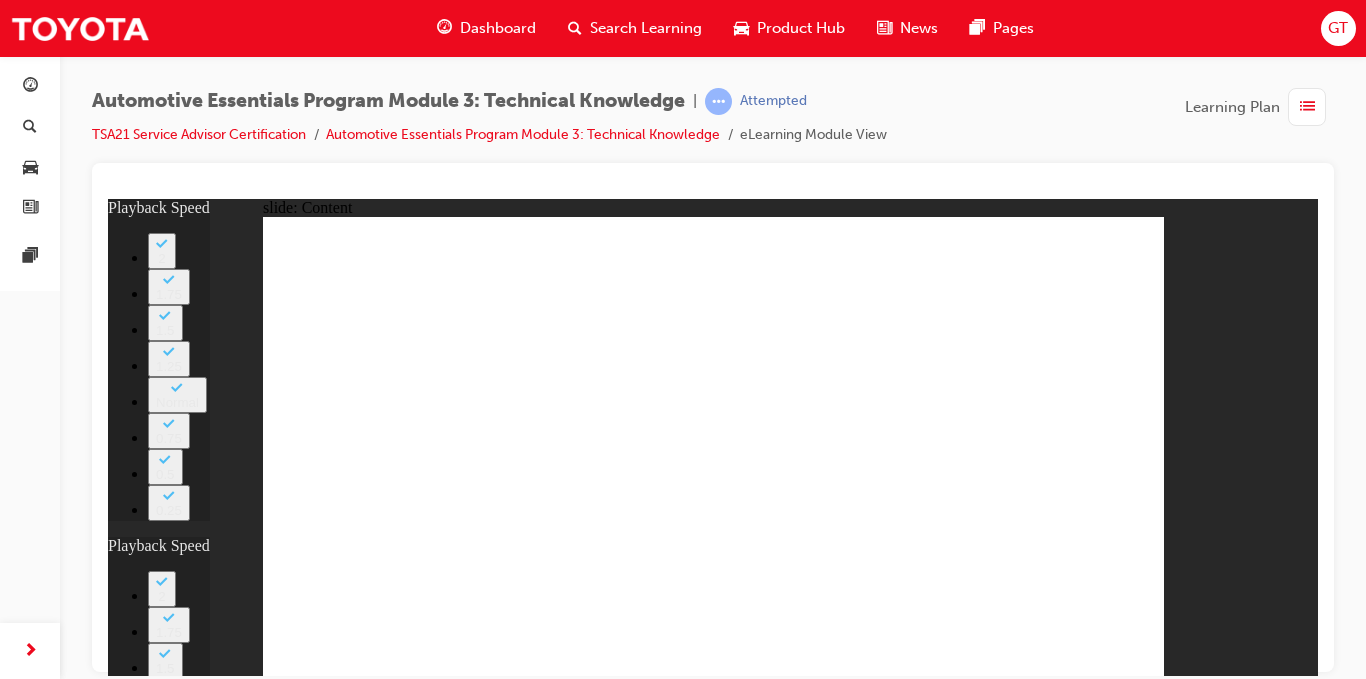 click 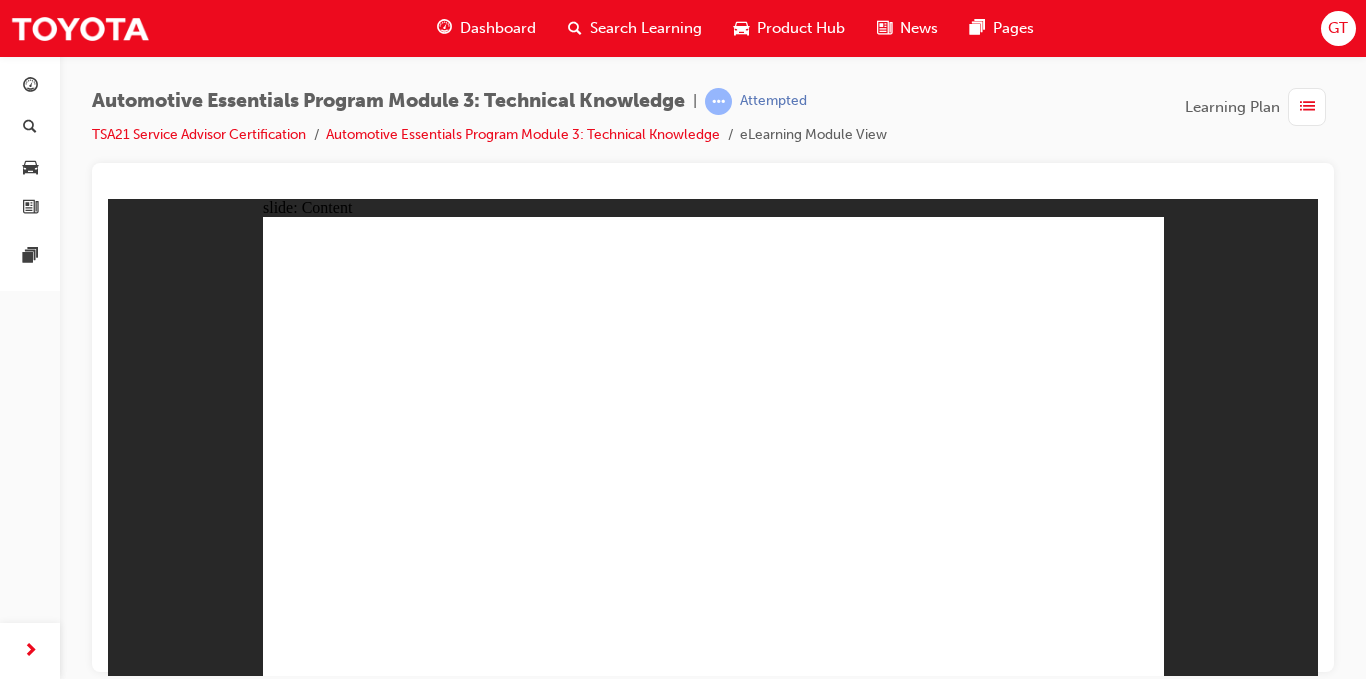 click 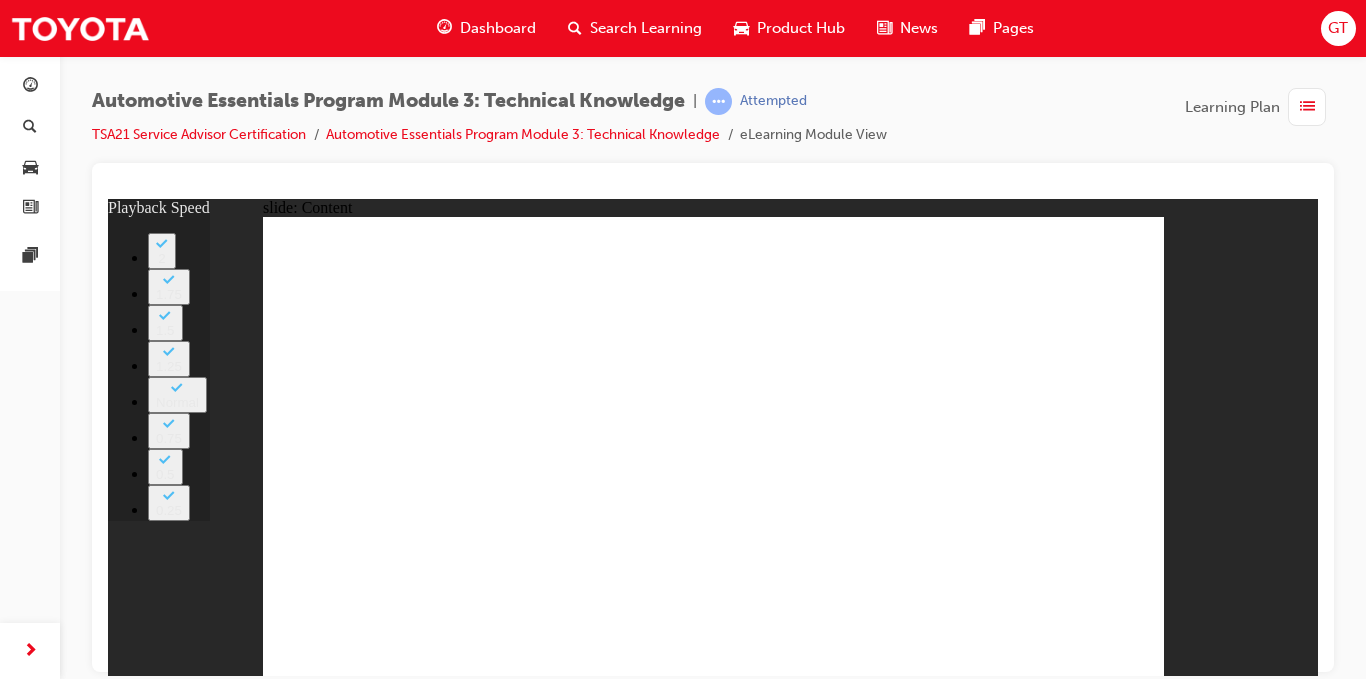 click 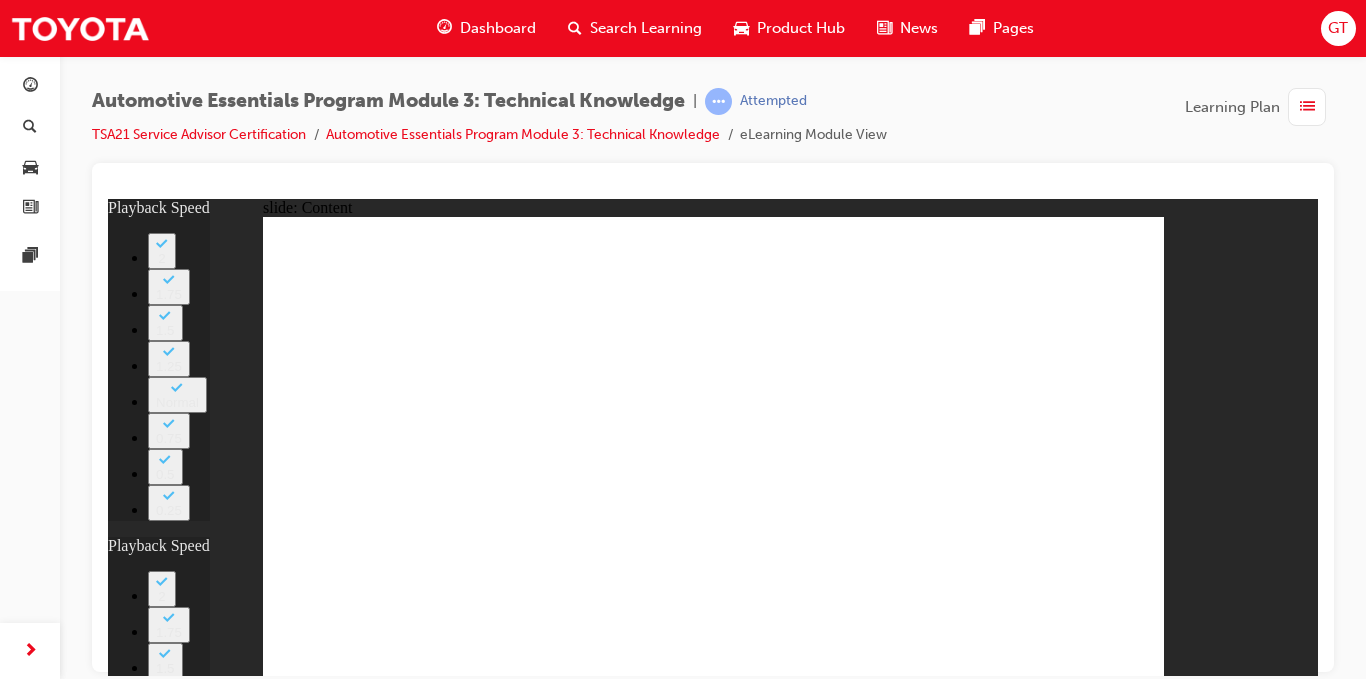 click 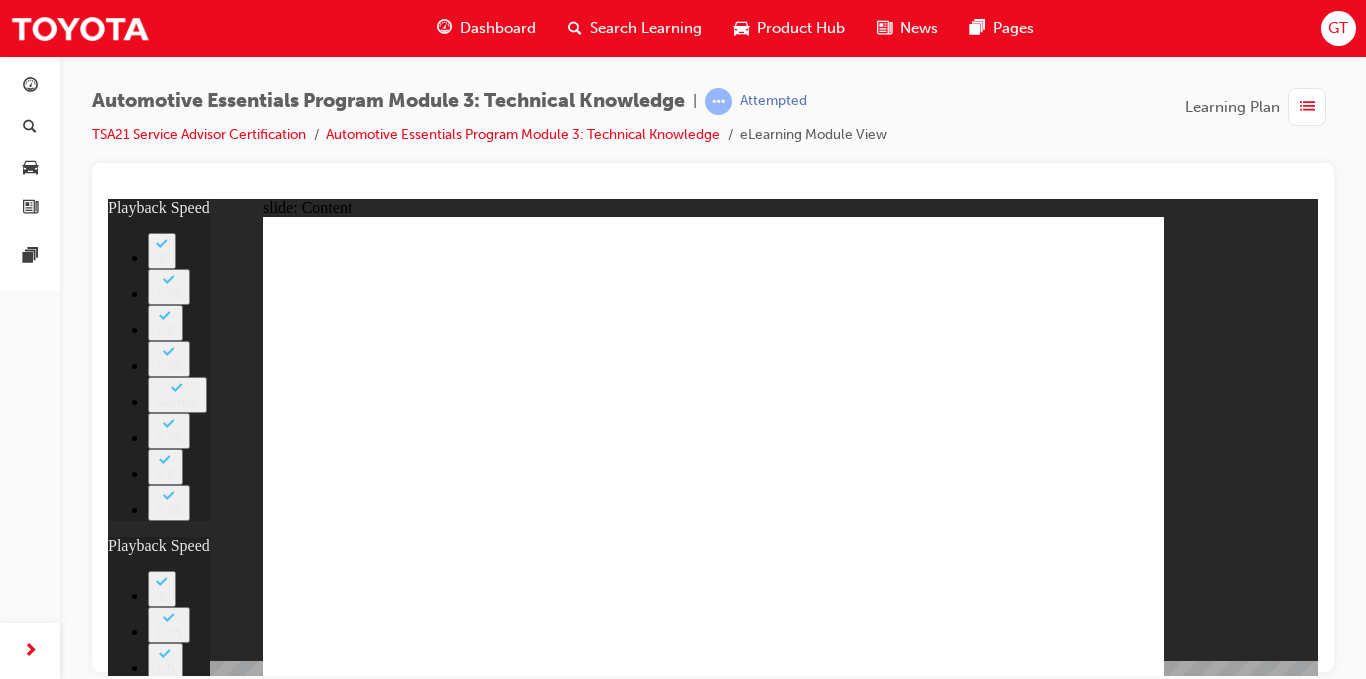 type on "1" 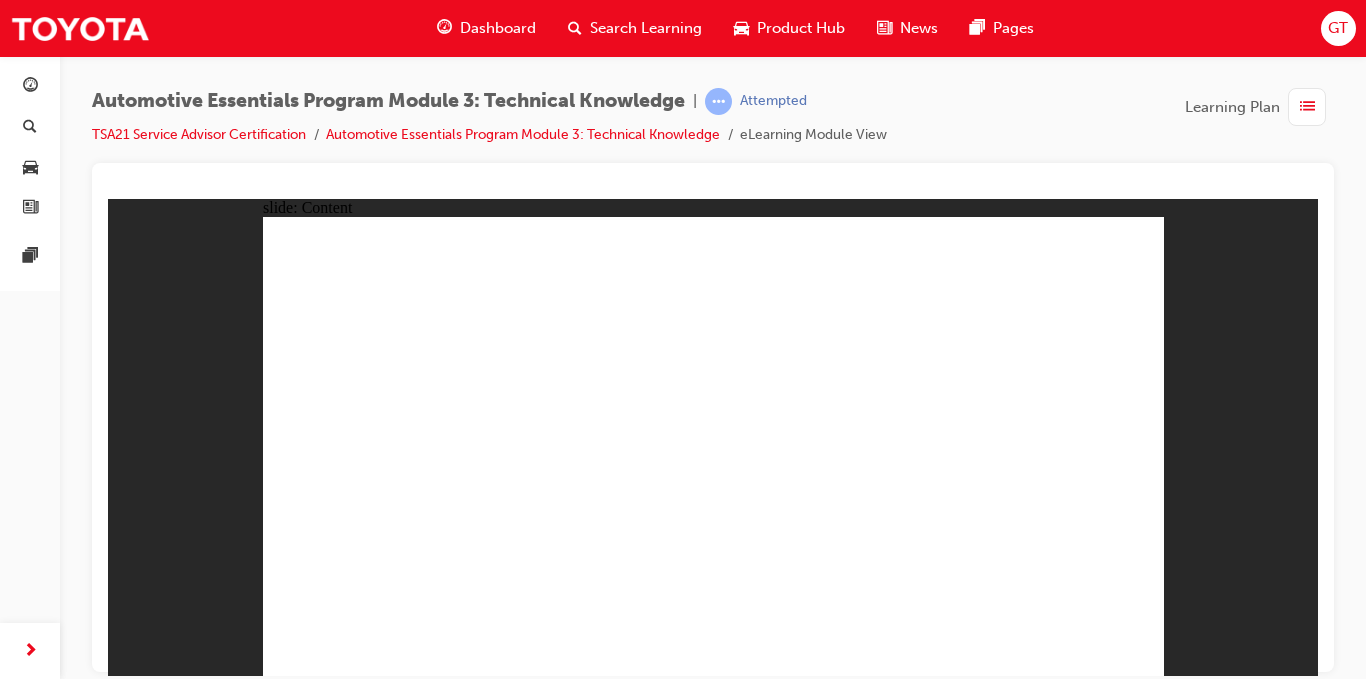 click 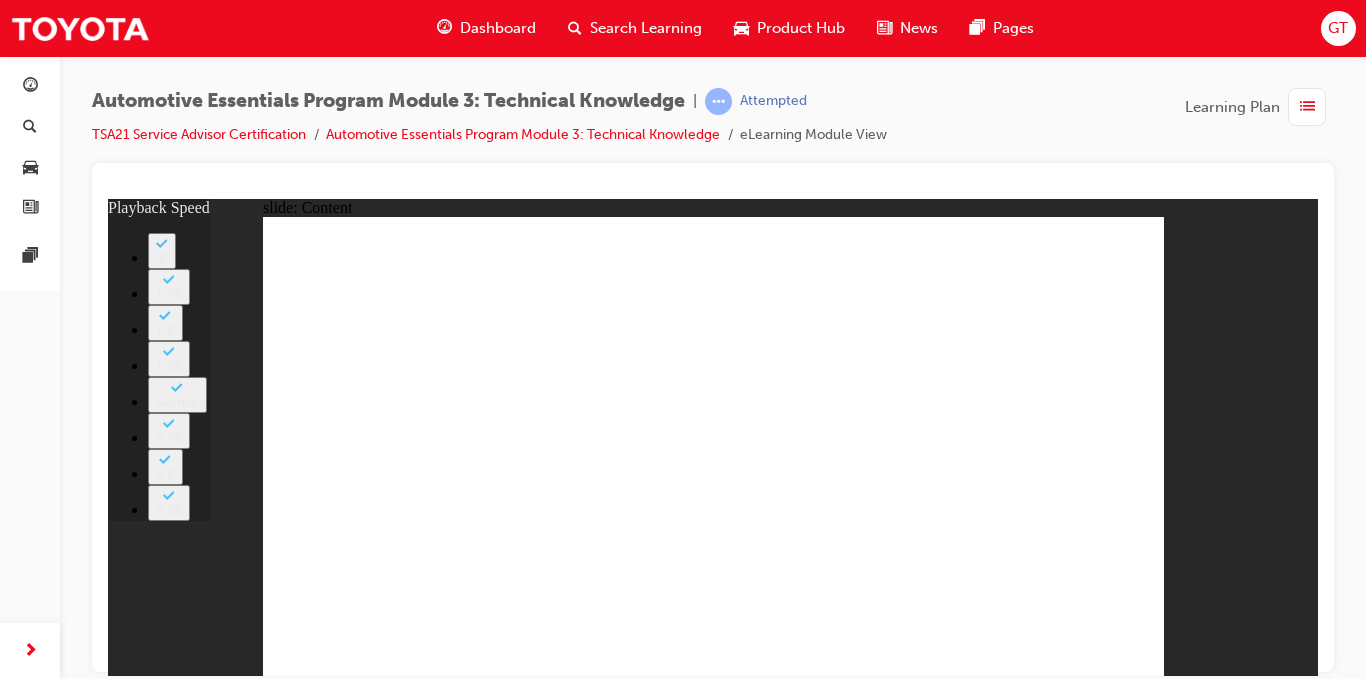 click 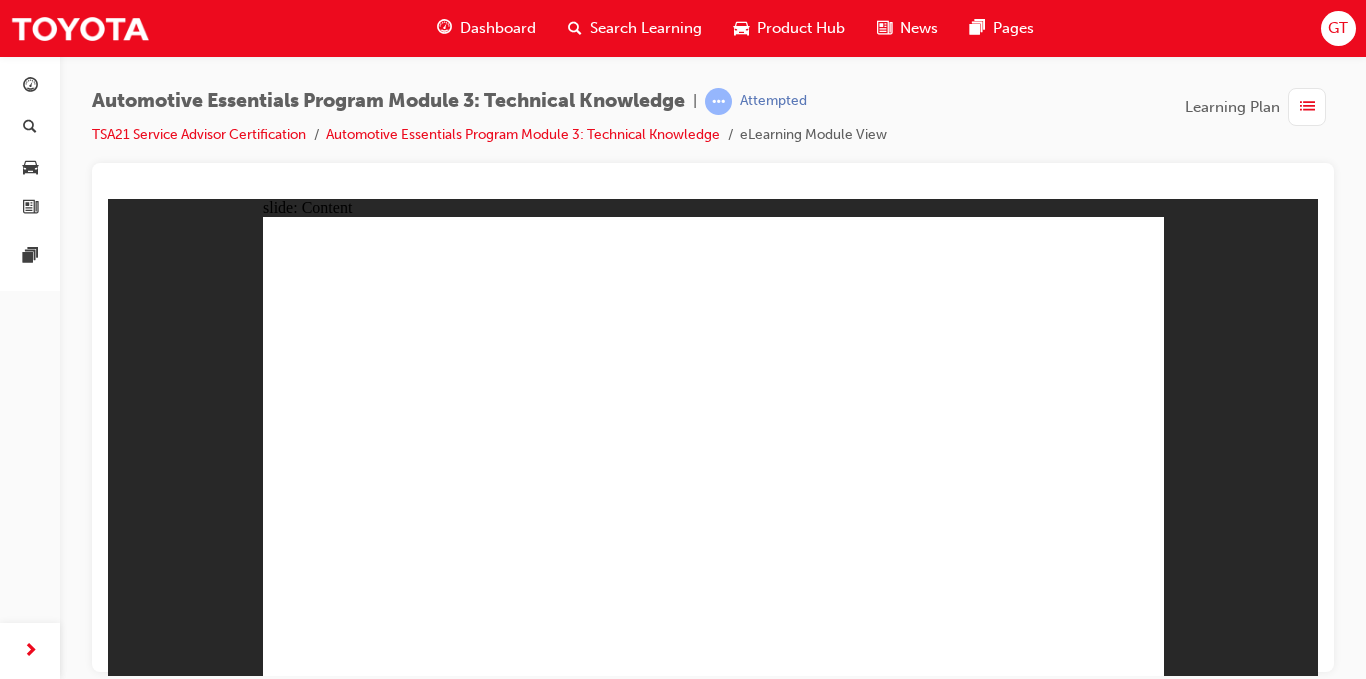 click 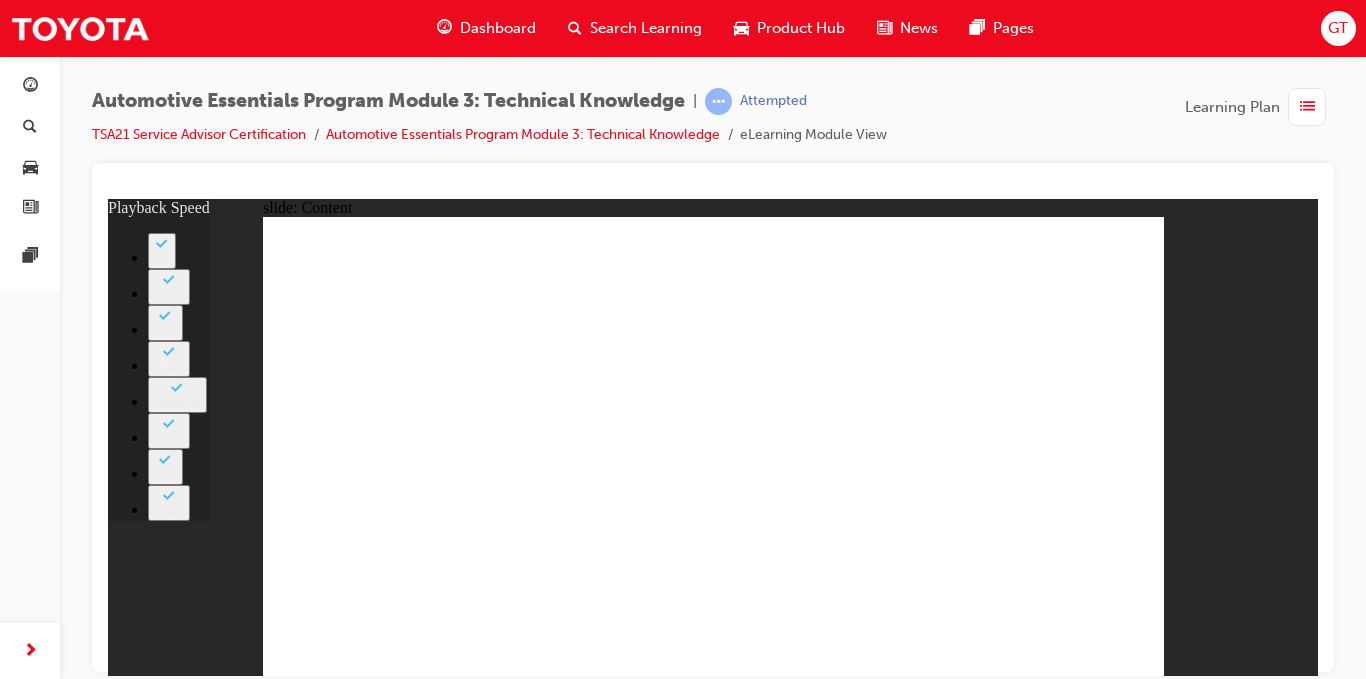 click 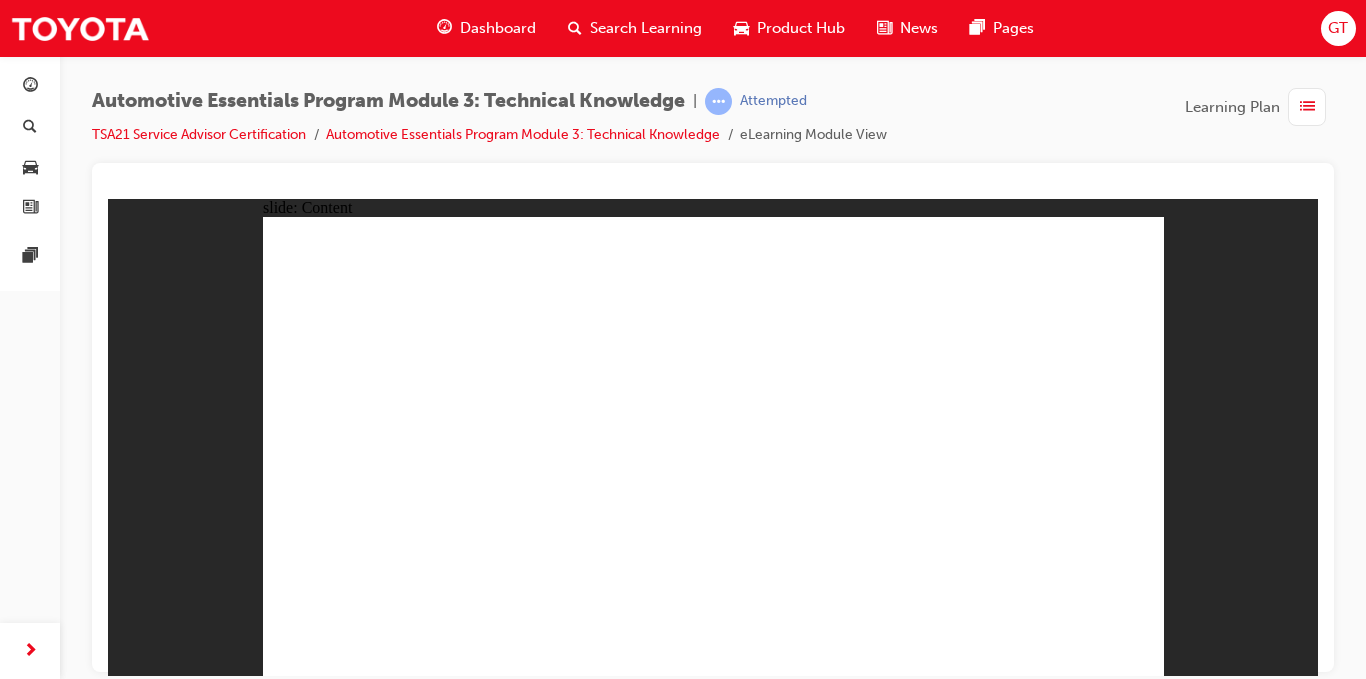 click 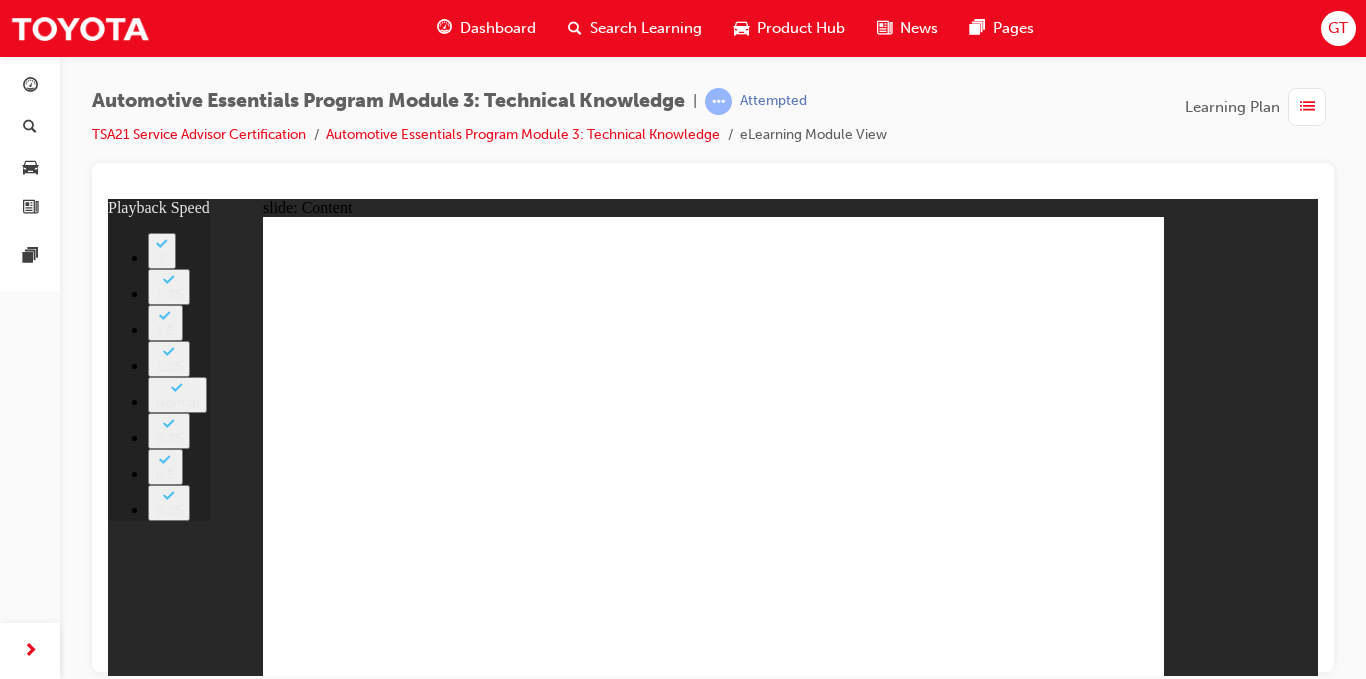 click 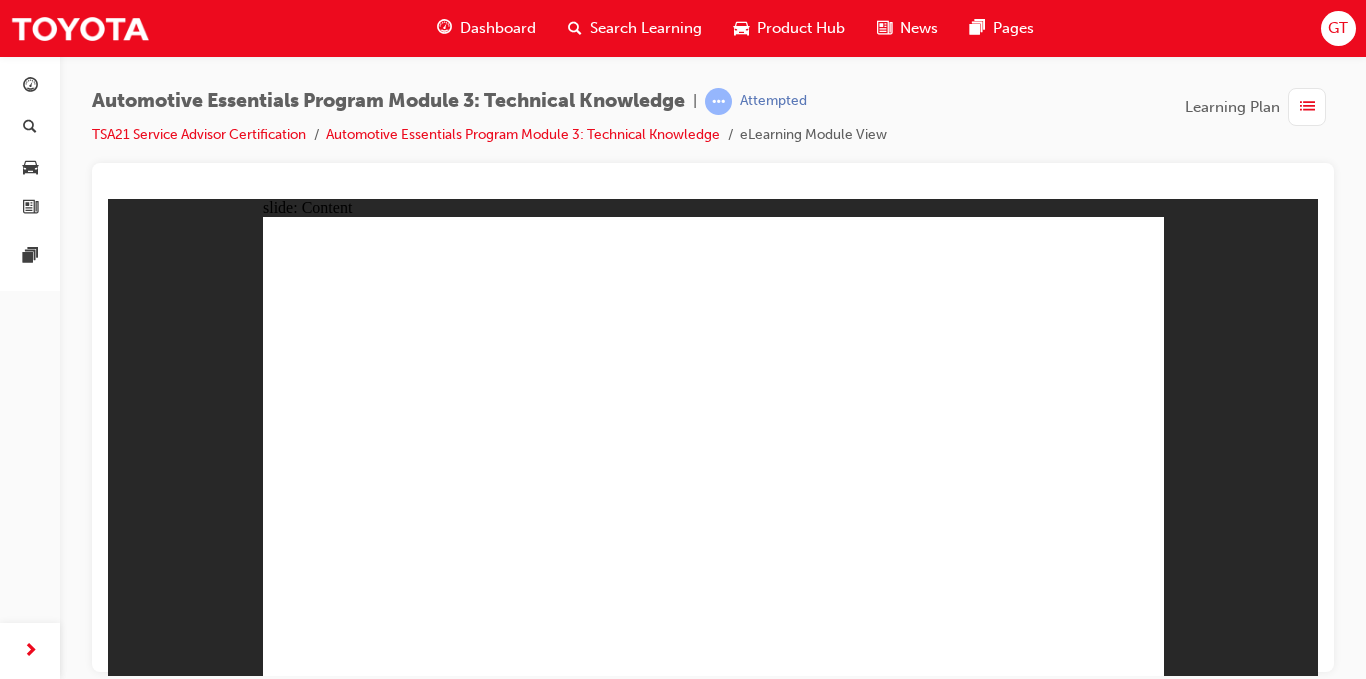 click 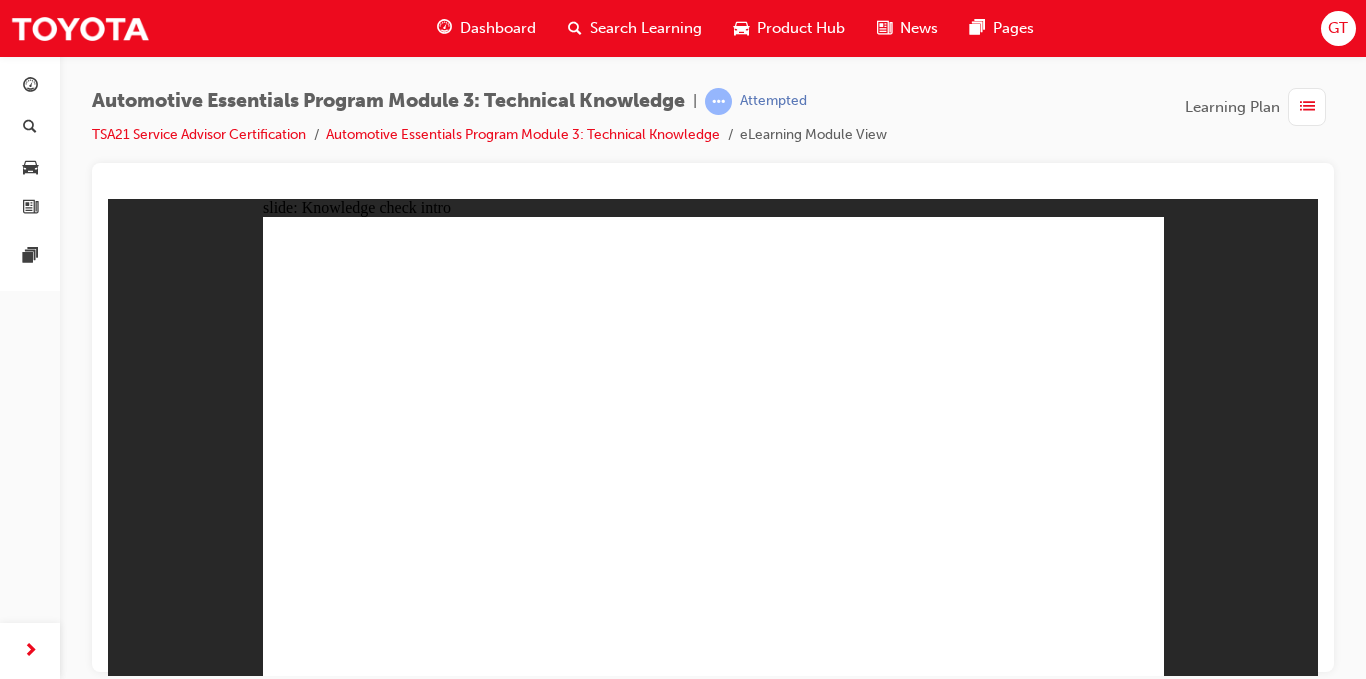click 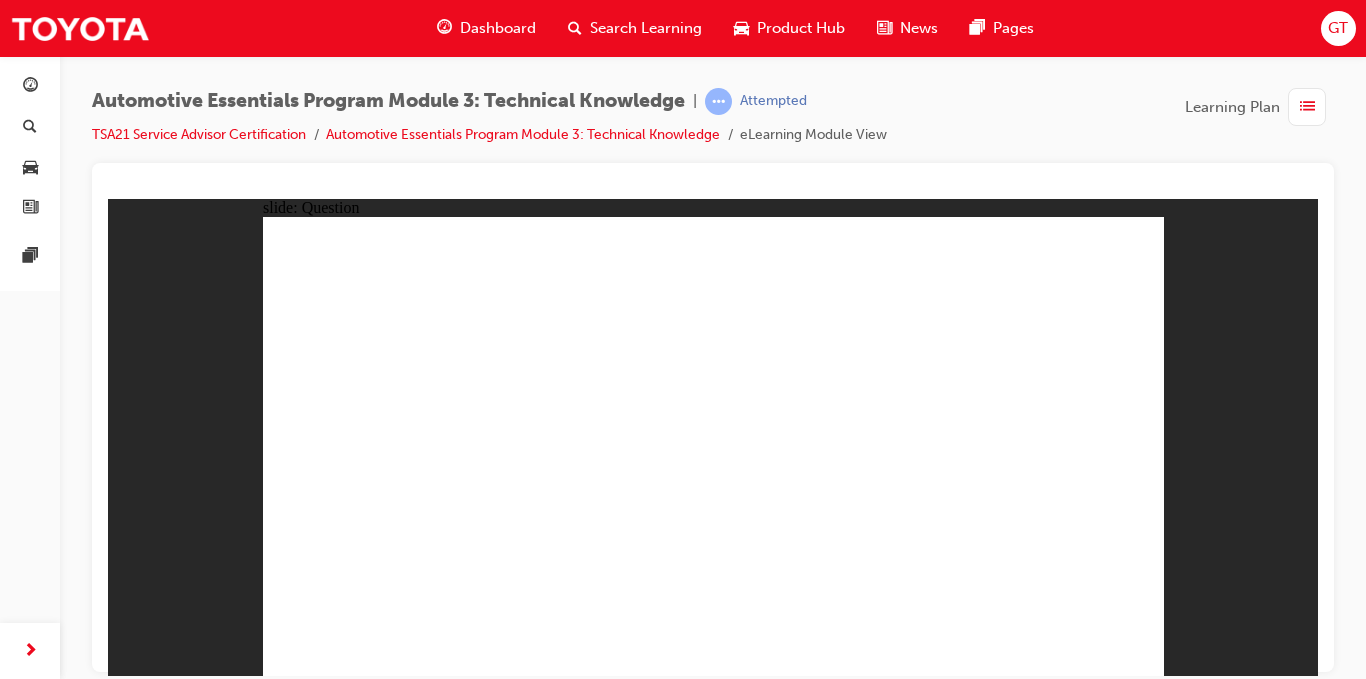 click 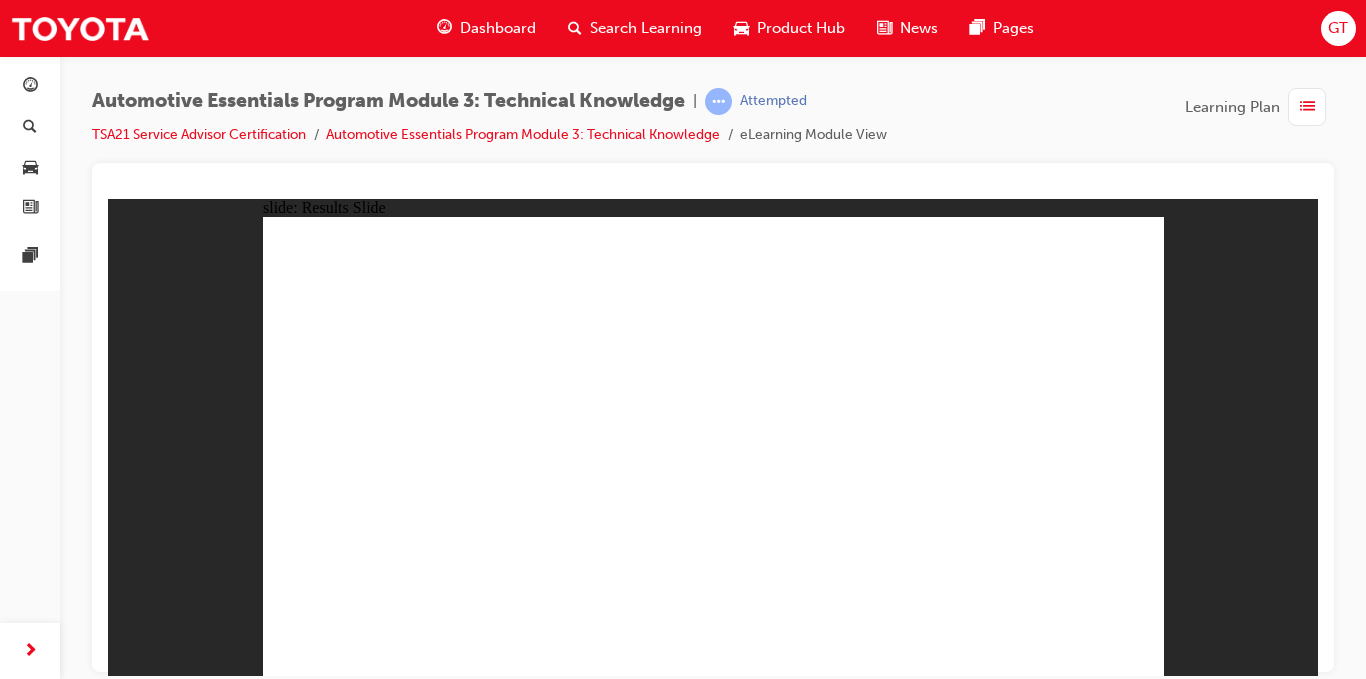 click 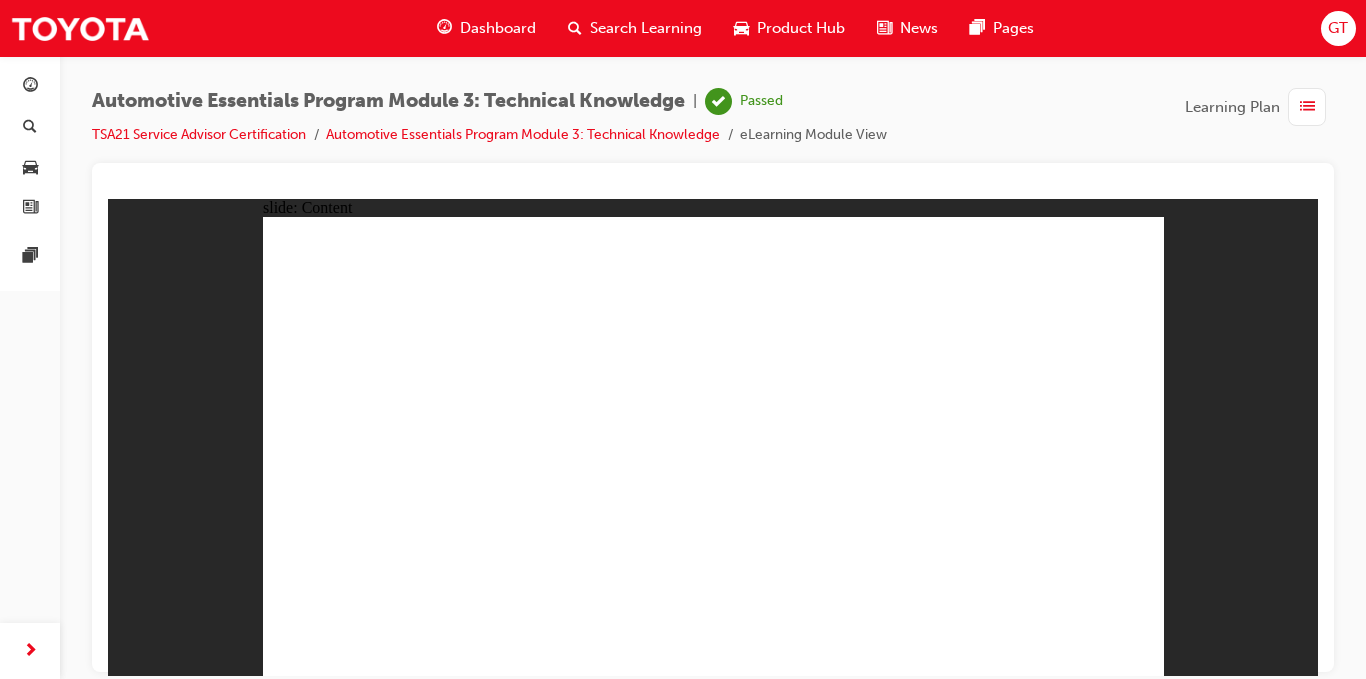 click 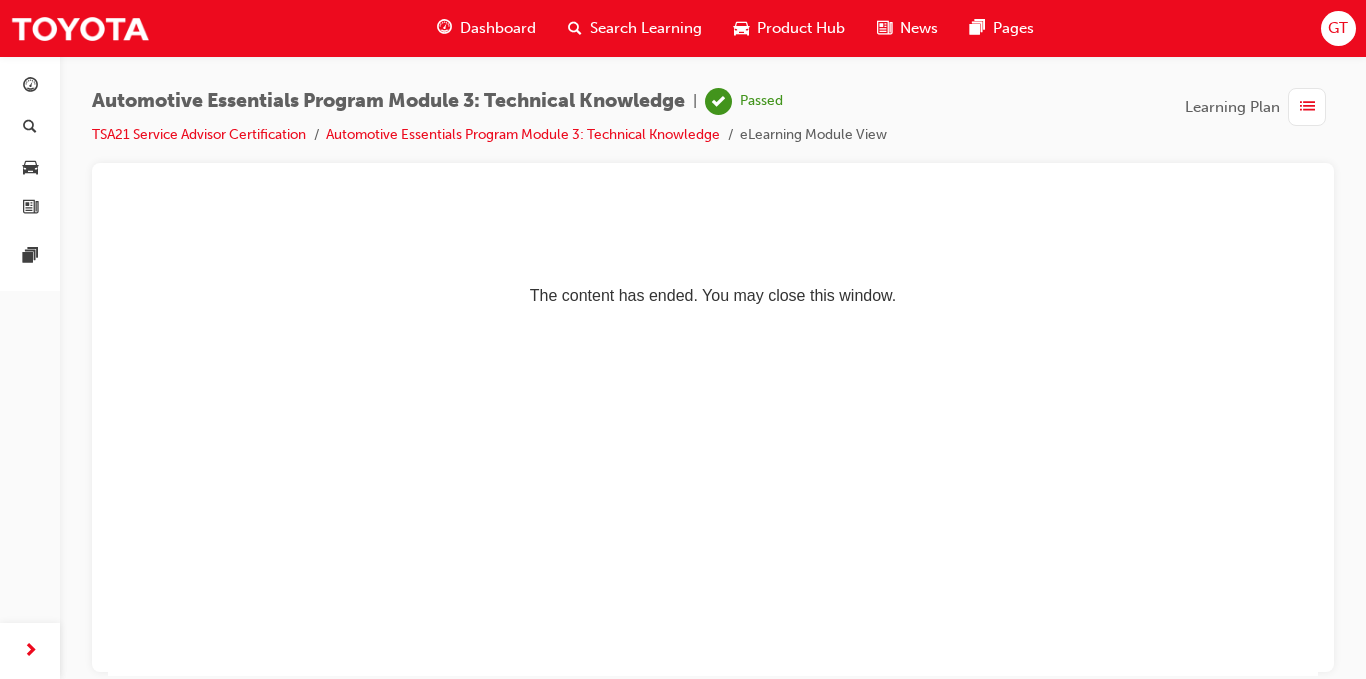 scroll, scrollTop: 0, scrollLeft: 0, axis: both 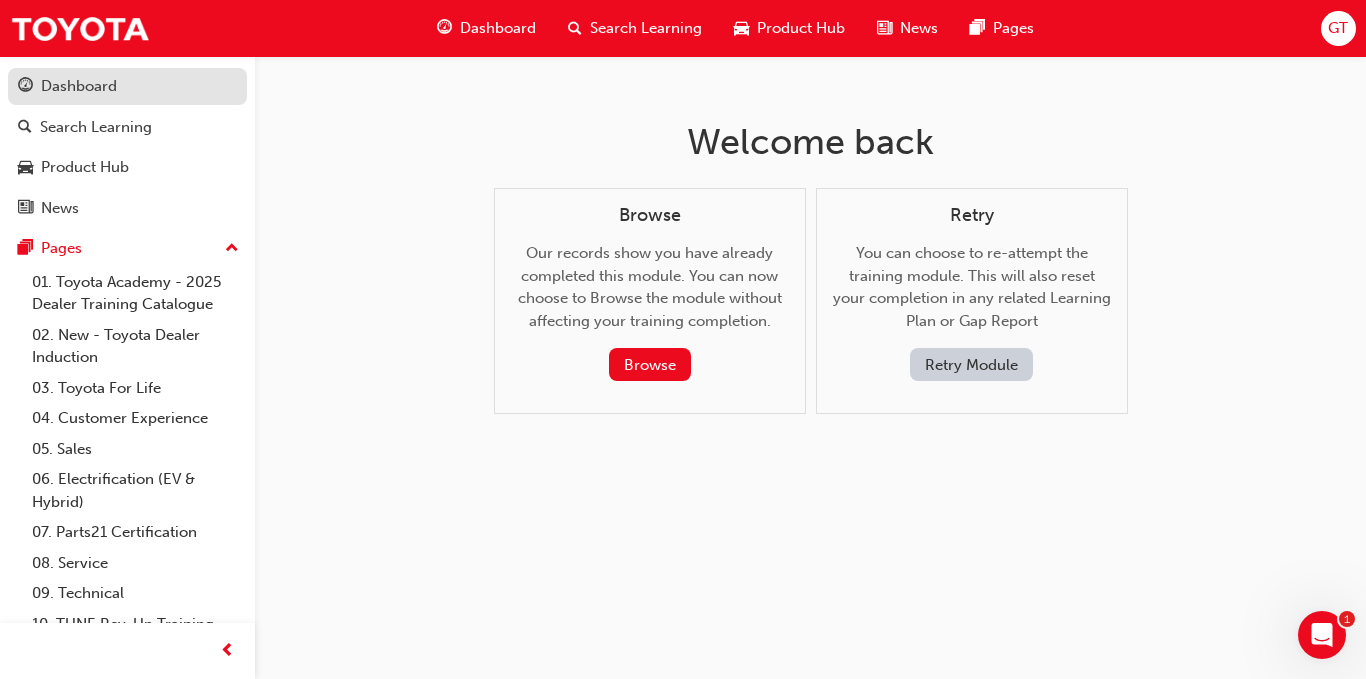 click on "Dashboard" at bounding box center (79, 86) 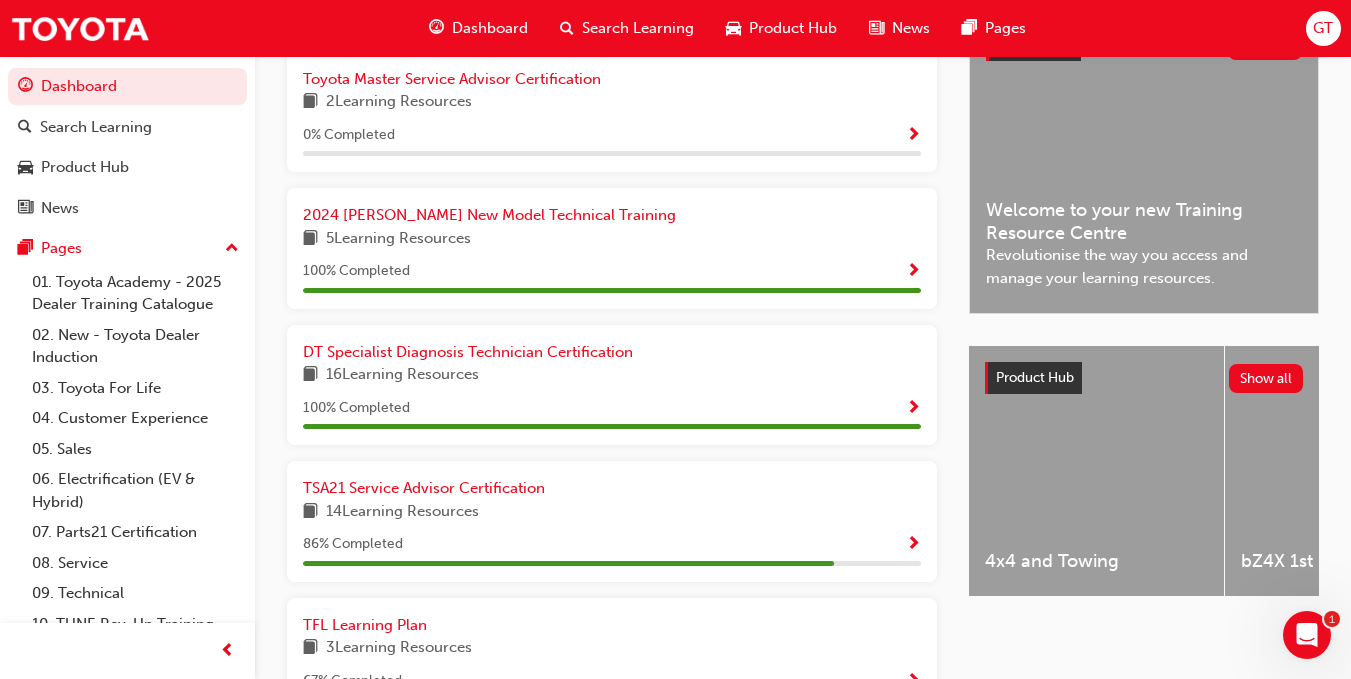 scroll, scrollTop: 500, scrollLeft: 0, axis: vertical 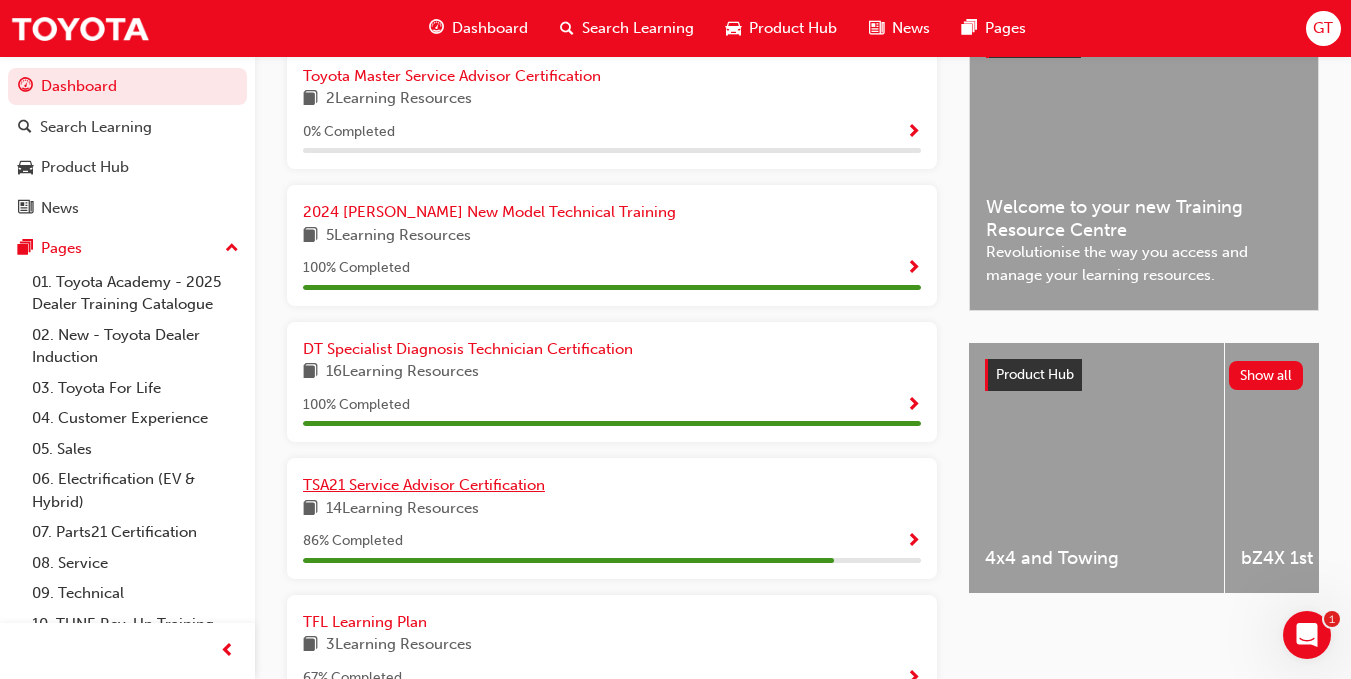 click on "TSA21 Service Advisor Certification" at bounding box center (424, 485) 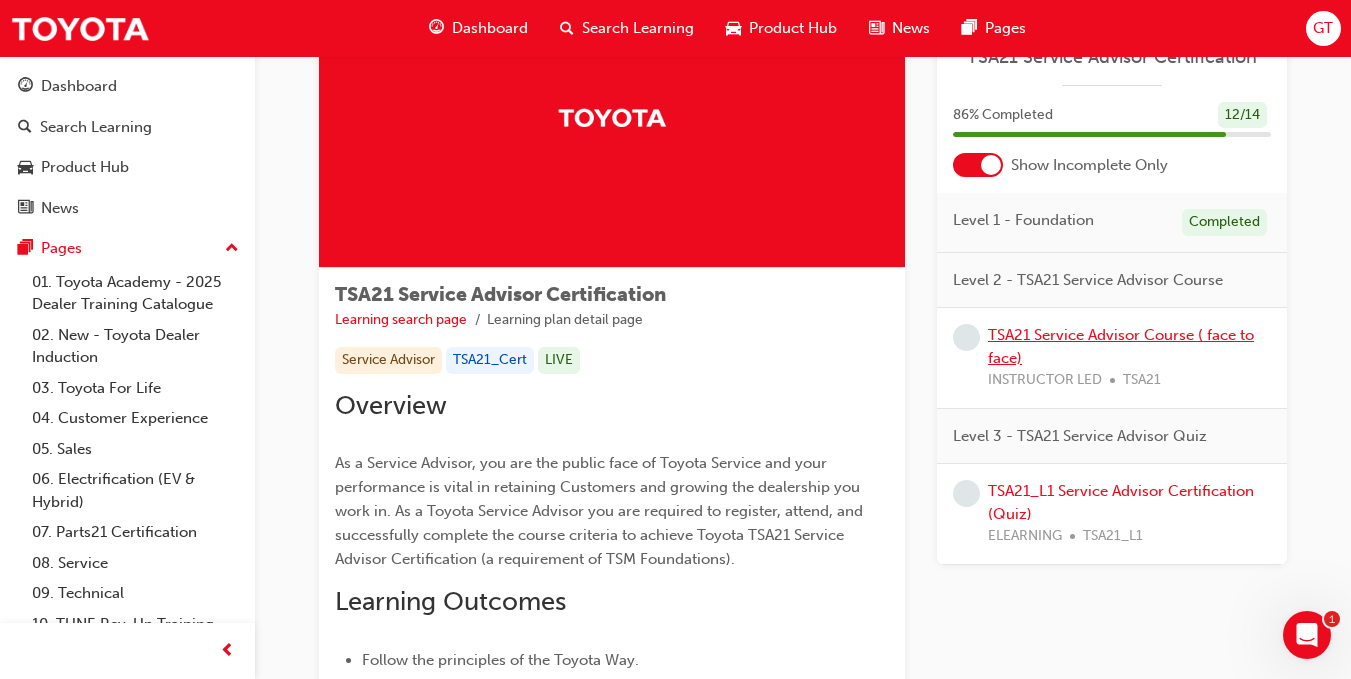 scroll, scrollTop: 200, scrollLeft: 0, axis: vertical 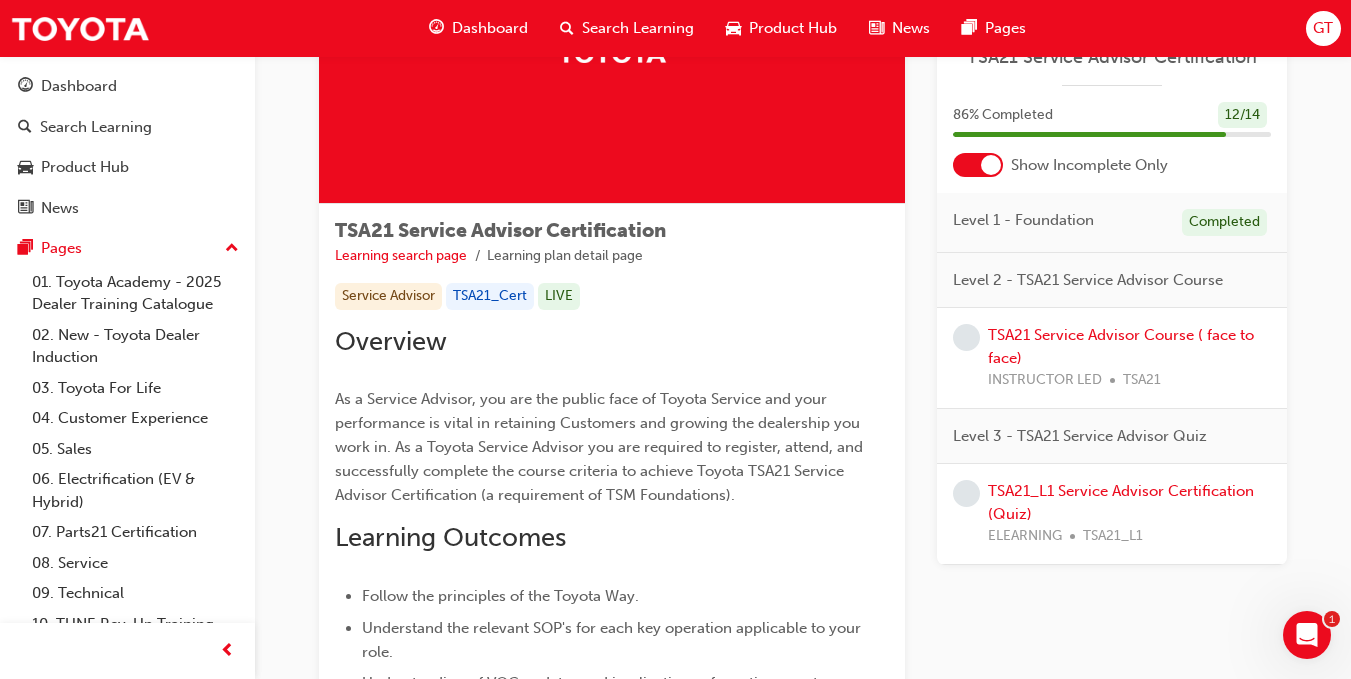 click on "TSA21 Service Advisor Course ( face to face) INSTRUCTOR LED TSA21" at bounding box center (1129, 358) 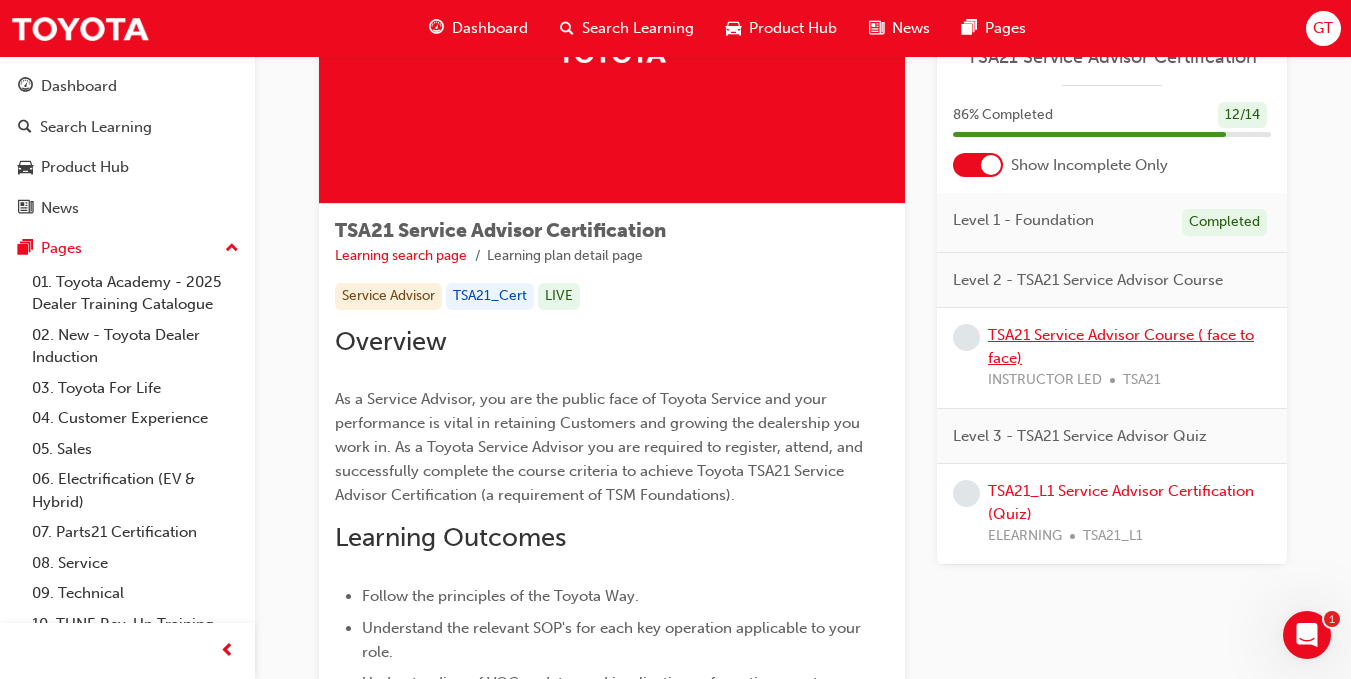 click on "TSA21 Service Advisor Course ( face to face)" at bounding box center (1121, 346) 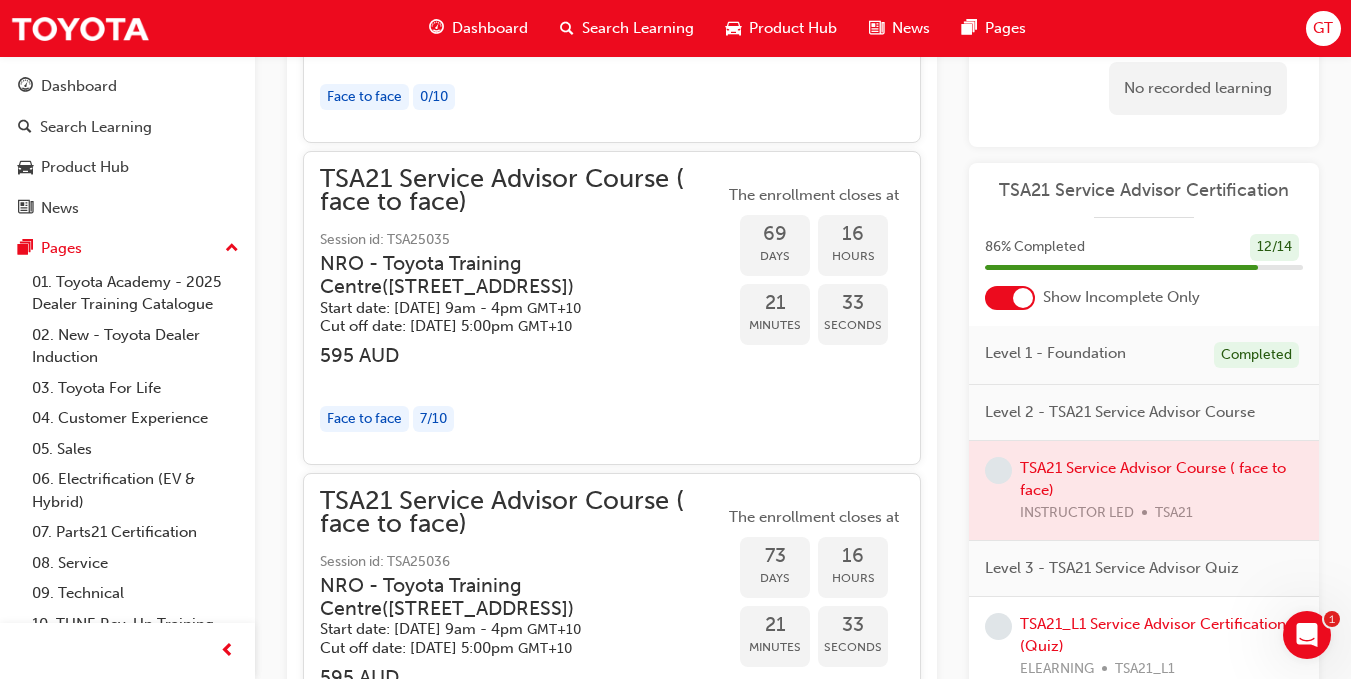 scroll, scrollTop: 4976, scrollLeft: 0, axis: vertical 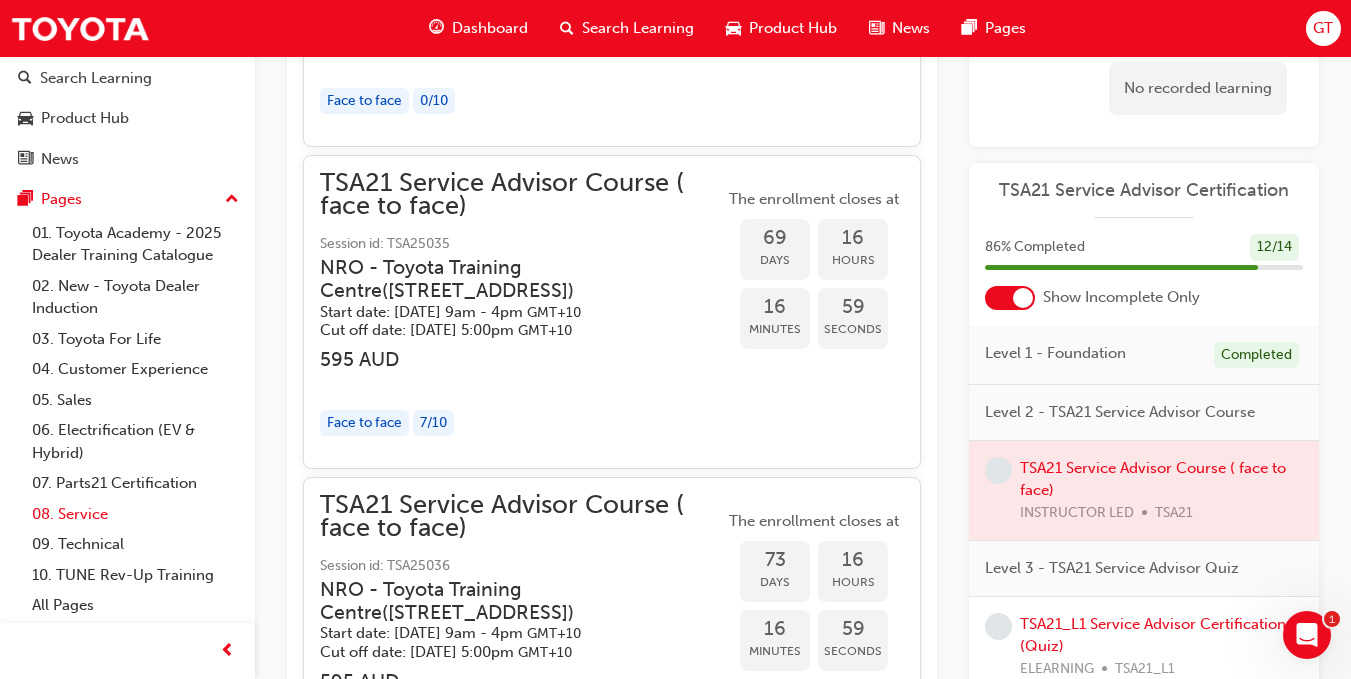 click on "08. Service" at bounding box center [135, 514] 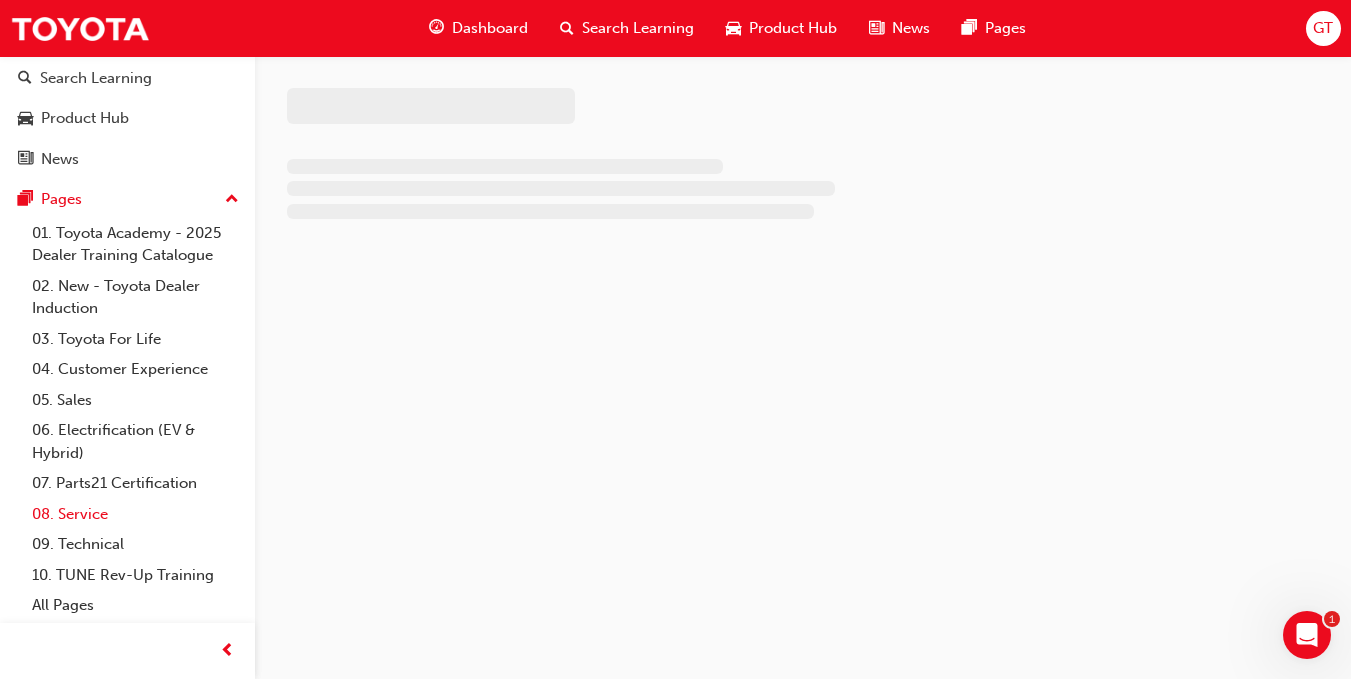 scroll, scrollTop: 0, scrollLeft: 0, axis: both 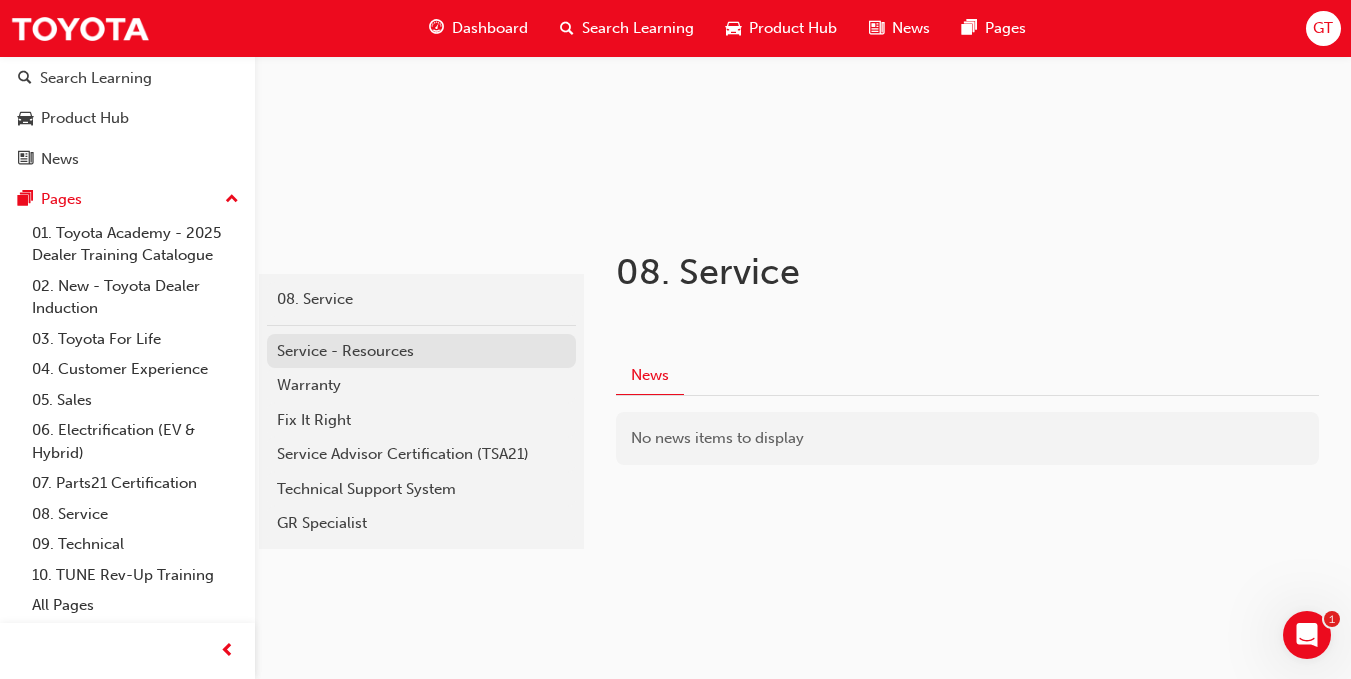 click on "Service - Resources" at bounding box center [421, 351] 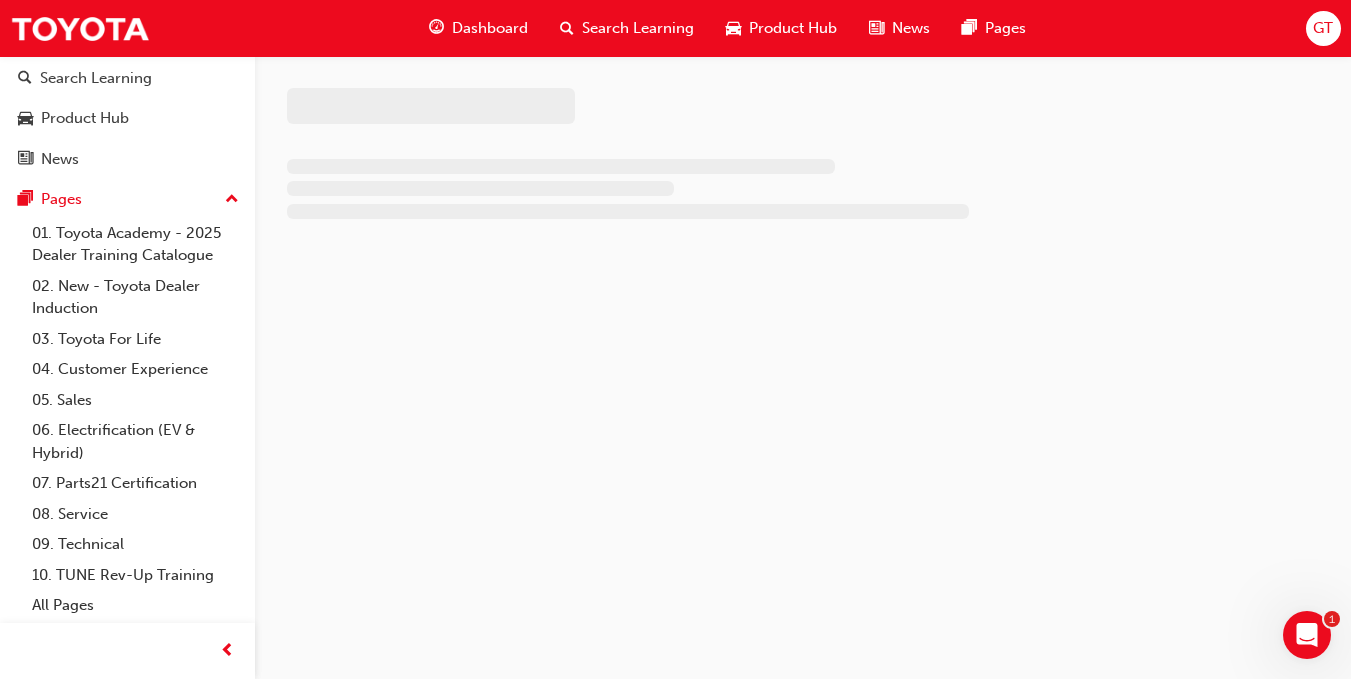 scroll, scrollTop: 0, scrollLeft: 0, axis: both 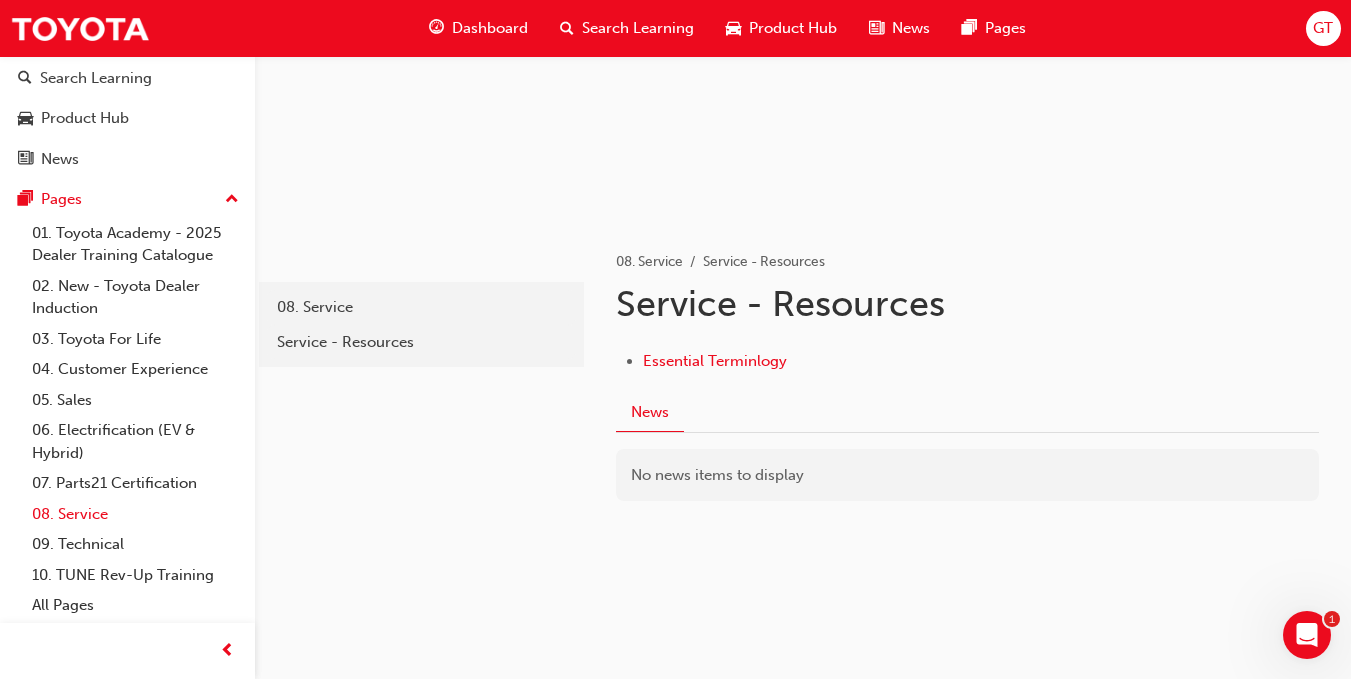 click on "08. Service" at bounding box center [135, 514] 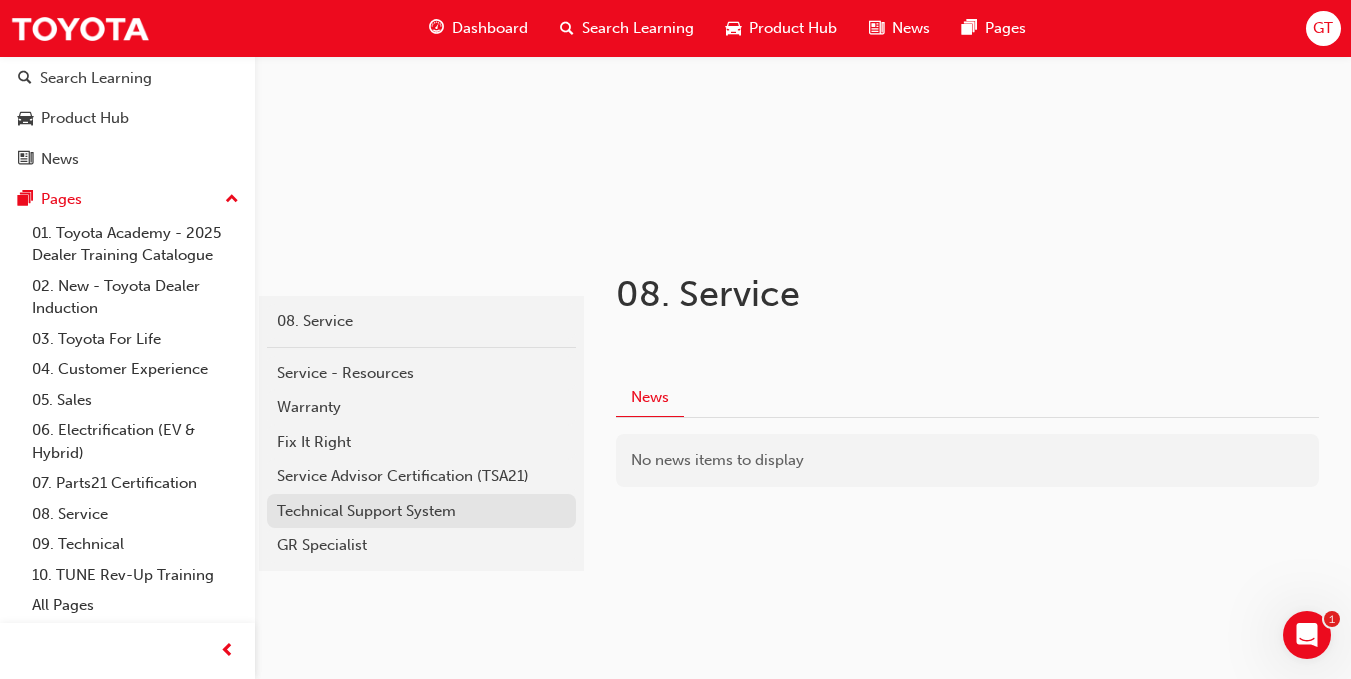scroll, scrollTop: 200, scrollLeft: 0, axis: vertical 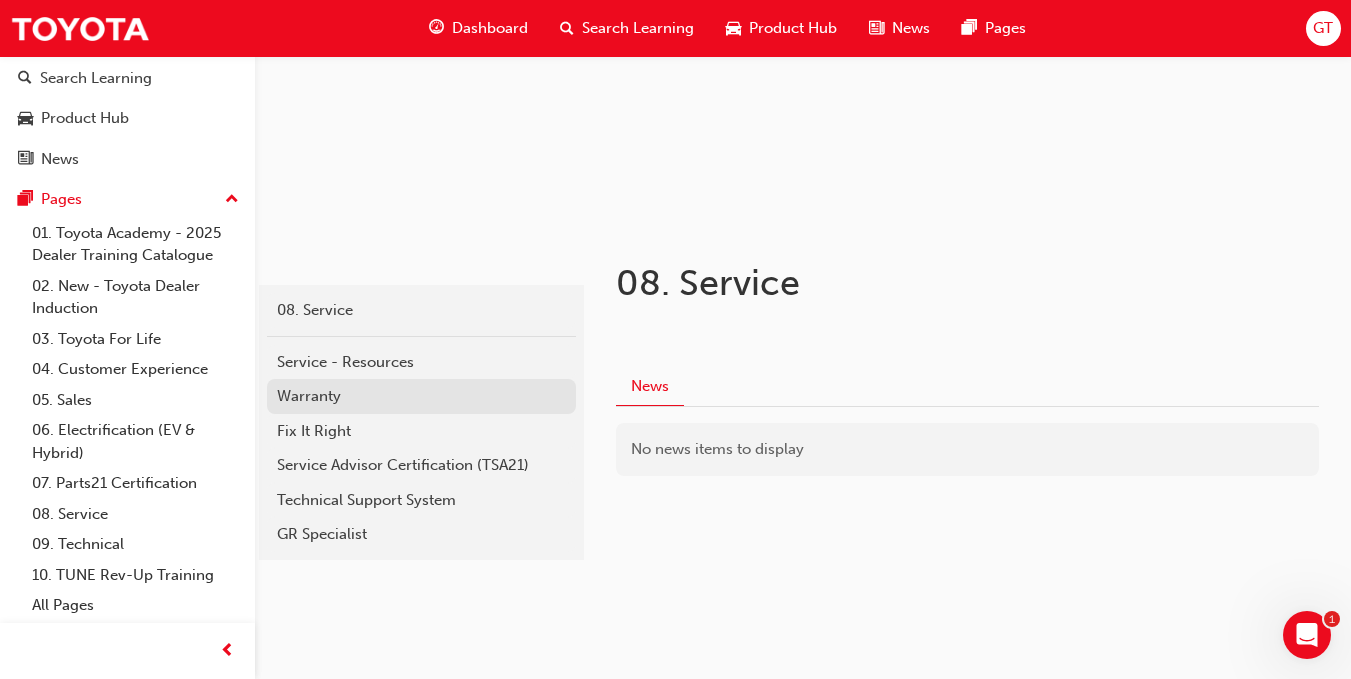 click on "Warranty" at bounding box center (421, 396) 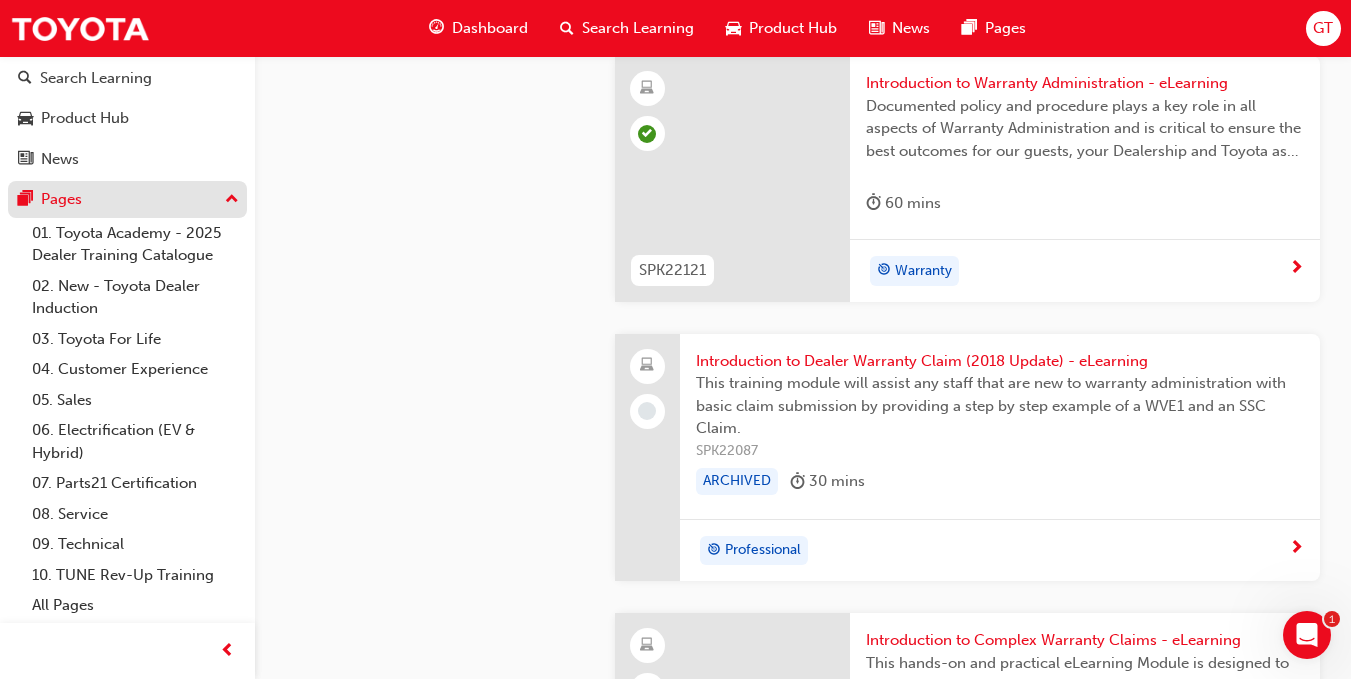 scroll, scrollTop: 1428, scrollLeft: 0, axis: vertical 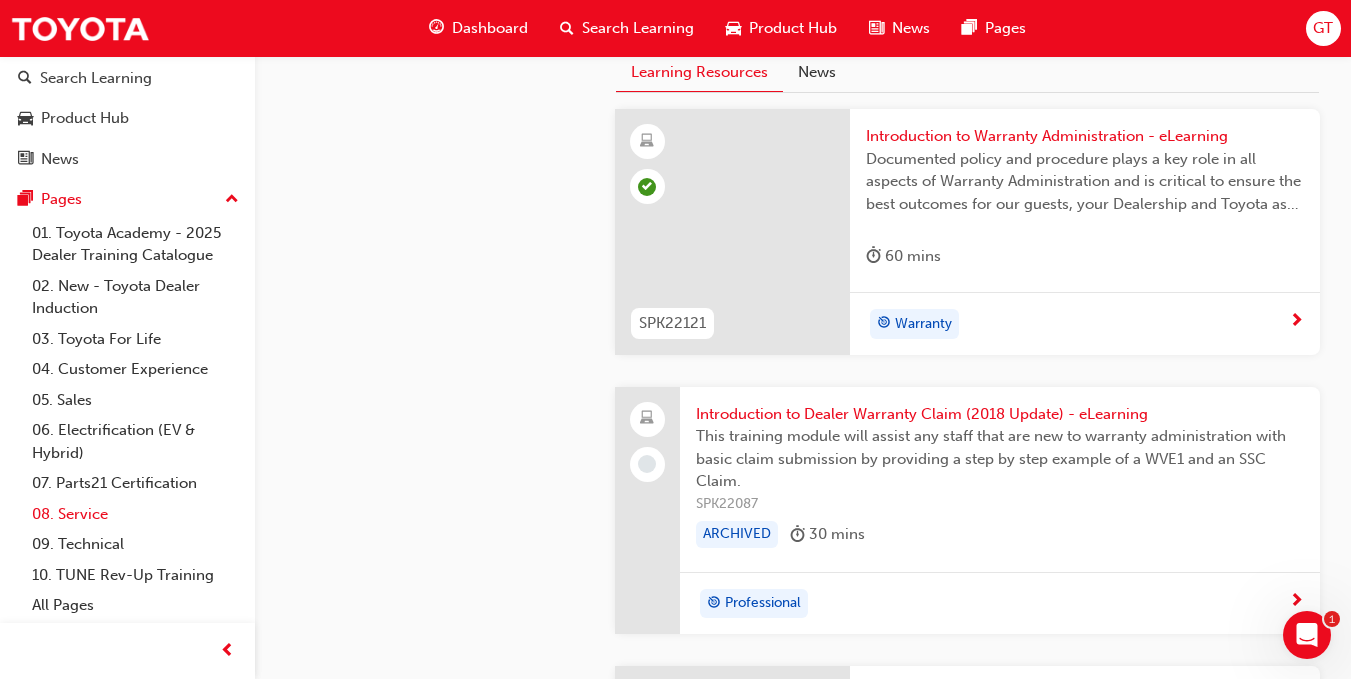 click on "08. Service" at bounding box center [135, 514] 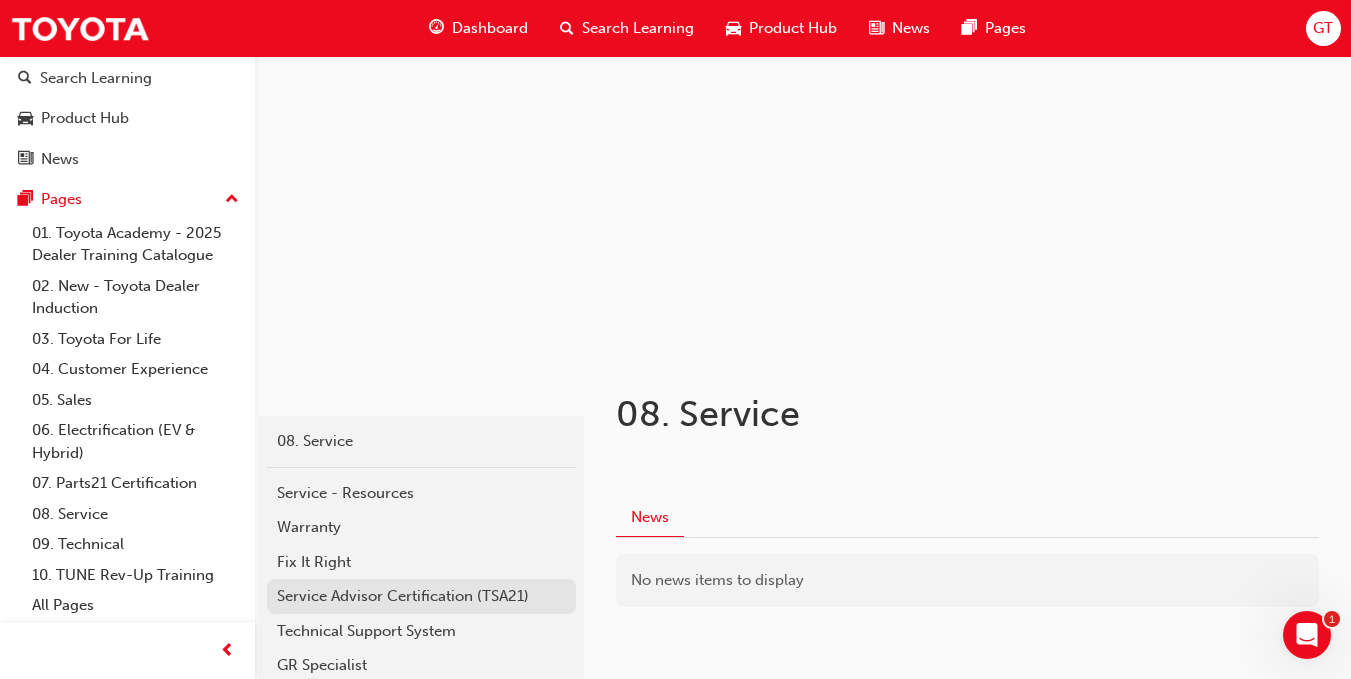 scroll, scrollTop: 211, scrollLeft: 0, axis: vertical 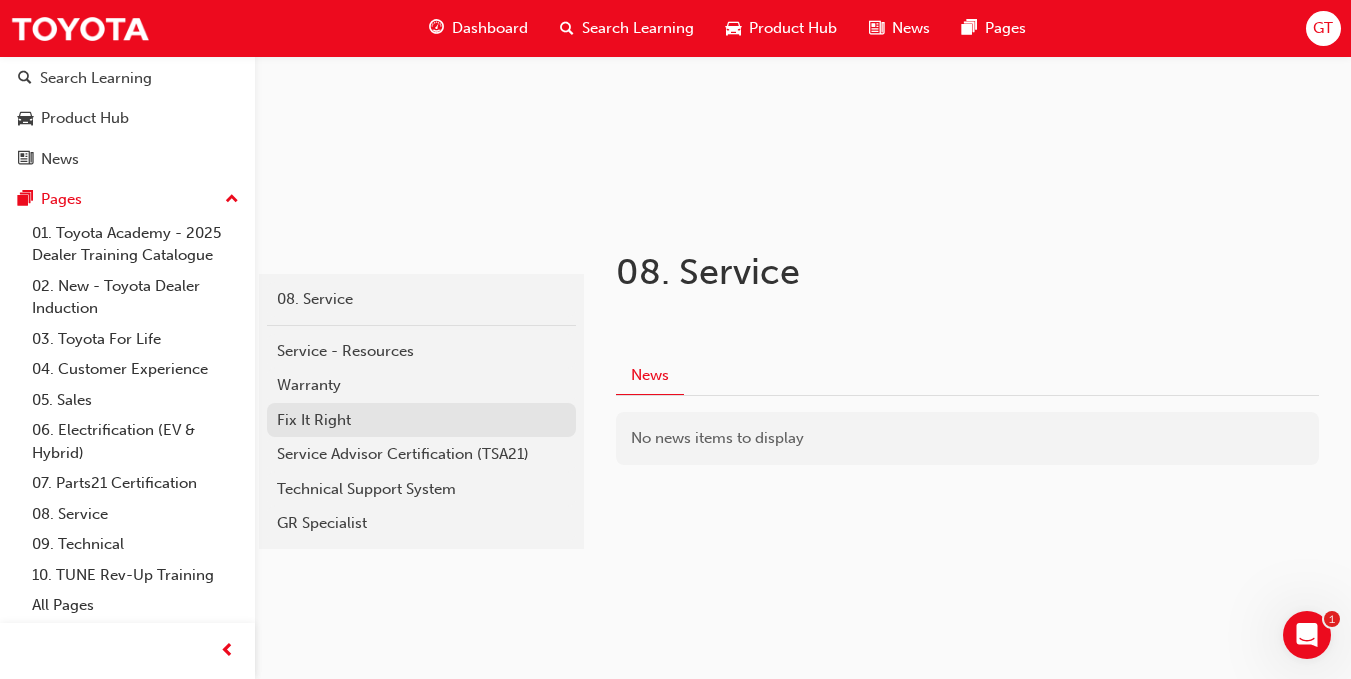 click on "Fix It Right" at bounding box center [421, 420] 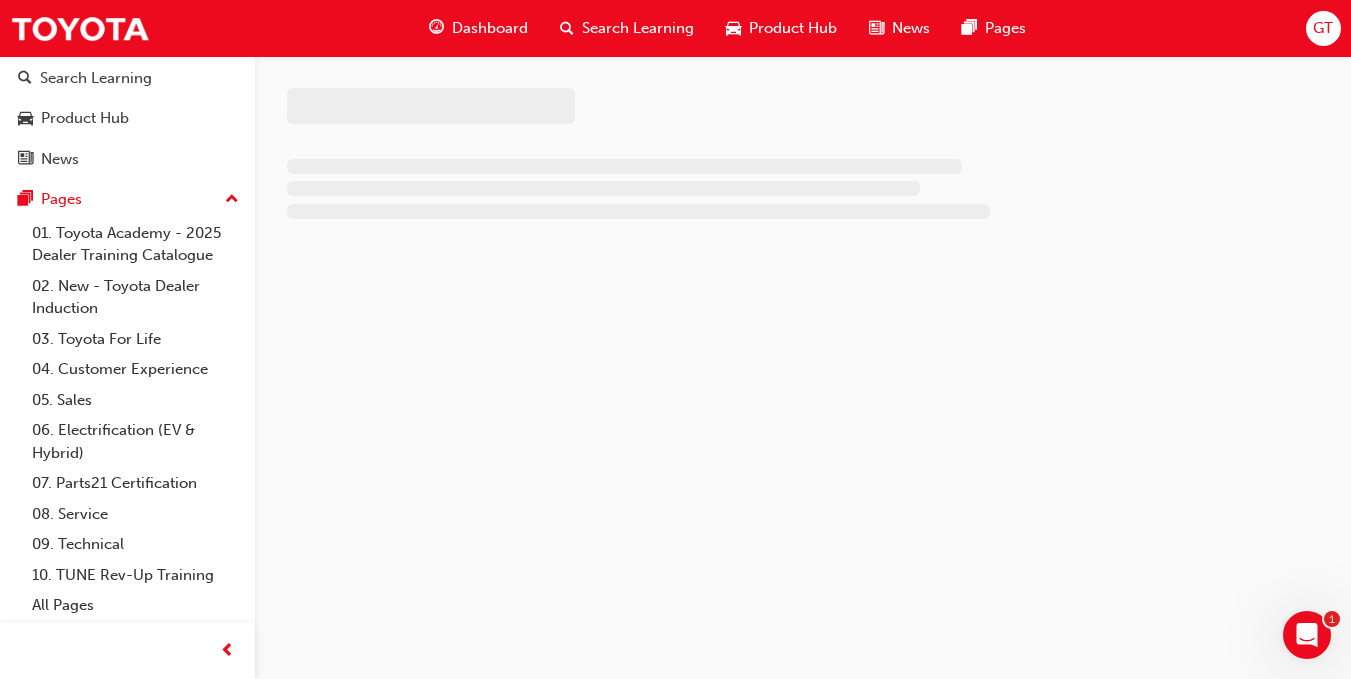scroll, scrollTop: 0, scrollLeft: 0, axis: both 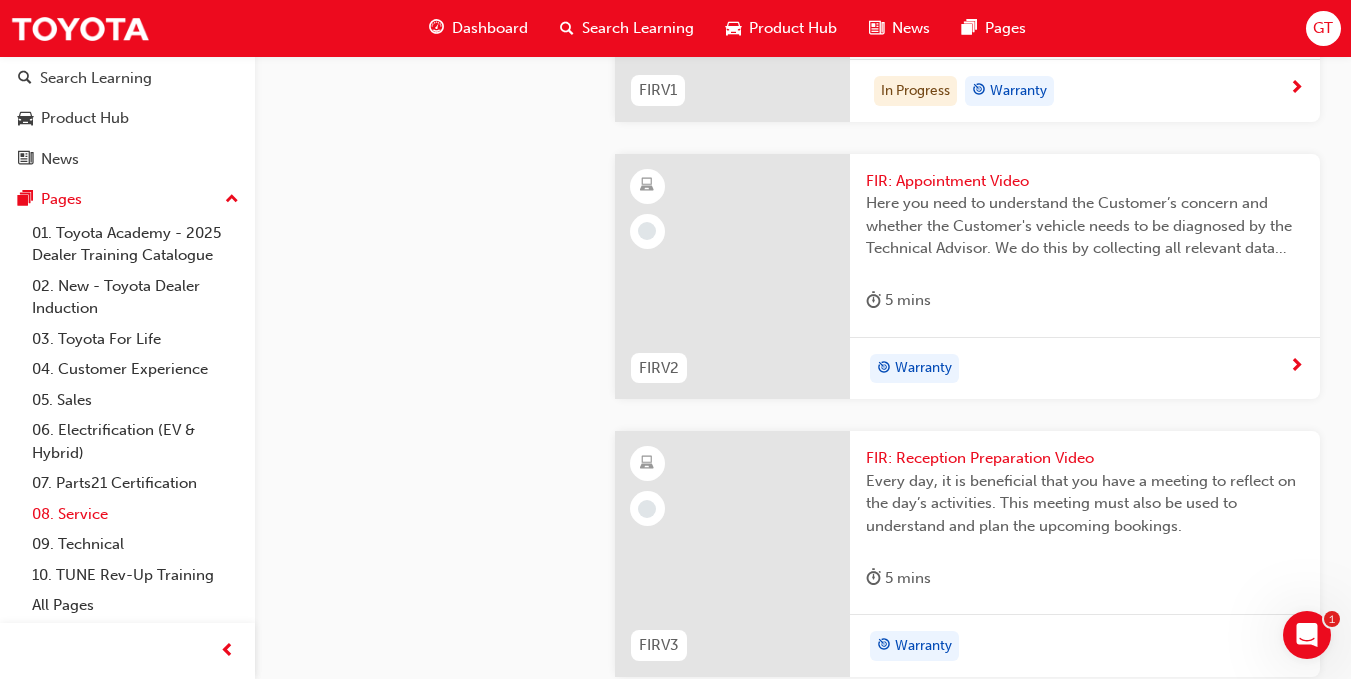 click on "08. Service" at bounding box center (135, 514) 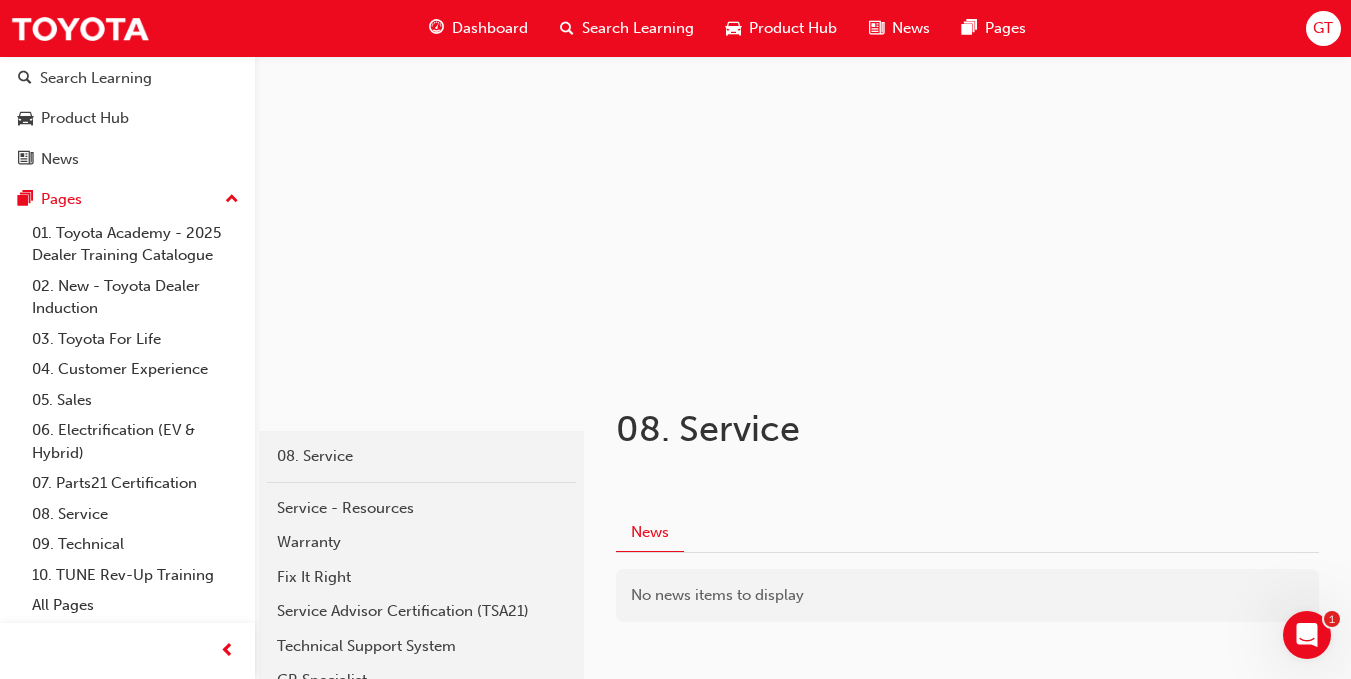 scroll, scrollTop: 211, scrollLeft: 0, axis: vertical 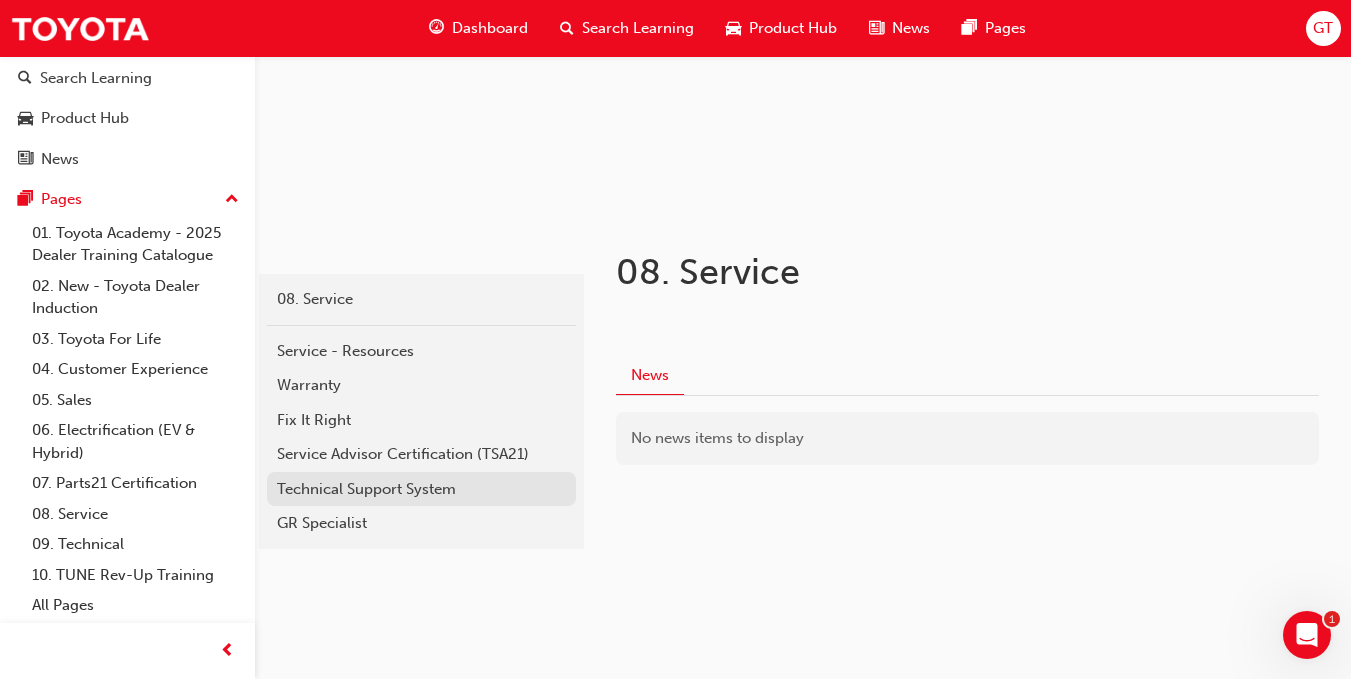 click on "Technical Support System" at bounding box center (421, 489) 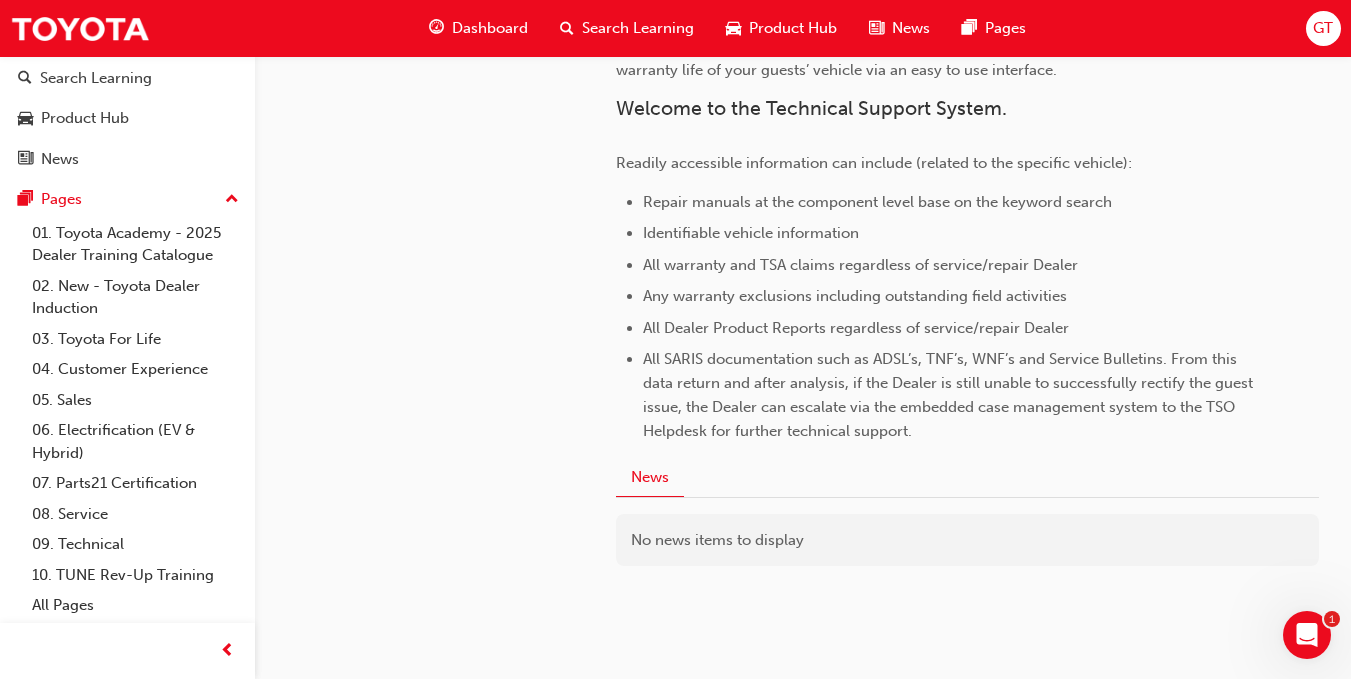 scroll, scrollTop: 429, scrollLeft: 0, axis: vertical 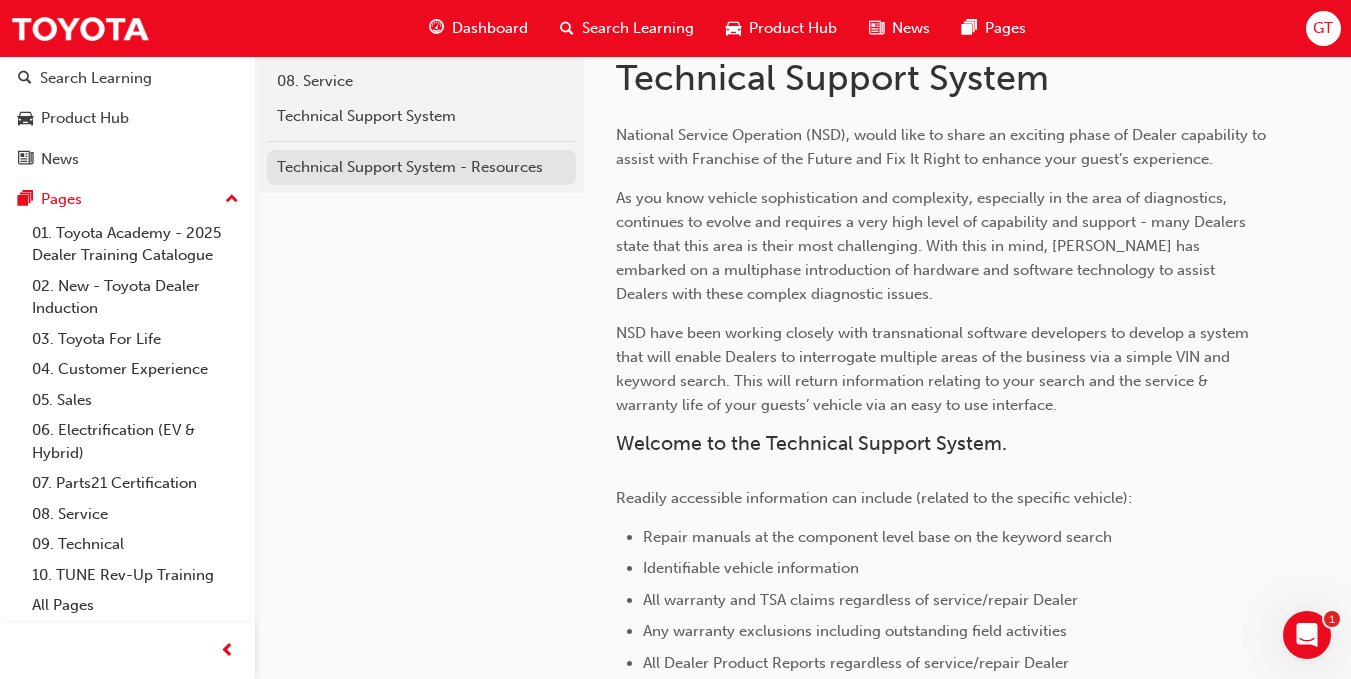 click on "Technical Support System - Resources" at bounding box center [421, 167] 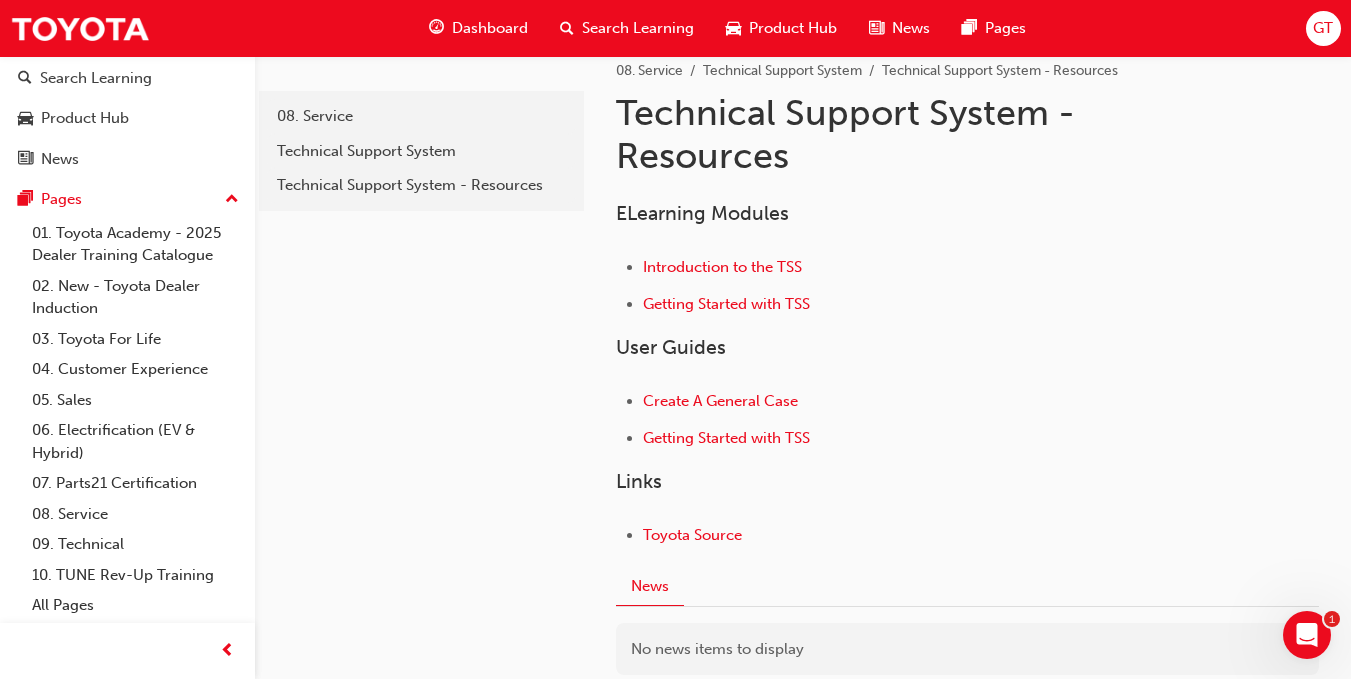 scroll, scrollTop: 168, scrollLeft: 0, axis: vertical 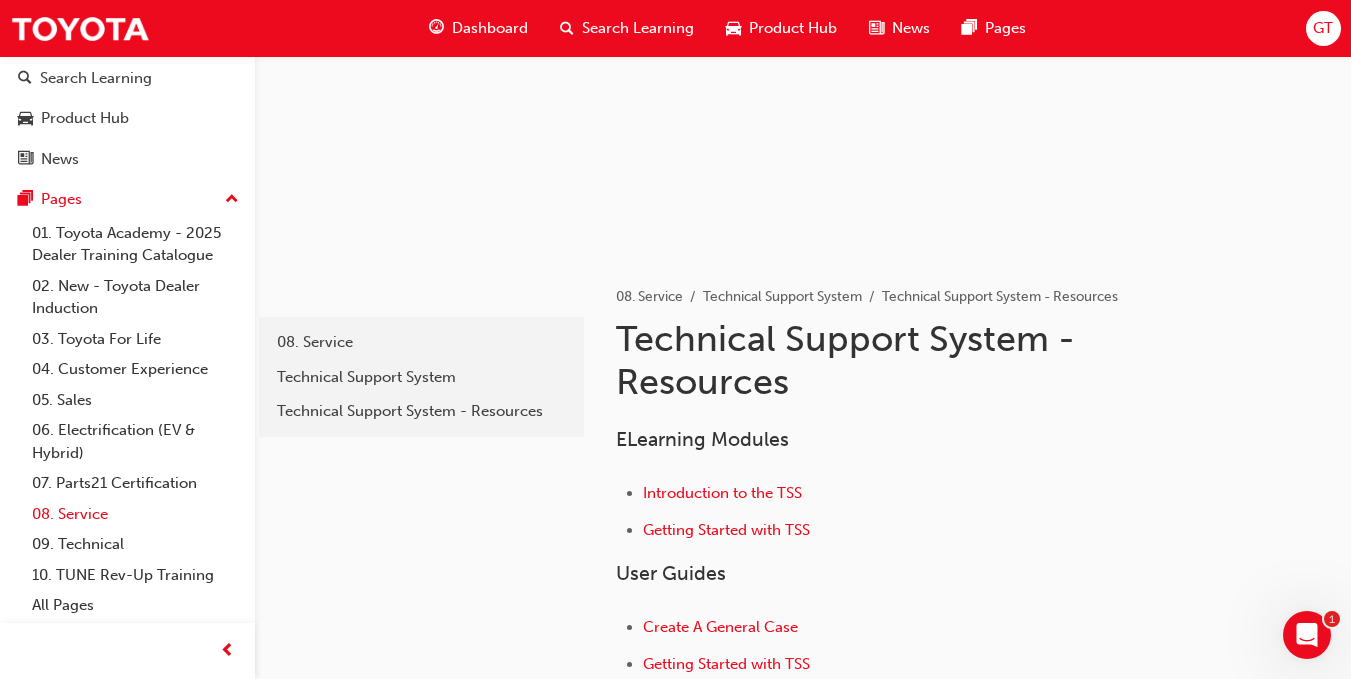 click on "08. Service" at bounding box center (135, 514) 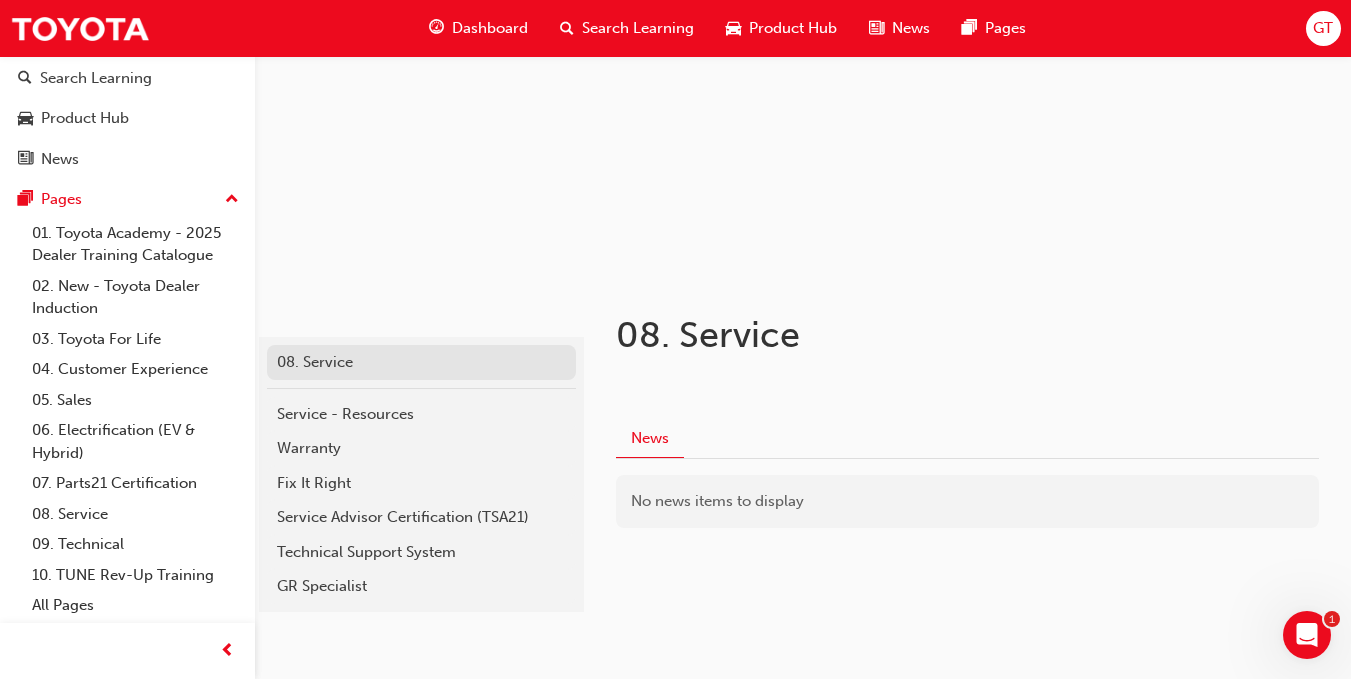 scroll, scrollTop: 211, scrollLeft: 0, axis: vertical 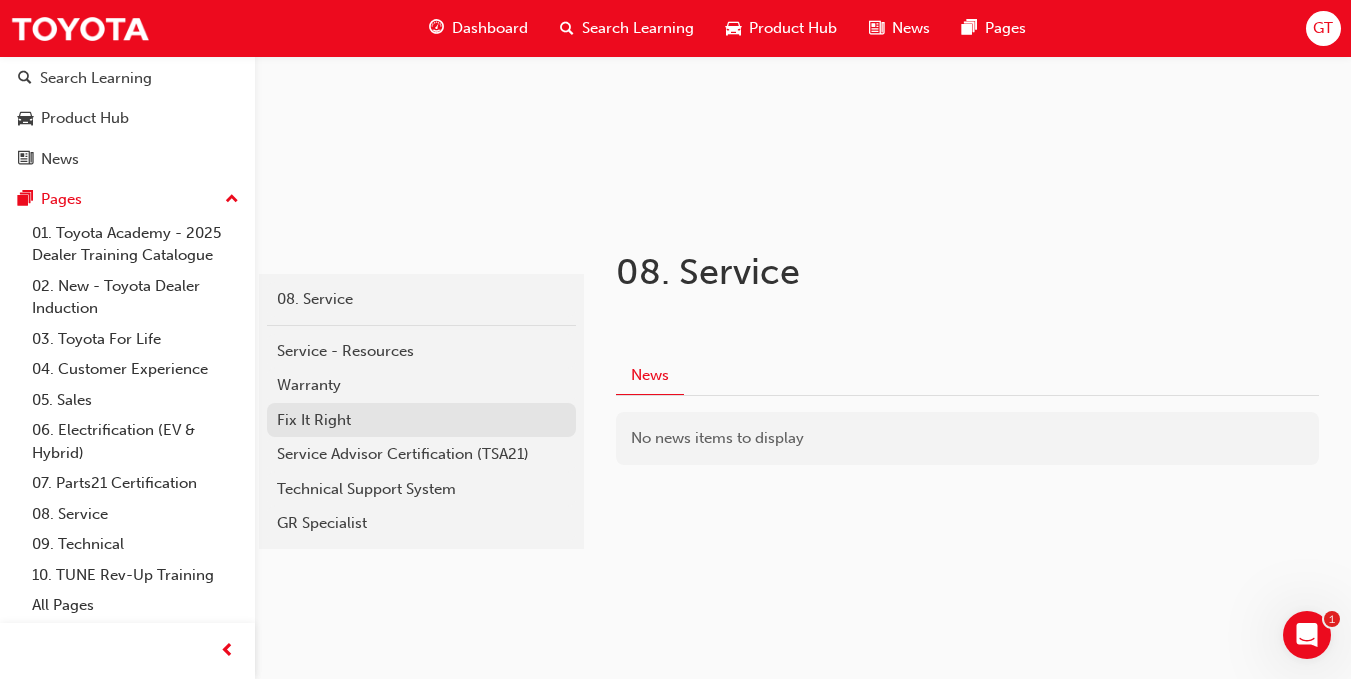 click on "Fix It Right" at bounding box center (421, 420) 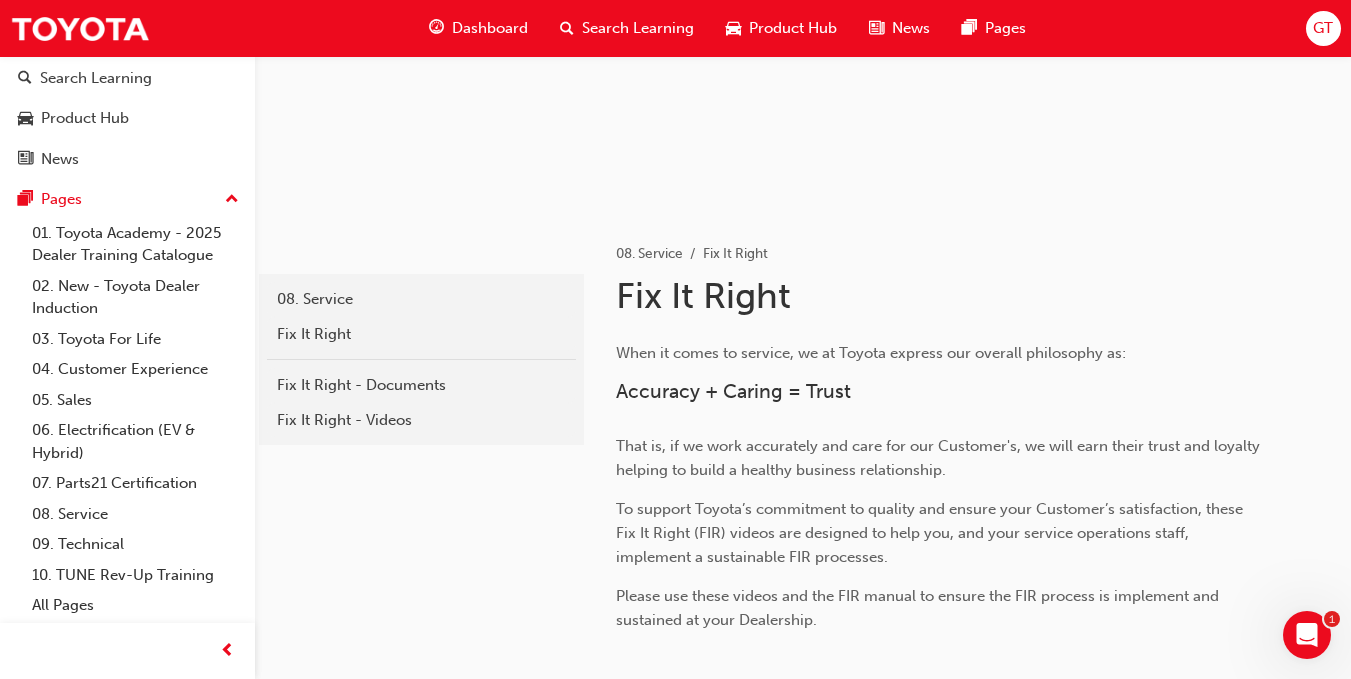 click on "GT" at bounding box center [1323, 28] 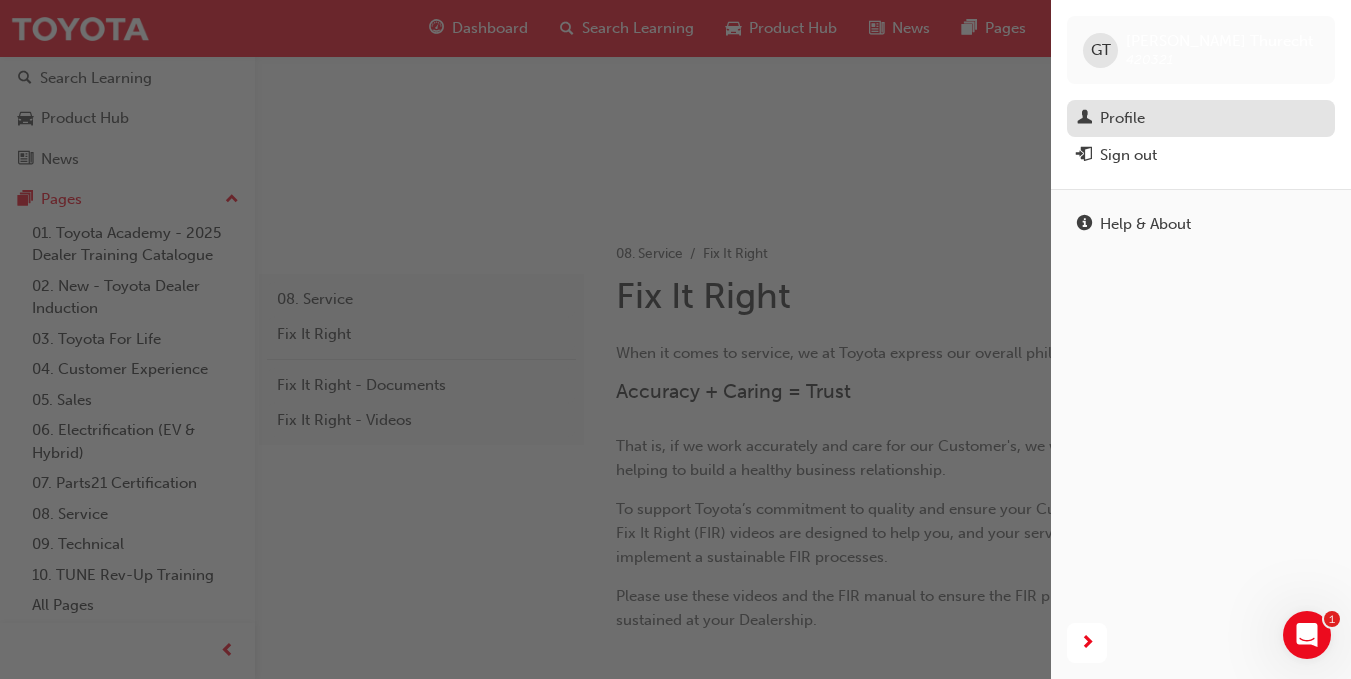click on "Profile" at bounding box center [1122, 118] 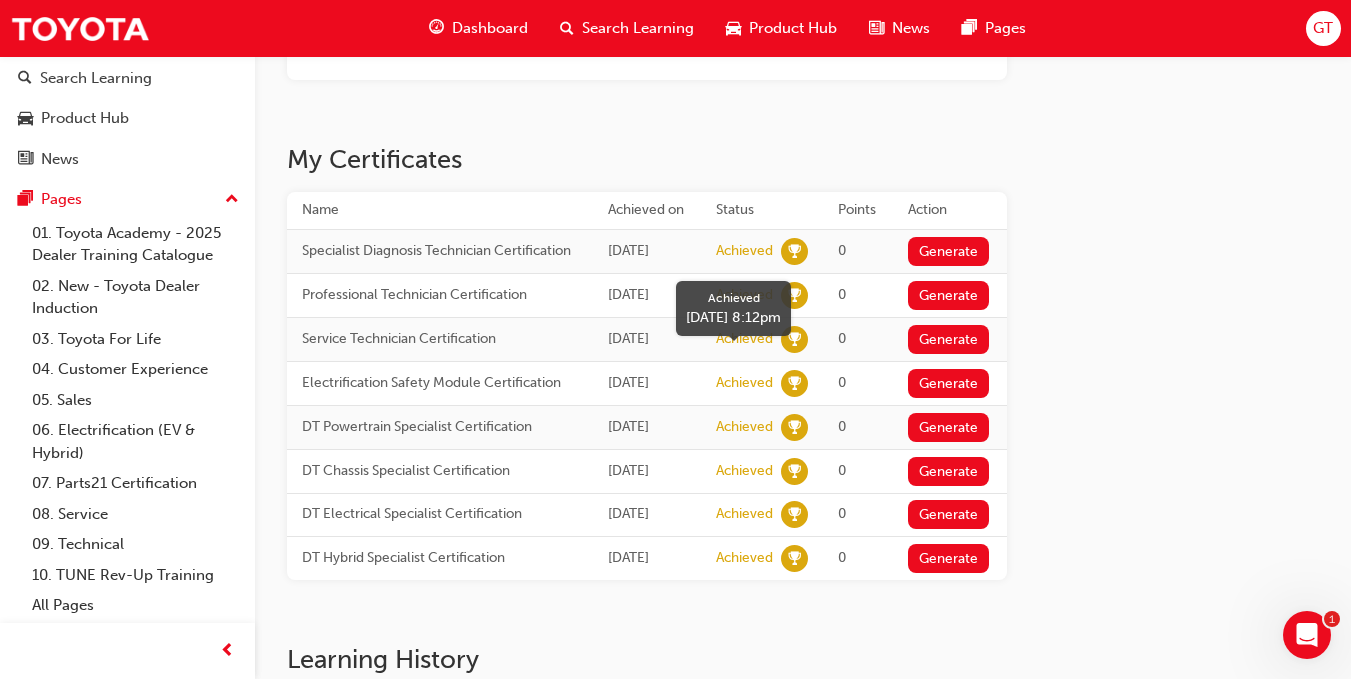 scroll, scrollTop: 400, scrollLeft: 0, axis: vertical 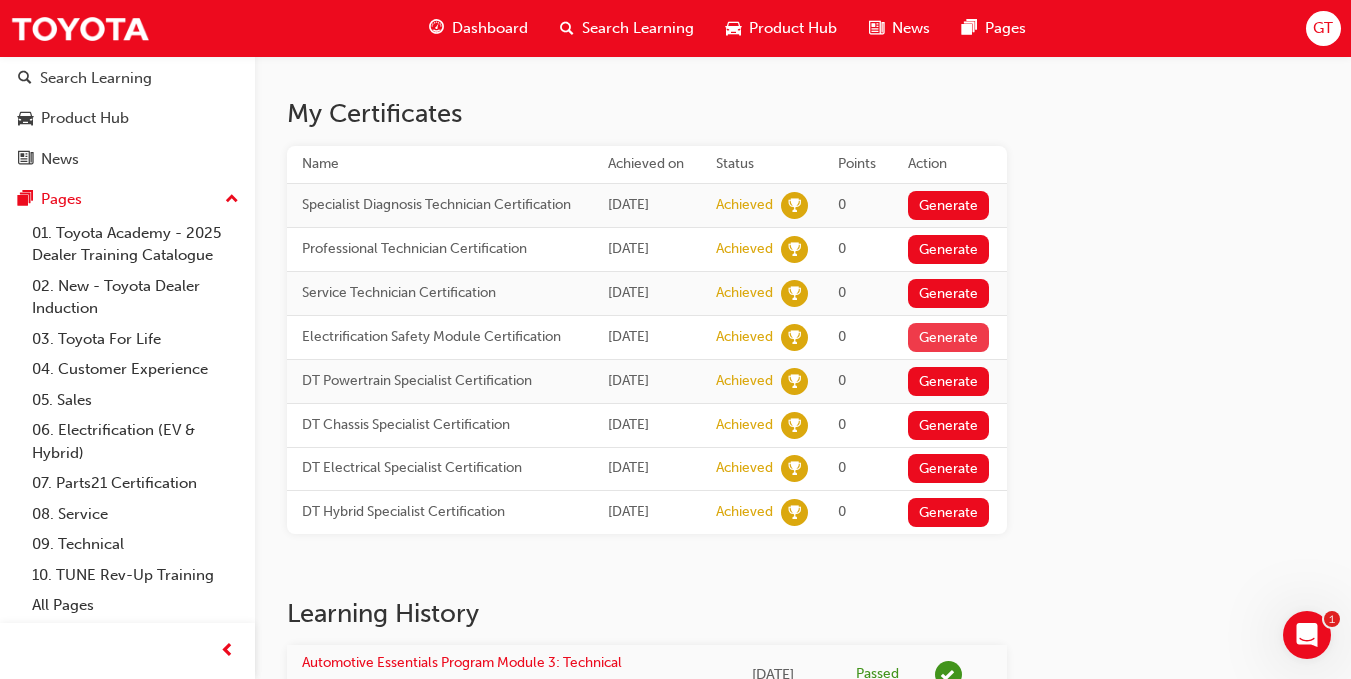 click on "Generate" at bounding box center [949, 337] 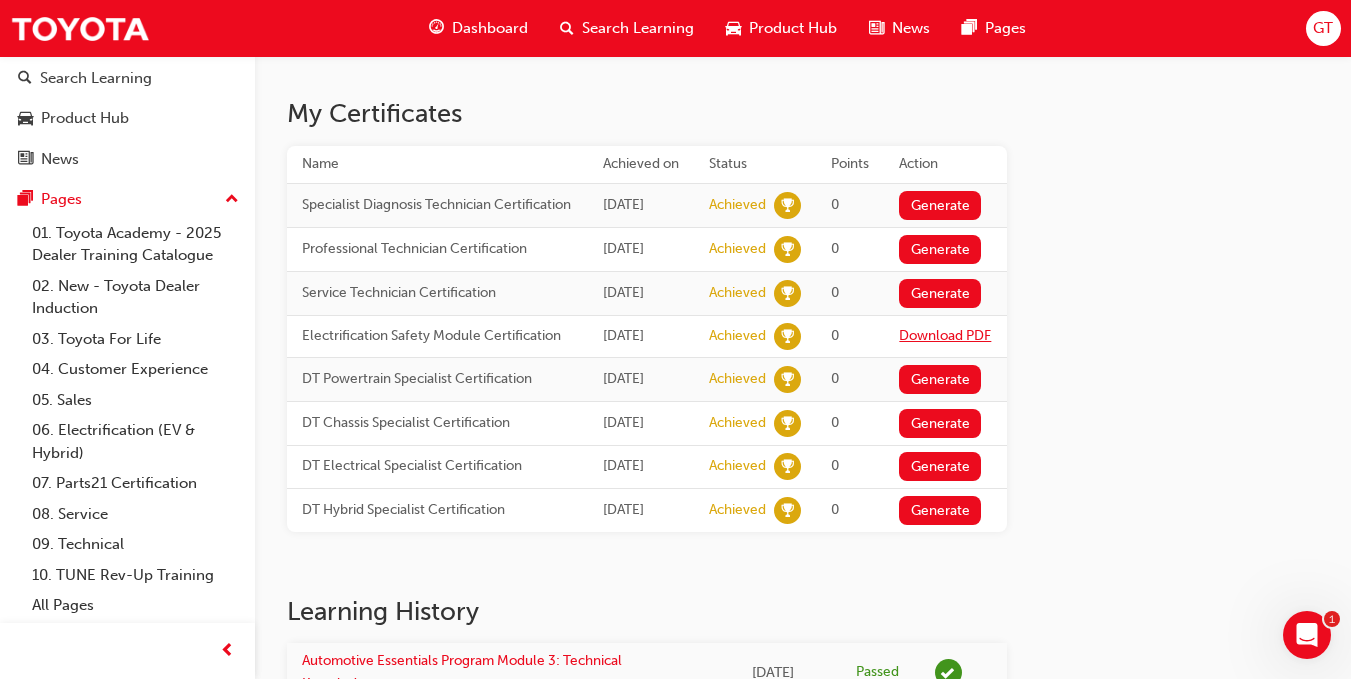 click on "Download PDF" at bounding box center (945, 335) 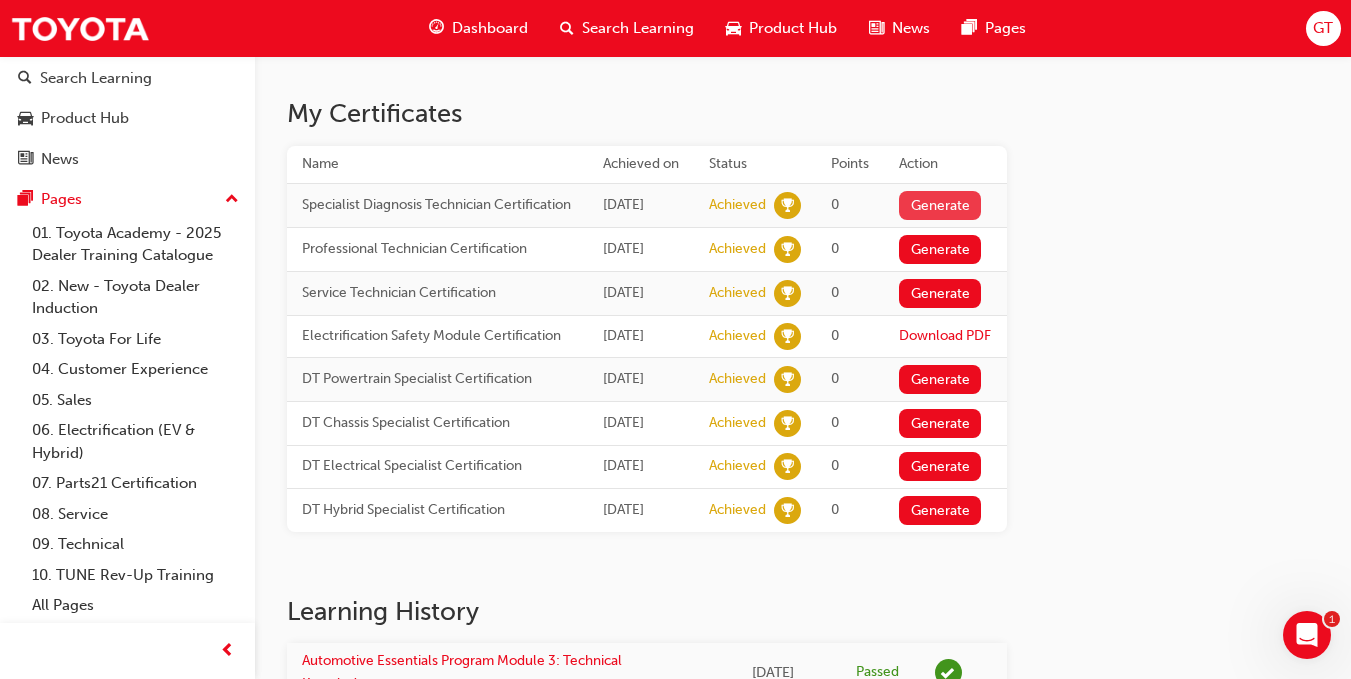click on "Generate" at bounding box center [940, 205] 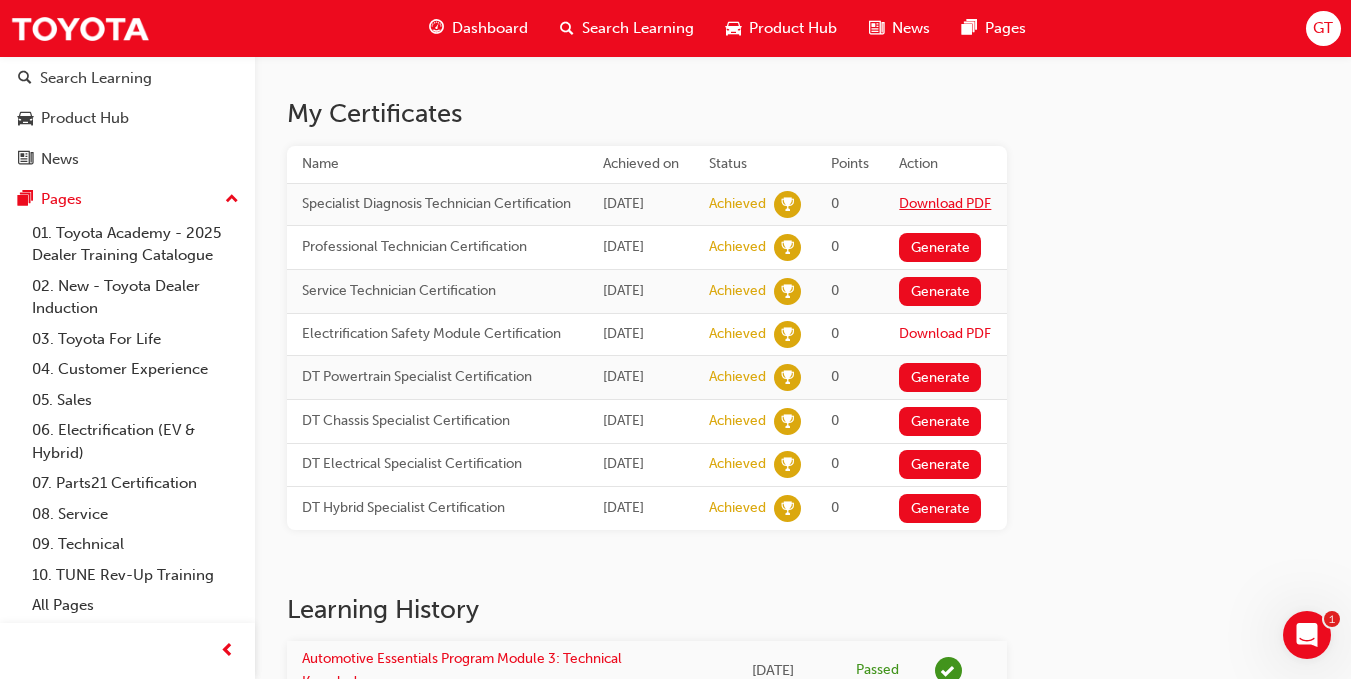 click on "Download PDF" at bounding box center [945, 203] 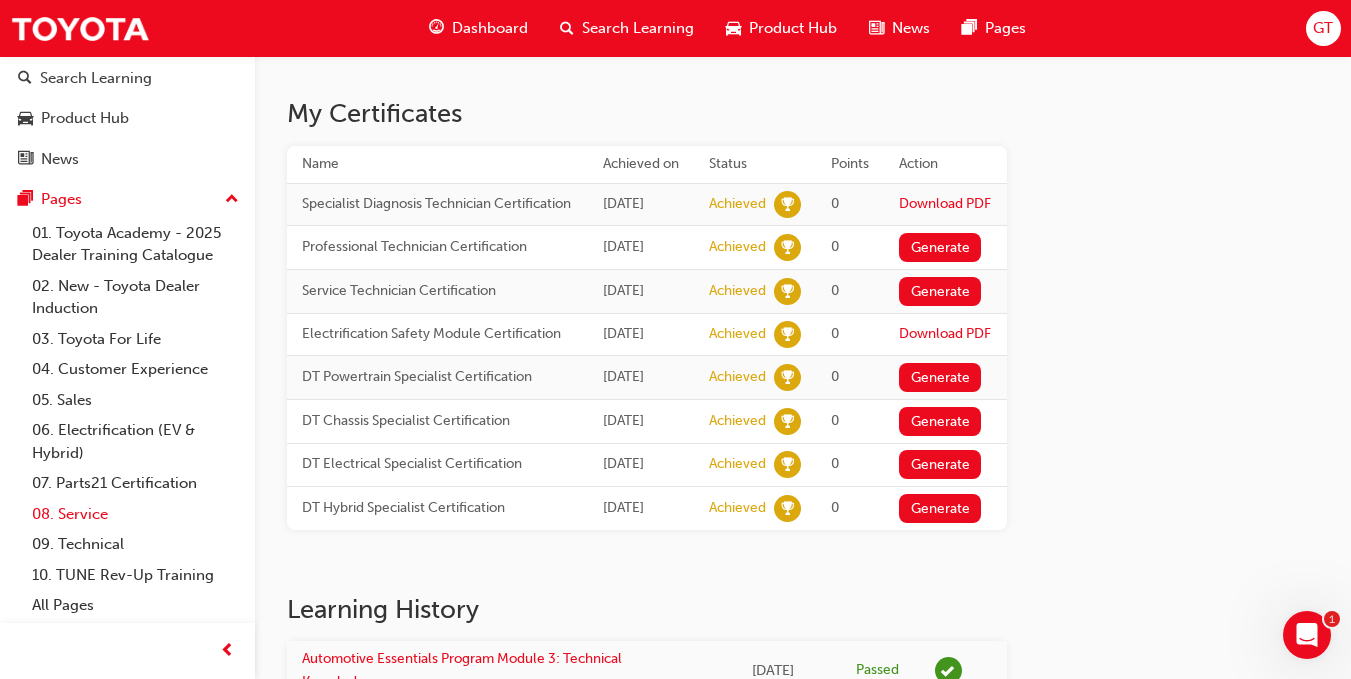 click on "08. Service" at bounding box center (135, 514) 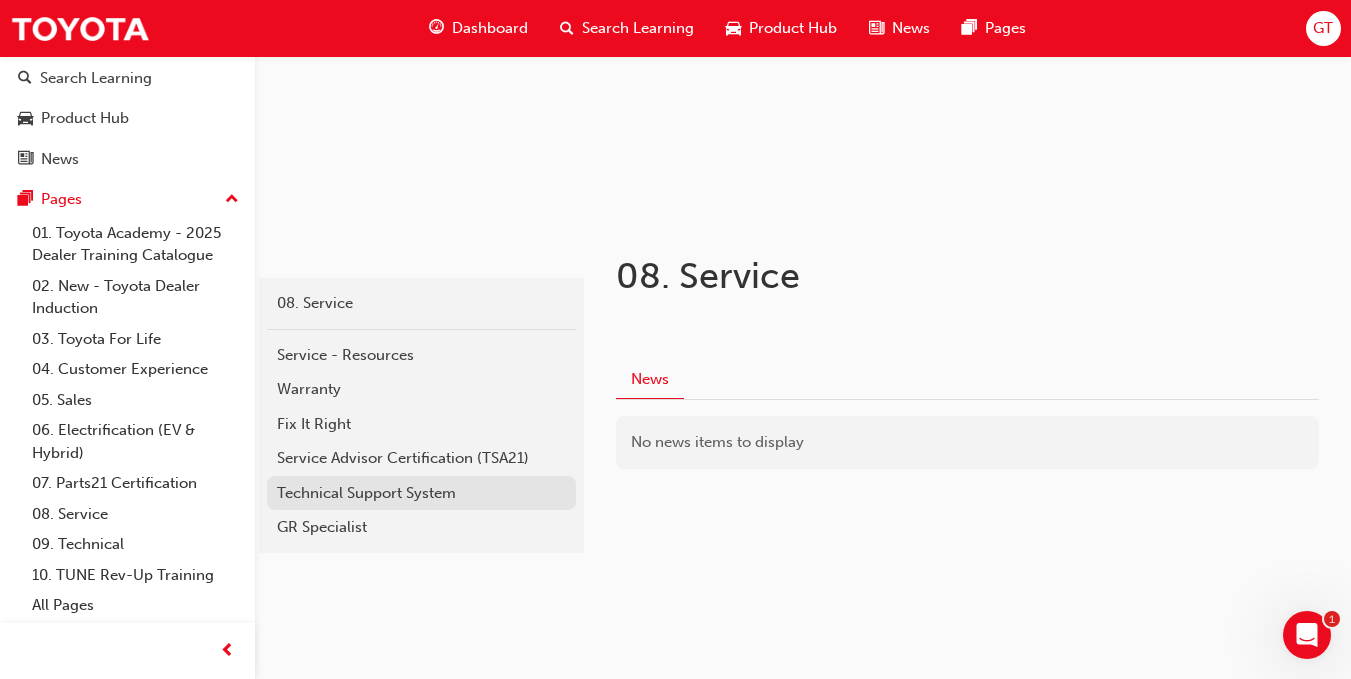 scroll, scrollTop: 211, scrollLeft: 0, axis: vertical 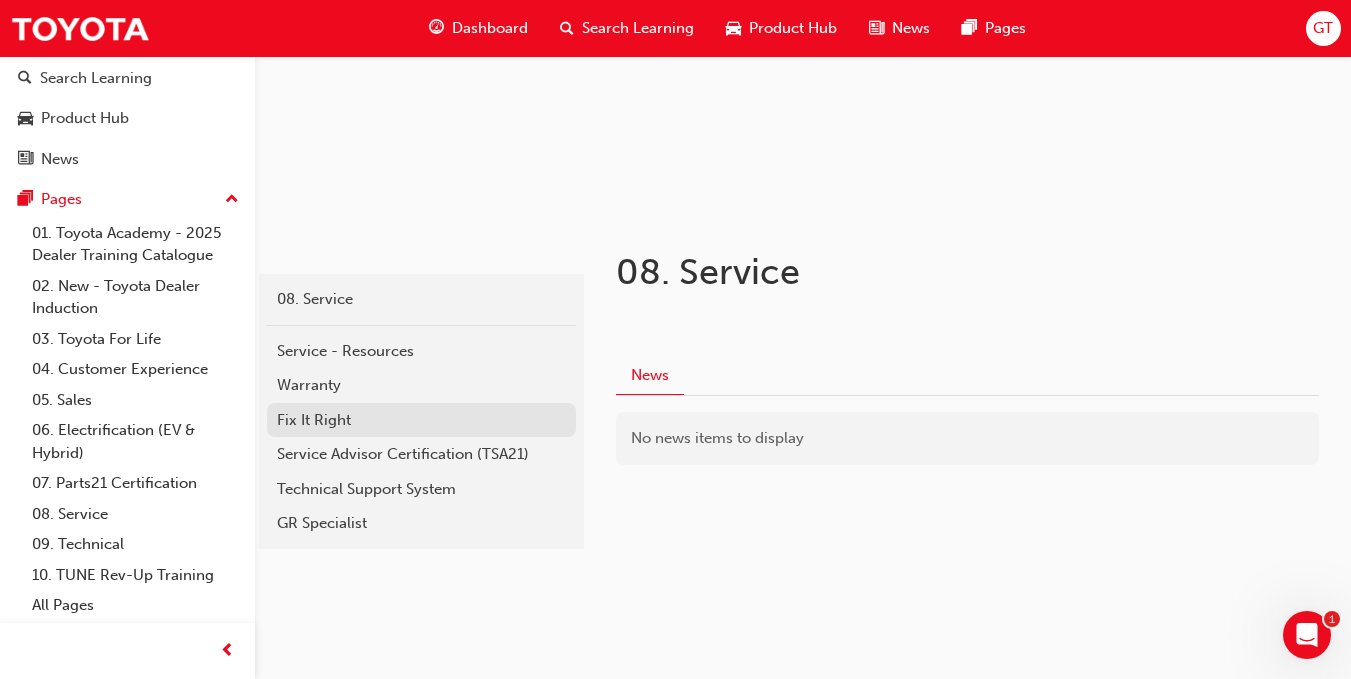click on "Fix It Right" at bounding box center (421, 420) 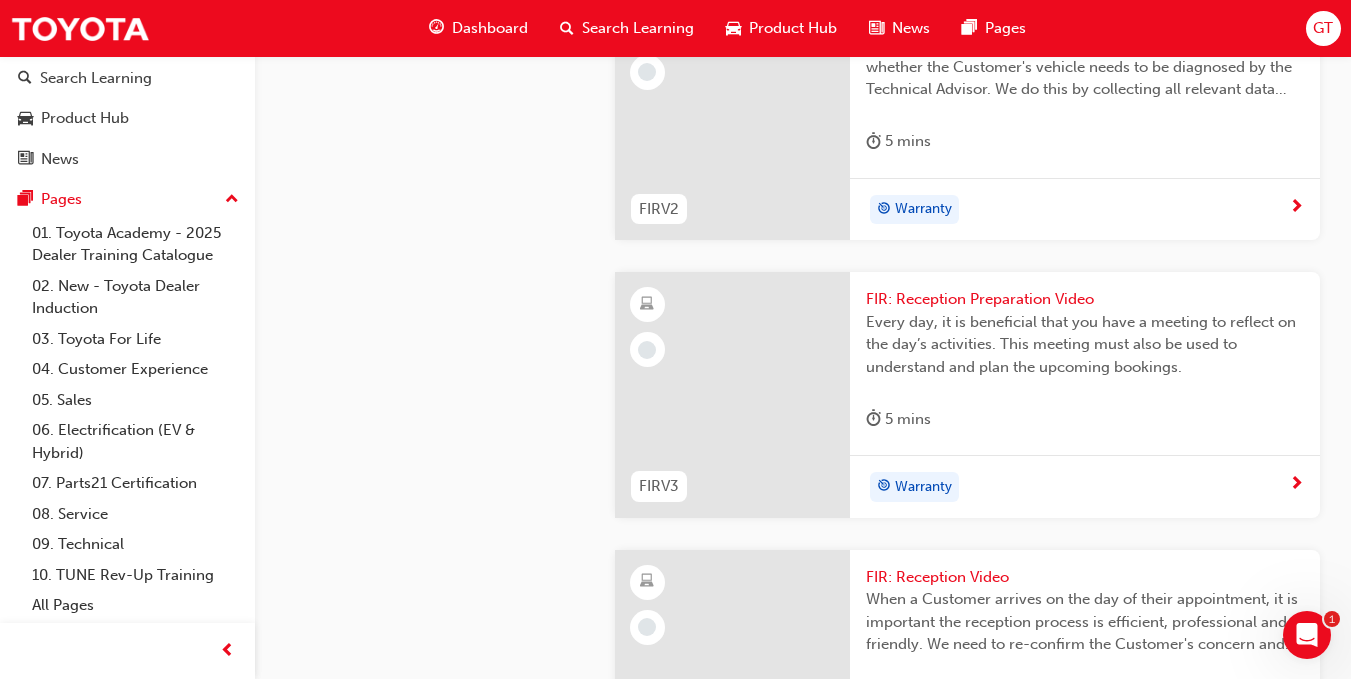 scroll, scrollTop: 1311, scrollLeft: 0, axis: vertical 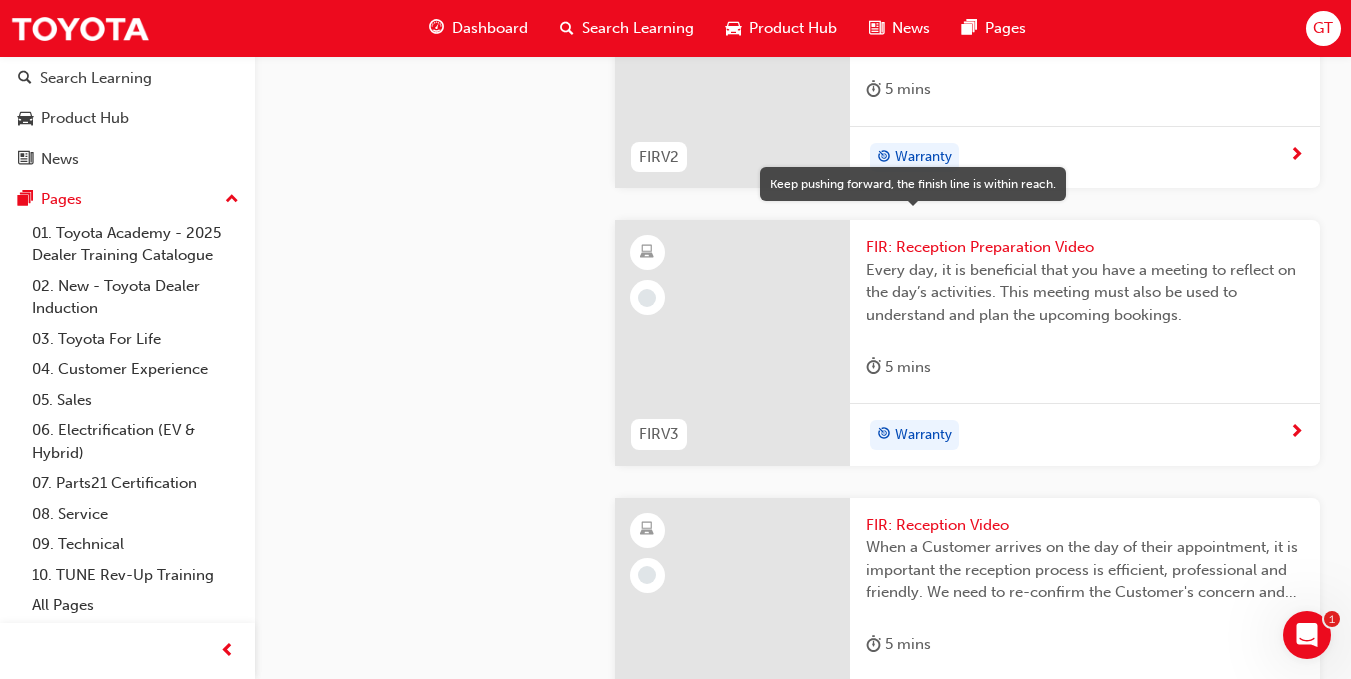click on "In Progress" at bounding box center [915, -120] 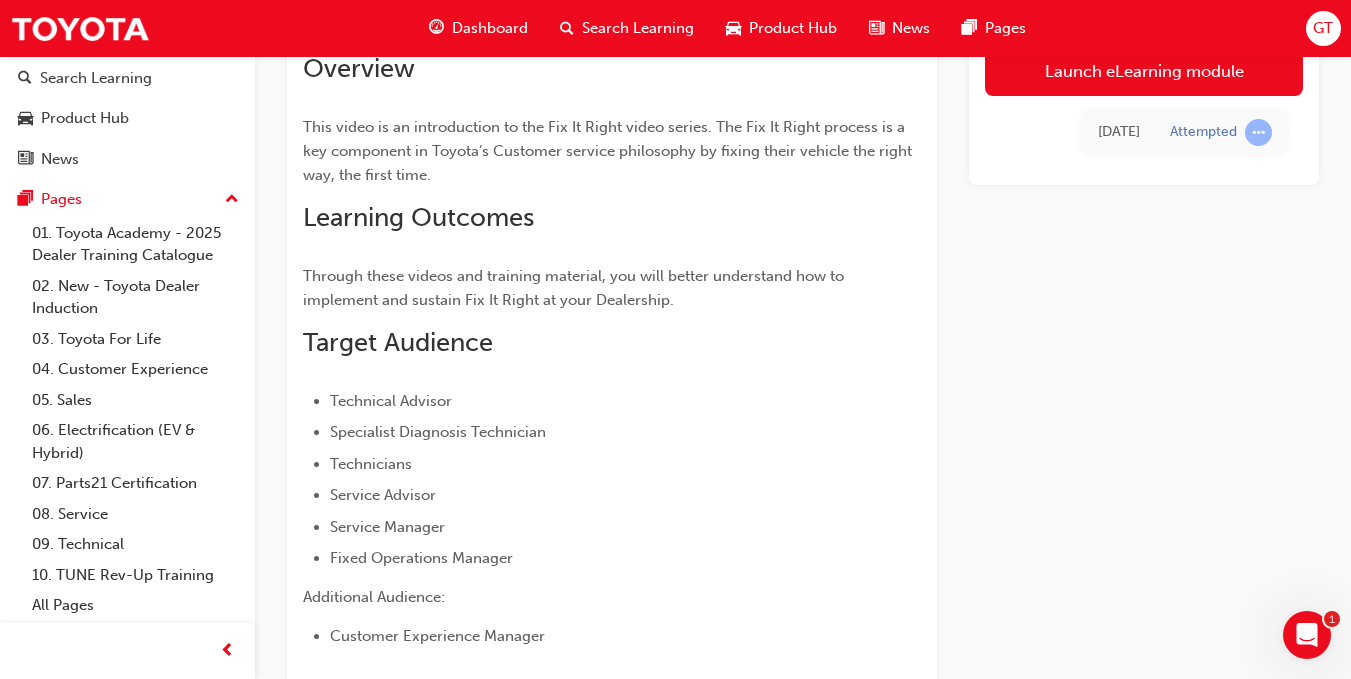 scroll, scrollTop: 115, scrollLeft: 0, axis: vertical 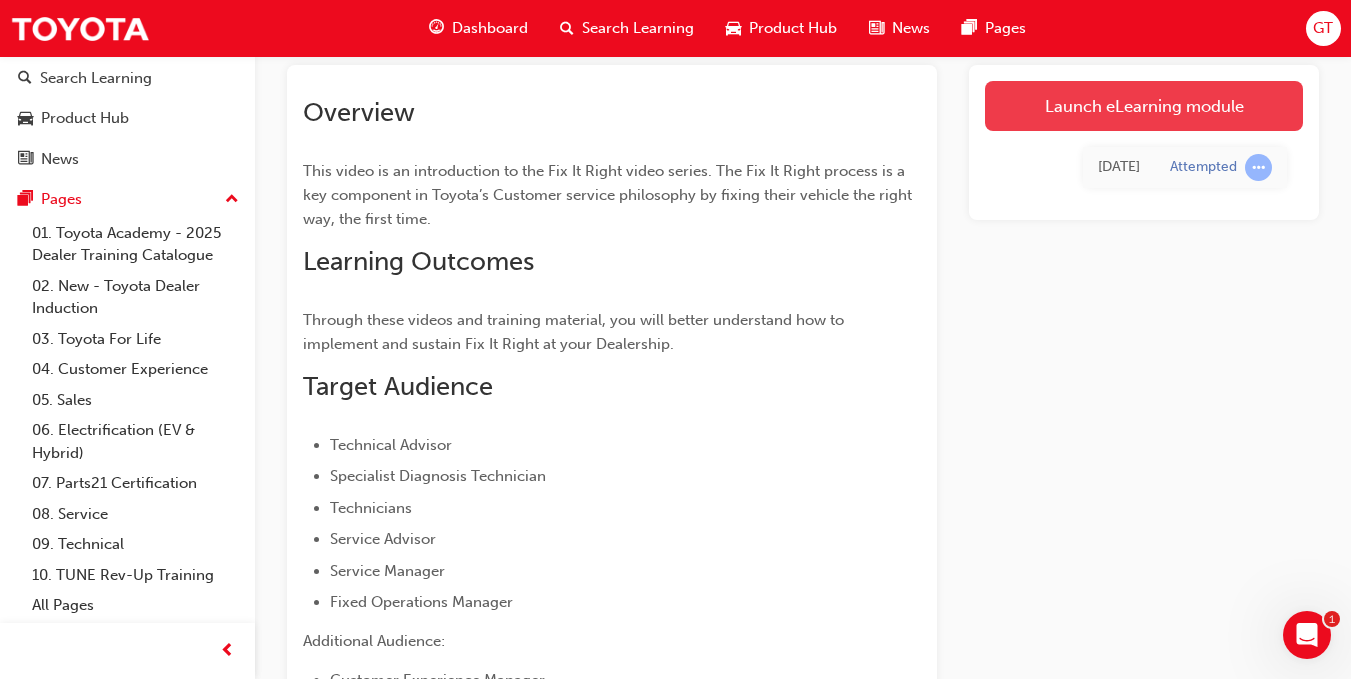 click on "Launch eLearning module" at bounding box center [1144, 106] 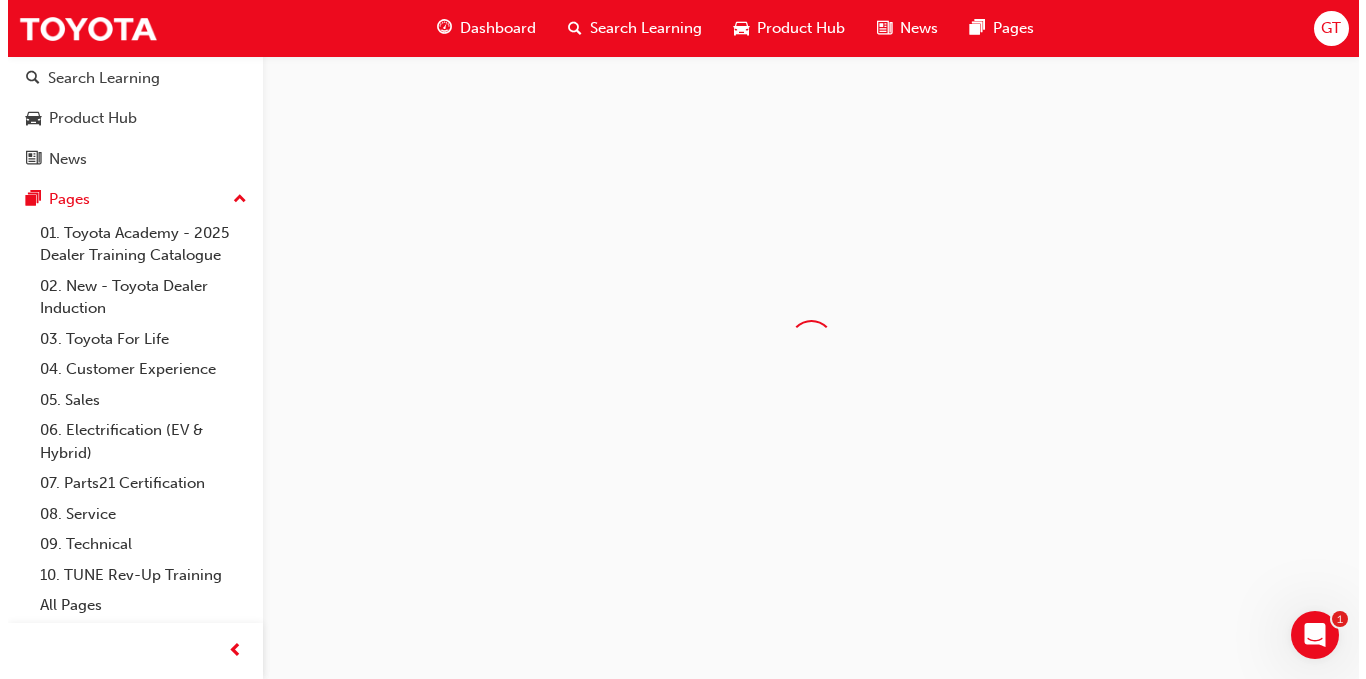 scroll, scrollTop: 0, scrollLeft: 0, axis: both 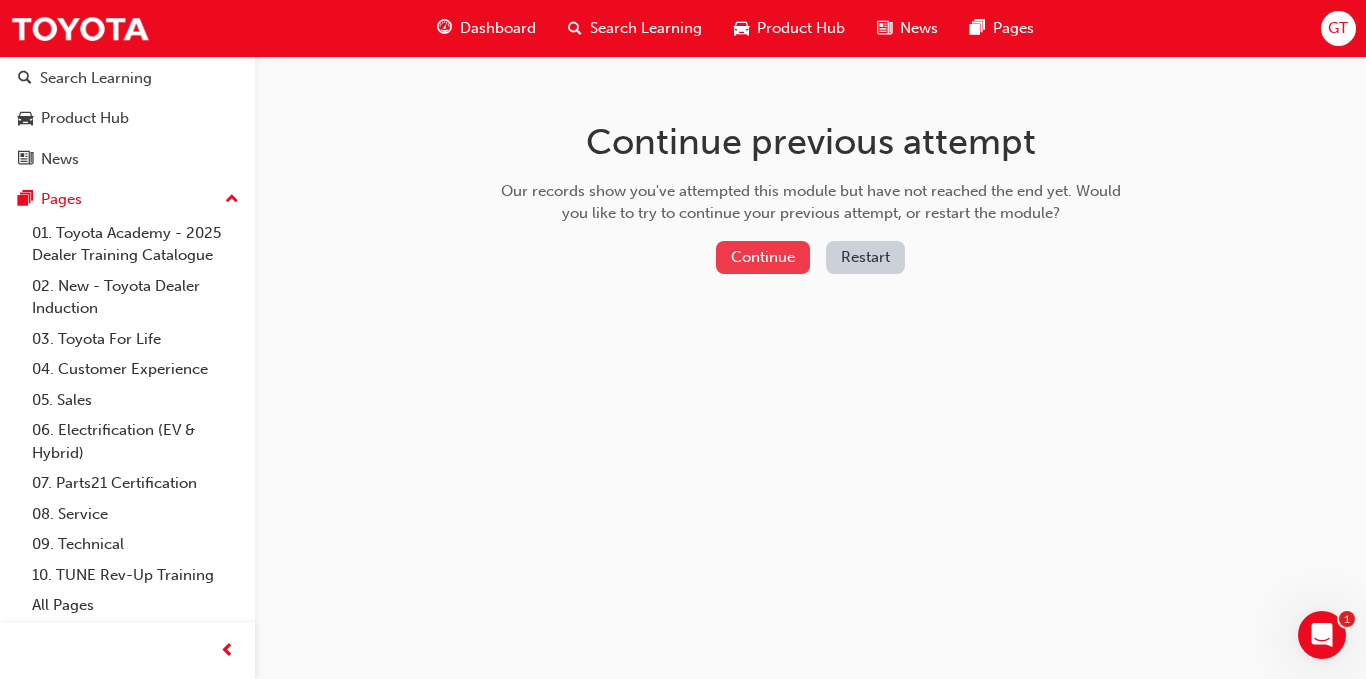 click on "Continue" at bounding box center [763, 257] 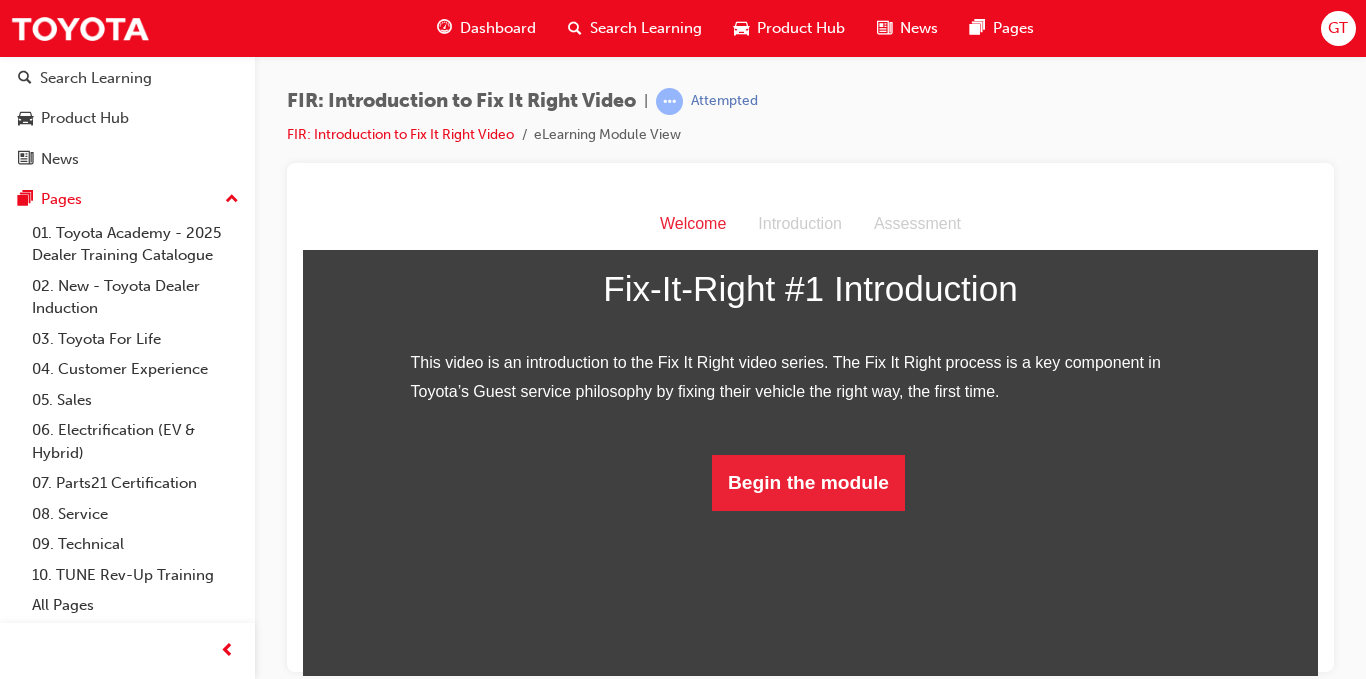 scroll, scrollTop: 305, scrollLeft: 0, axis: vertical 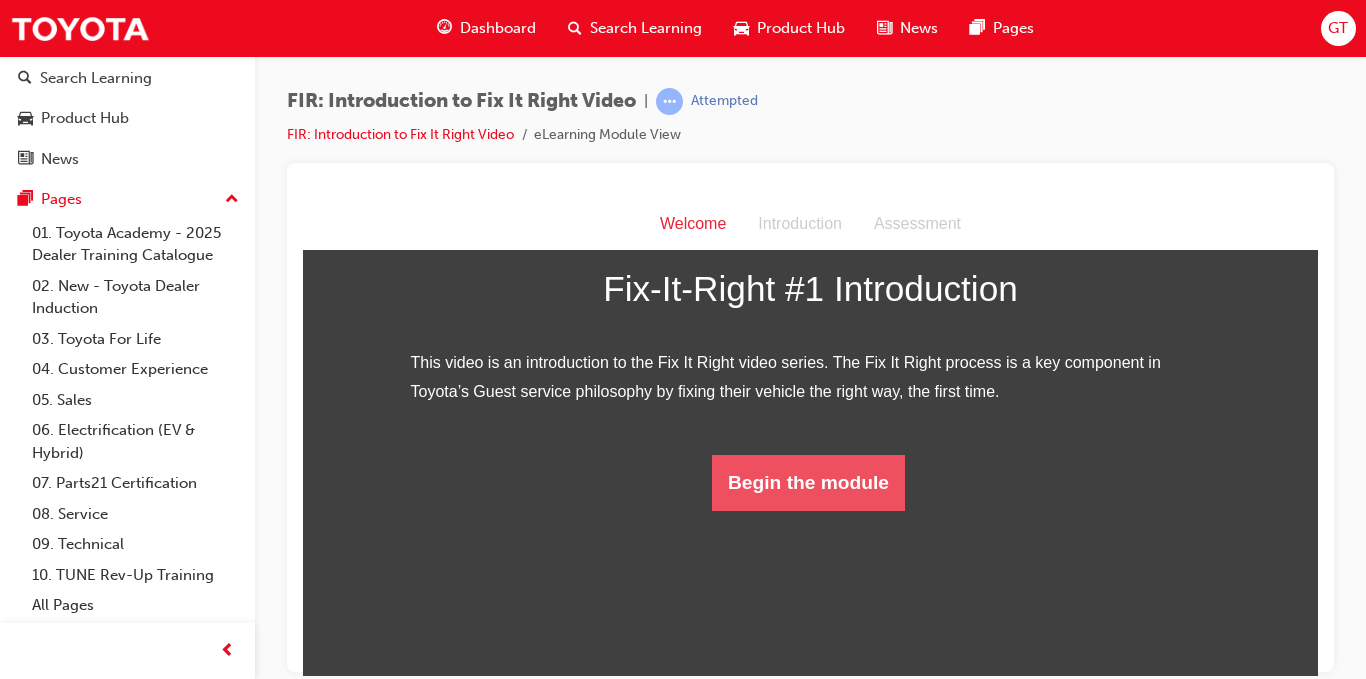 click on "Begin the module" at bounding box center [808, 482] 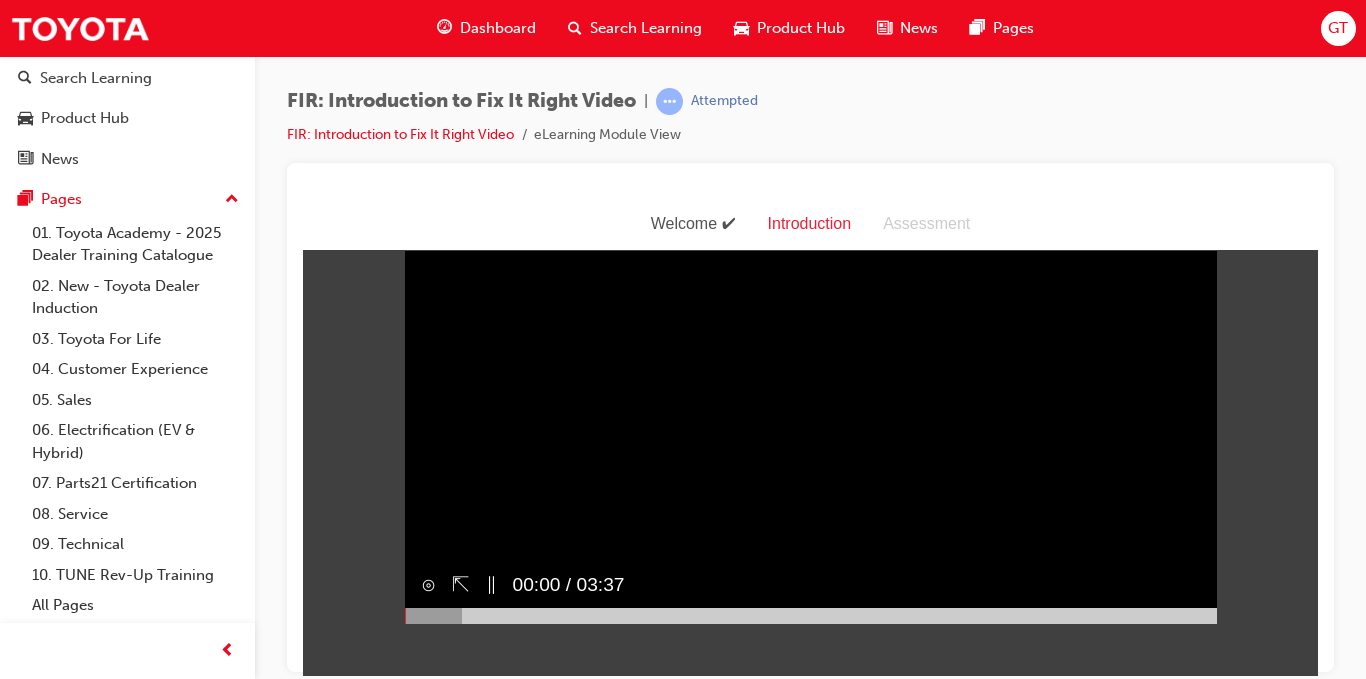 scroll, scrollTop: 0, scrollLeft: 0, axis: both 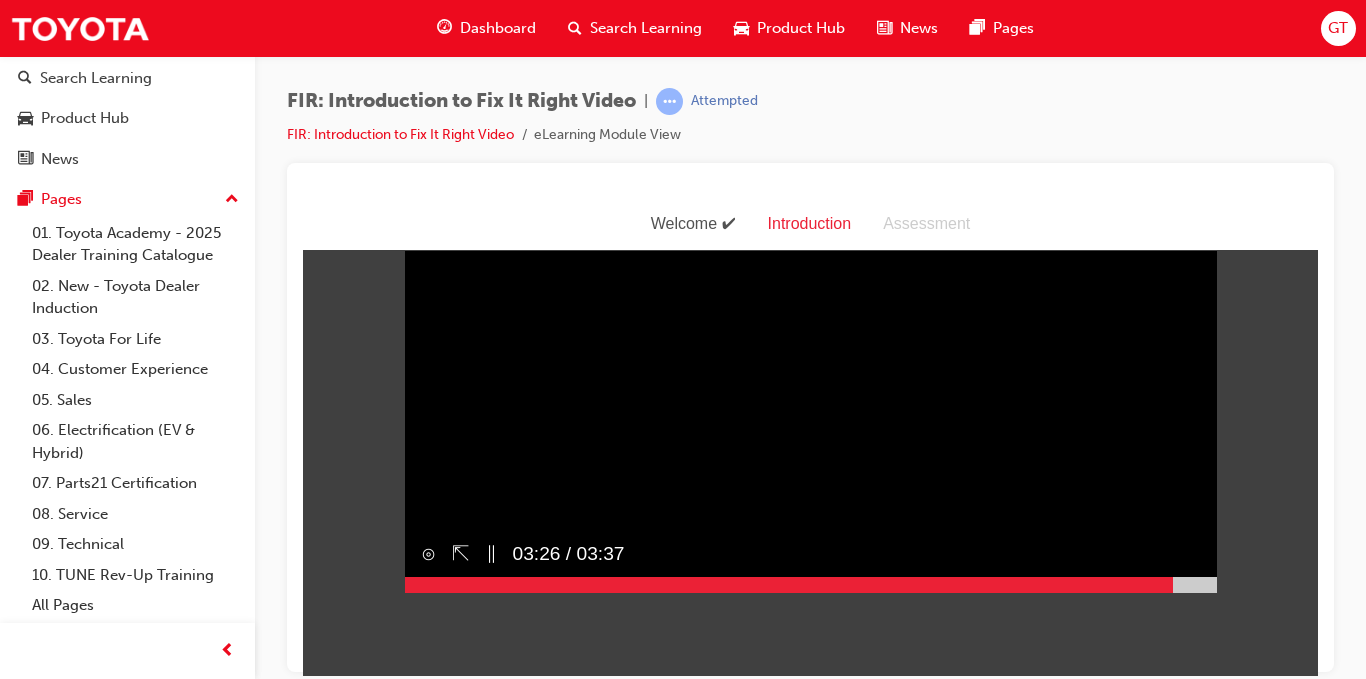 drag, startPoint x: 419, startPoint y: 653, endPoint x: 1166, endPoint y: 599, distance: 748.9493 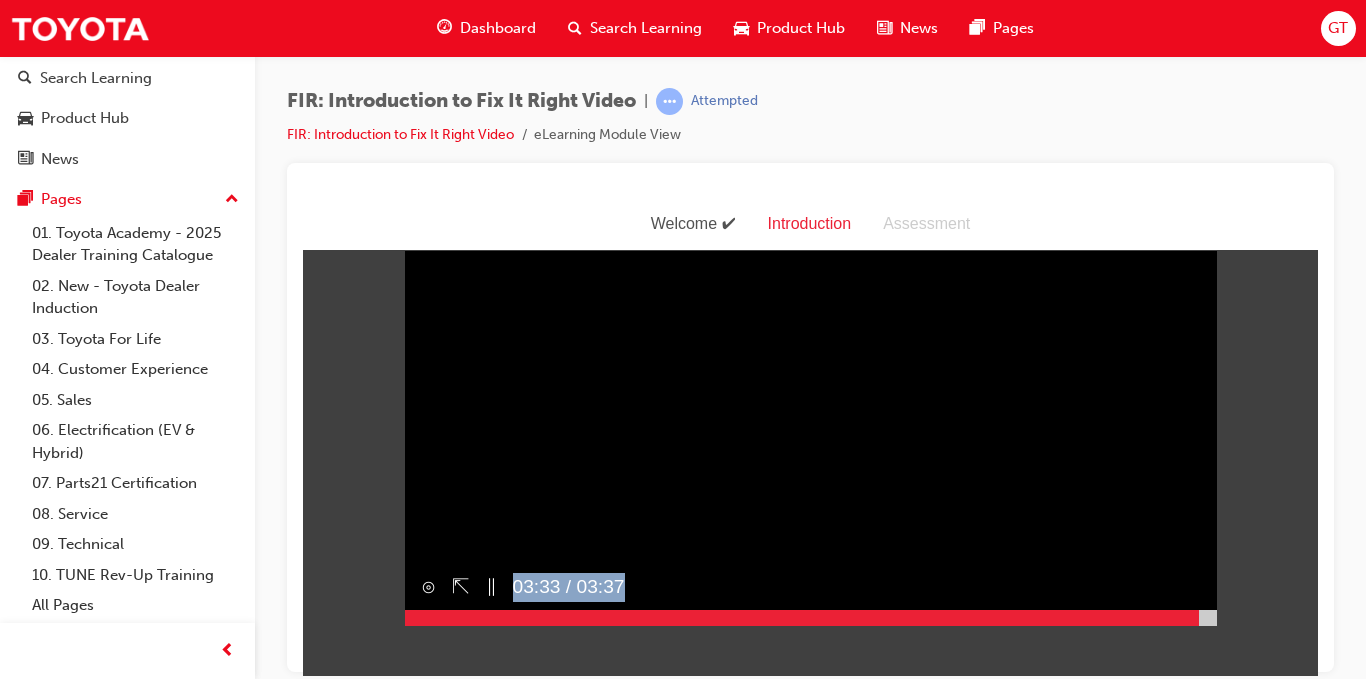 scroll, scrollTop: 0, scrollLeft: 0, axis: both 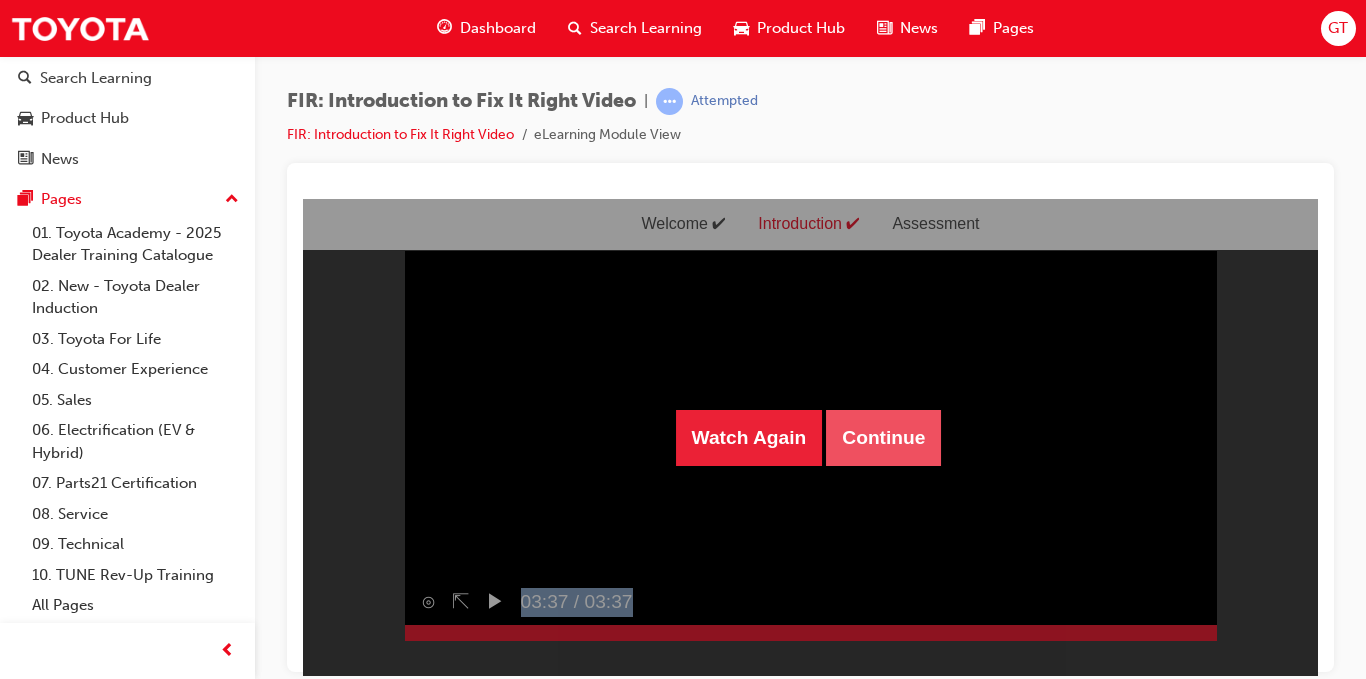 click on "Continue" at bounding box center (883, 437) 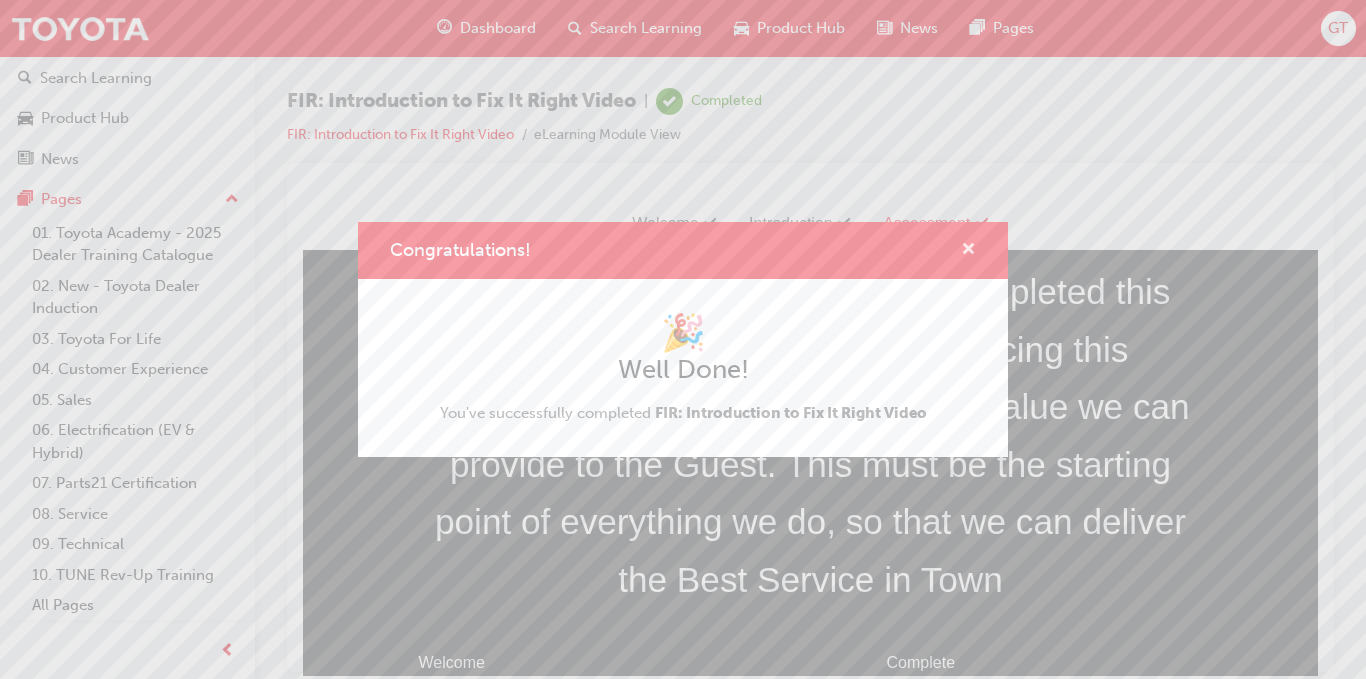 click at bounding box center [968, 251] 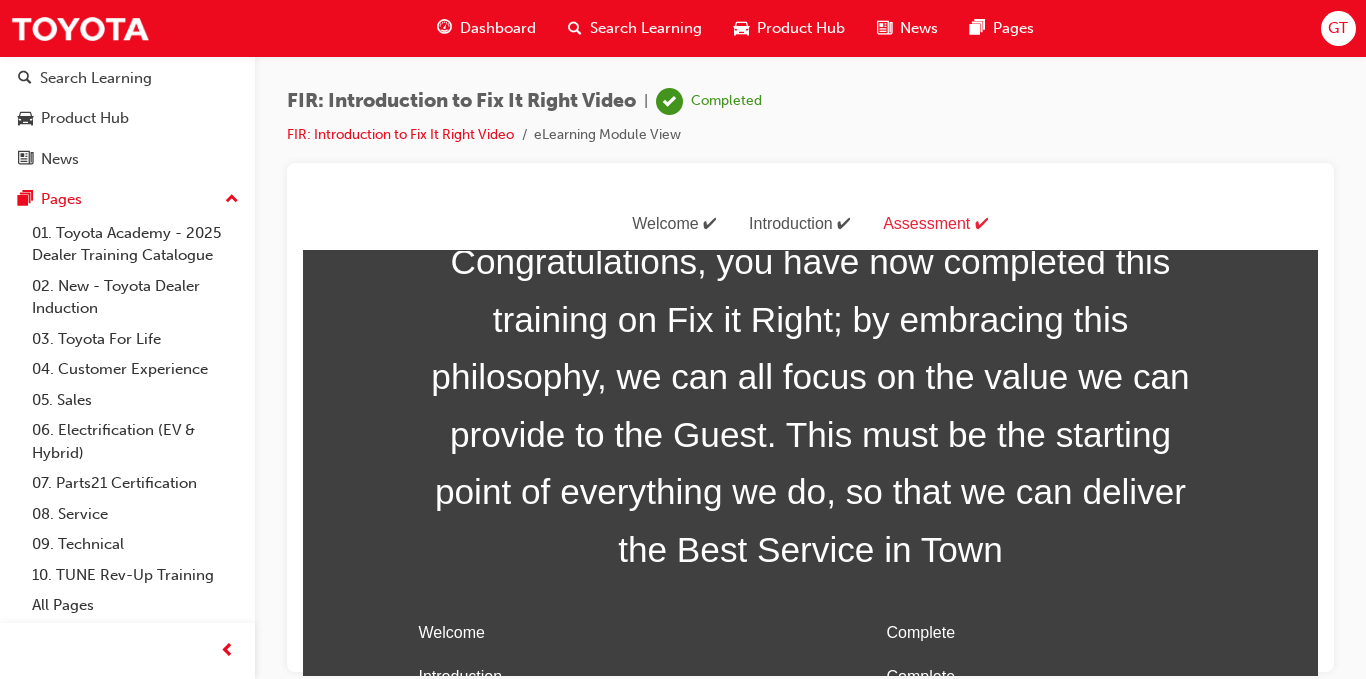 scroll, scrollTop: 0, scrollLeft: 0, axis: both 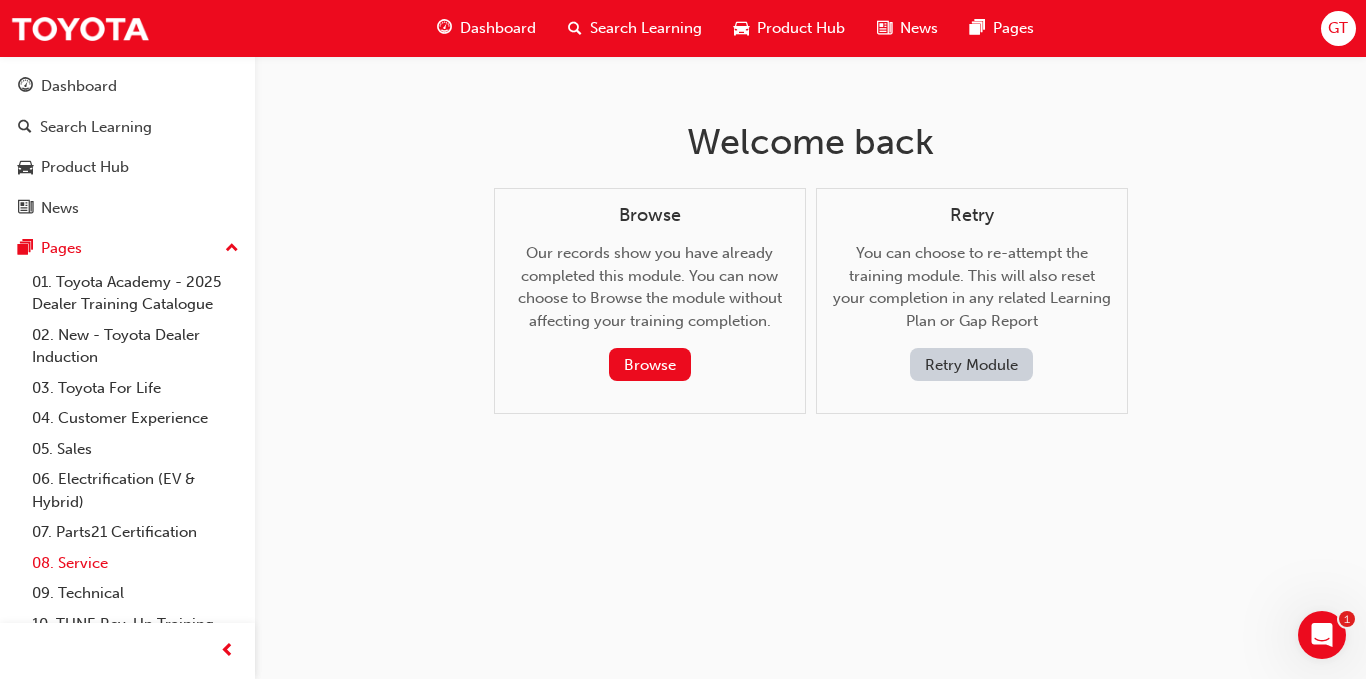 click on "08. Service" at bounding box center [135, 563] 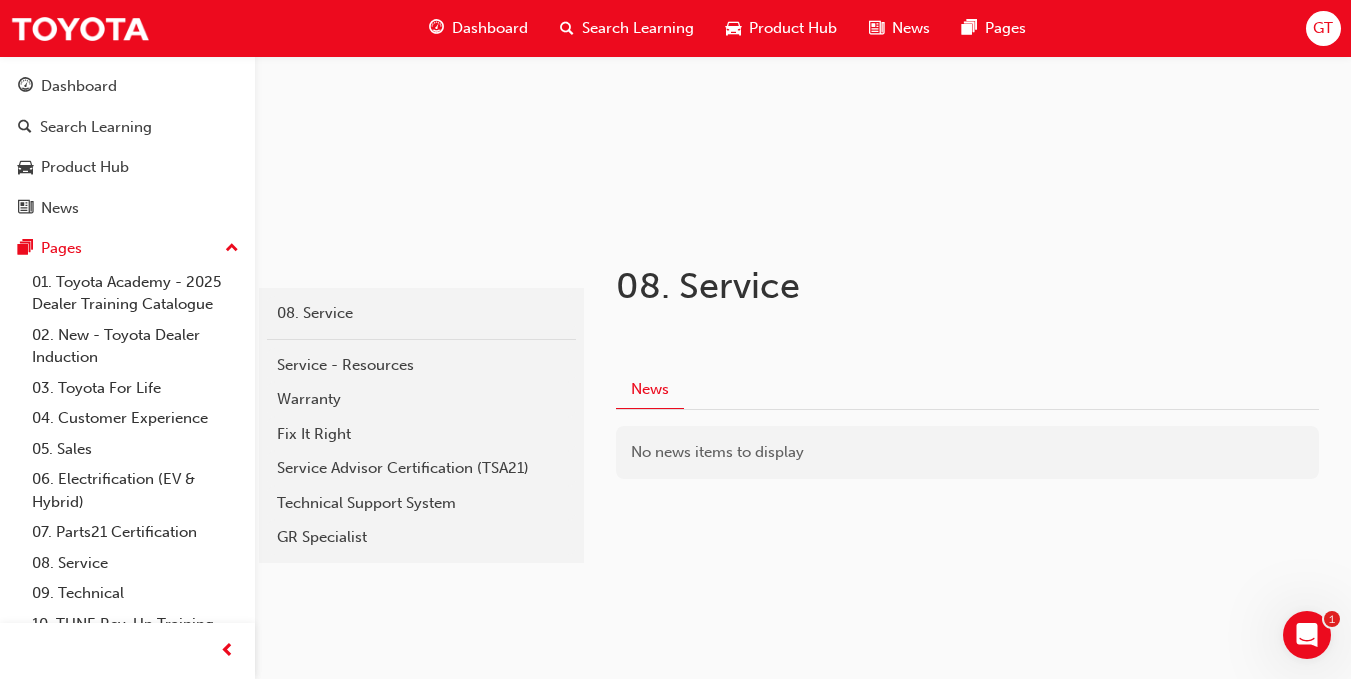 scroll, scrollTop: 211, scrollLeft: 0, axis: vertical 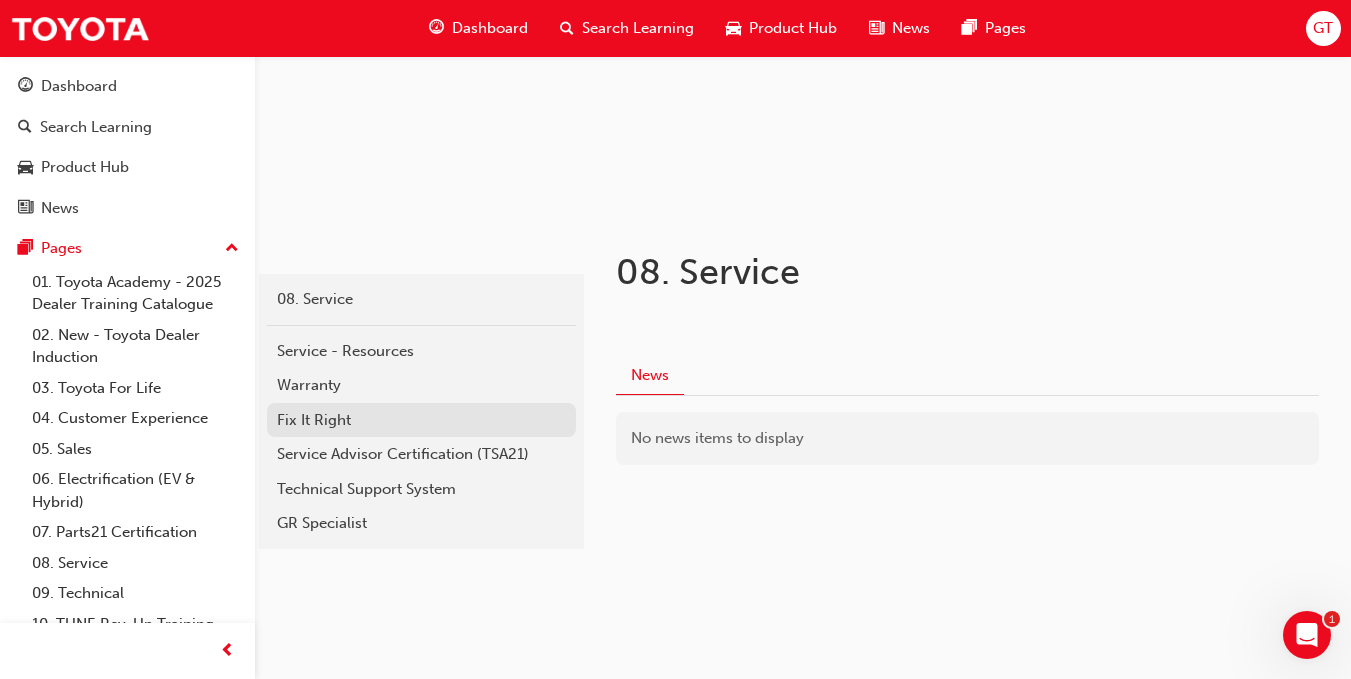 click on "Fix It Right" at bounding box center (421, 420) 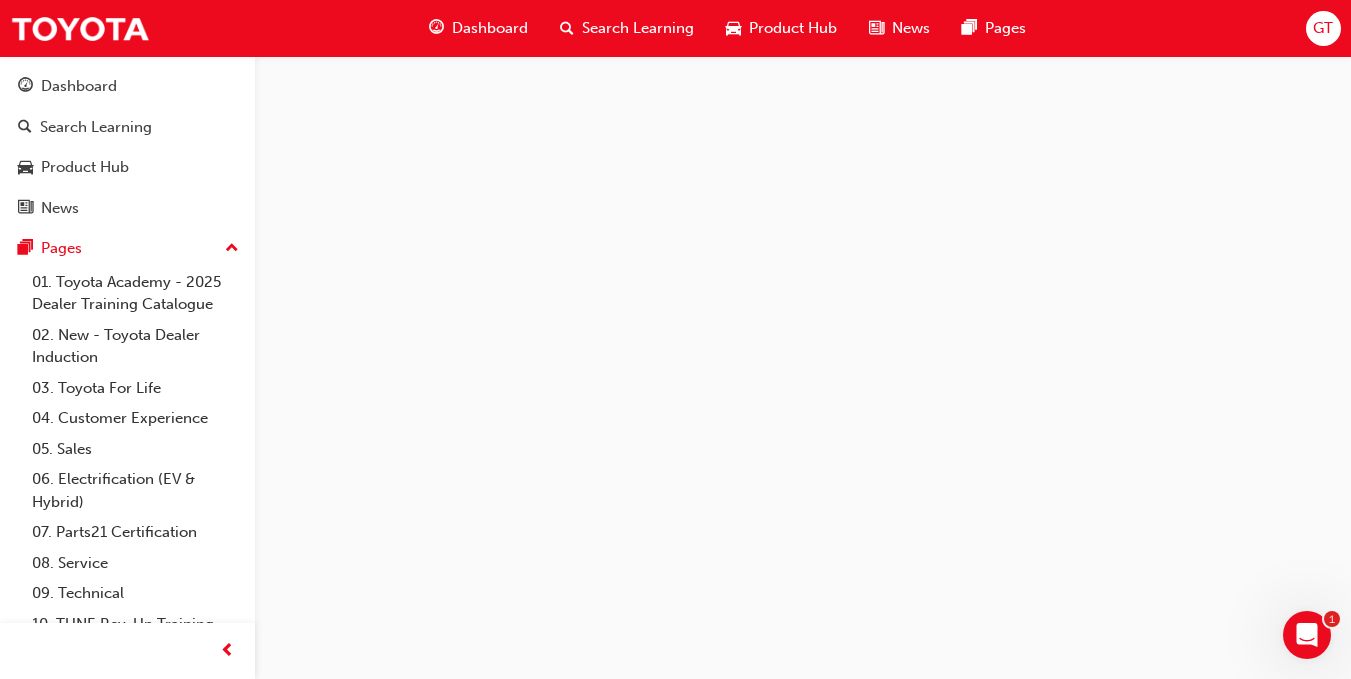 scroll, scrollTop: 0, scrollLeft: 0, axis: both 